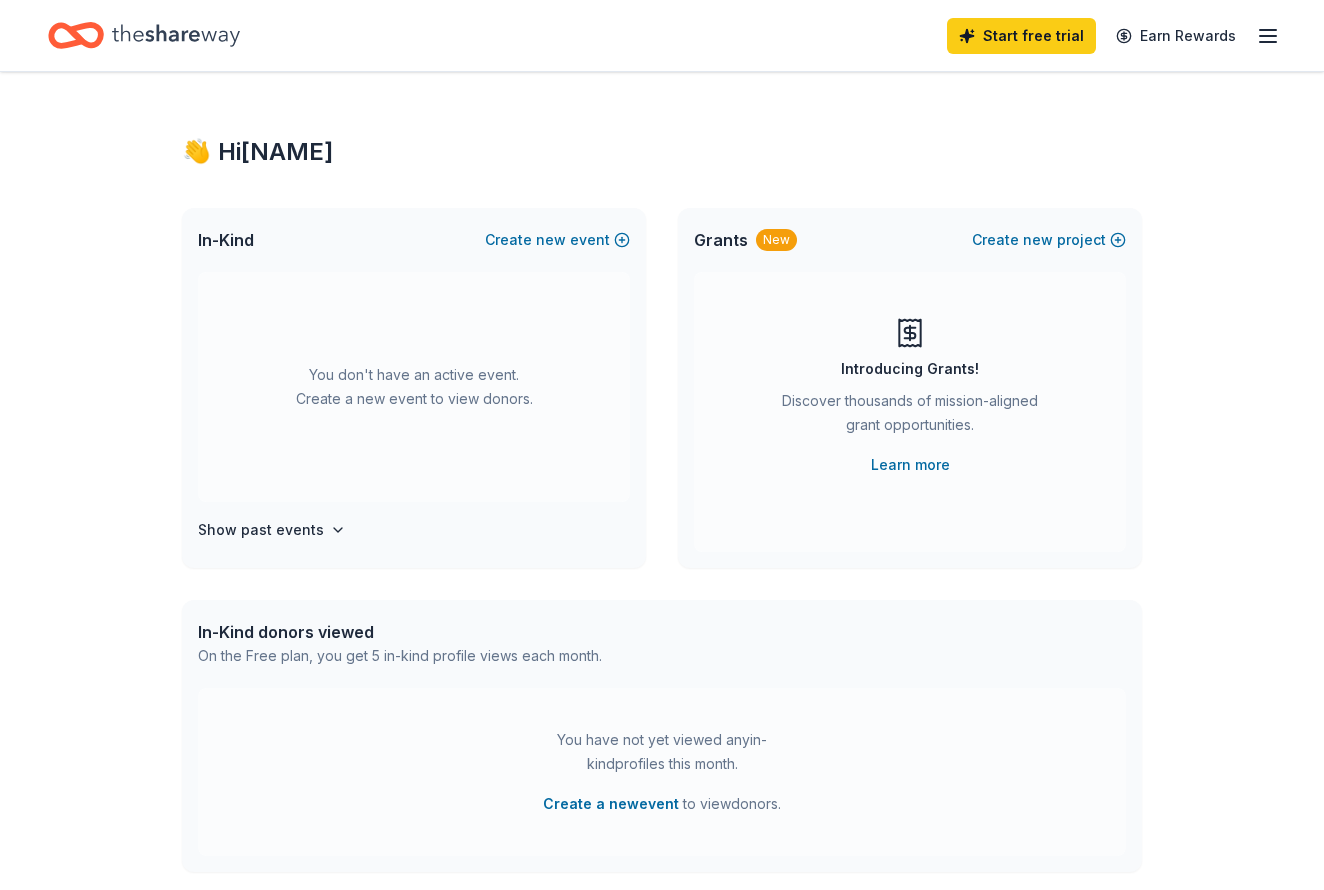 scroll, scrollTop: 0, scrollLeft: 0, axis: both 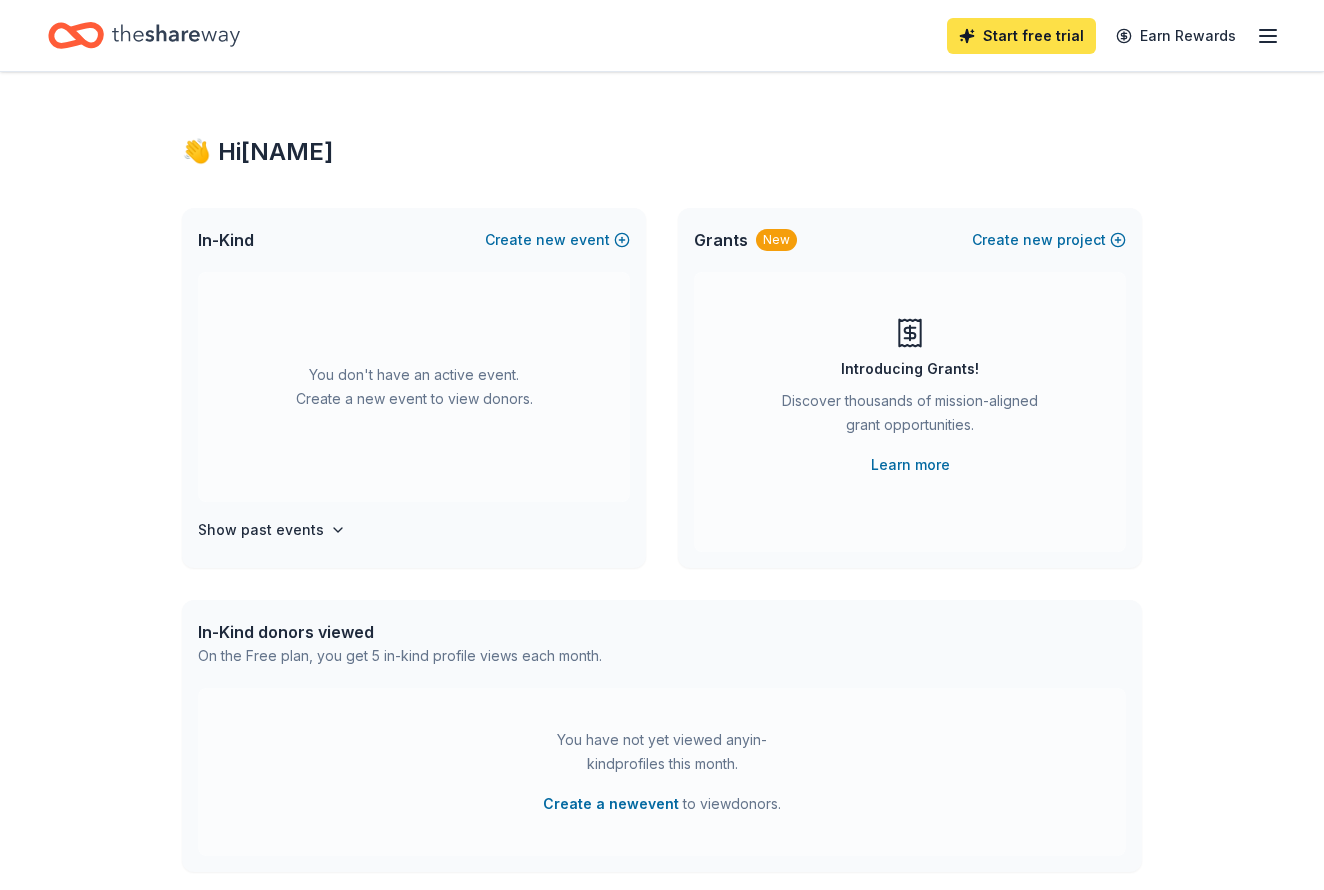 click on "Start free  trial" at bounding box center (1021, 36) 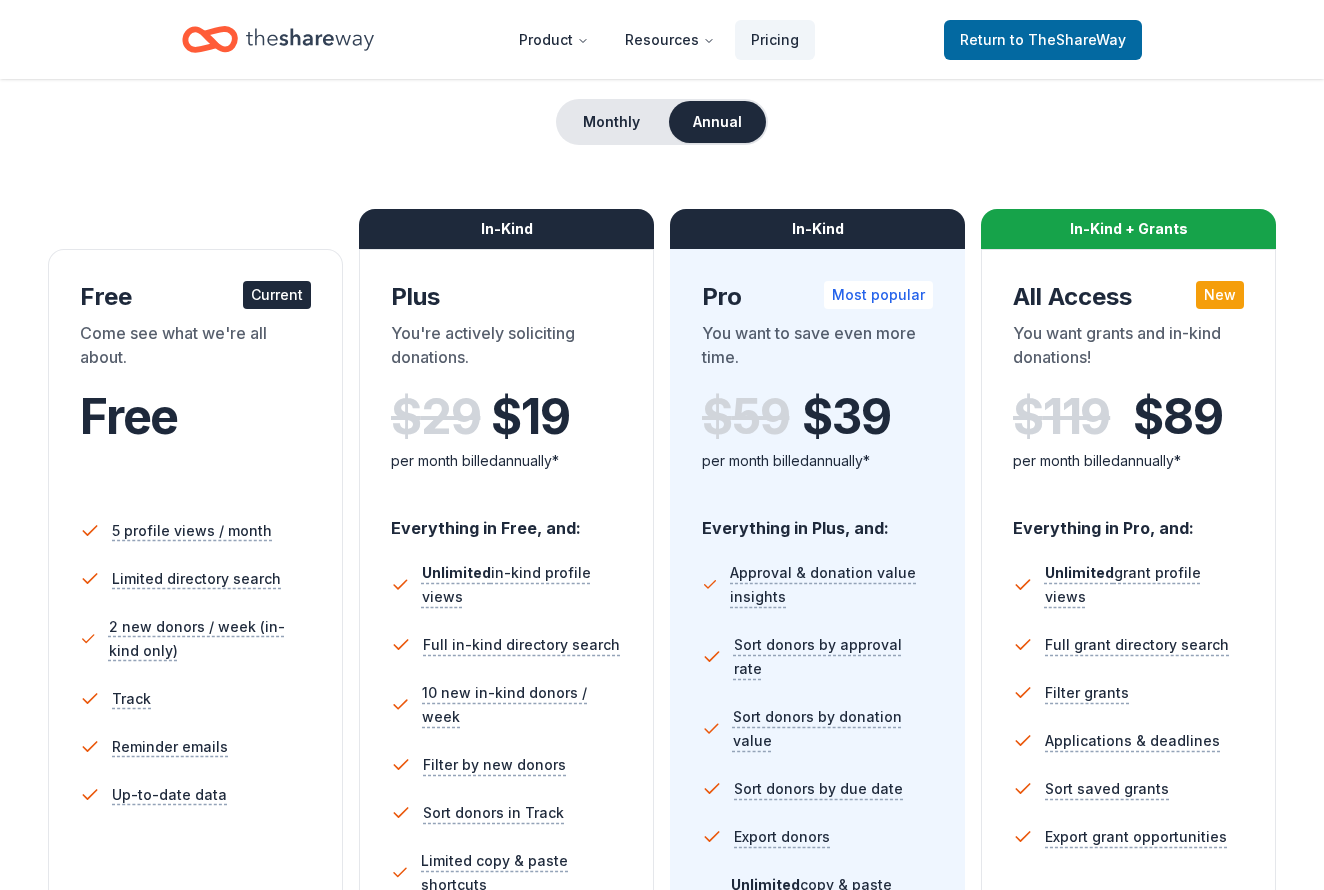 scroll, scrollTop: 181, scrollLeft: 0, axis: vertical 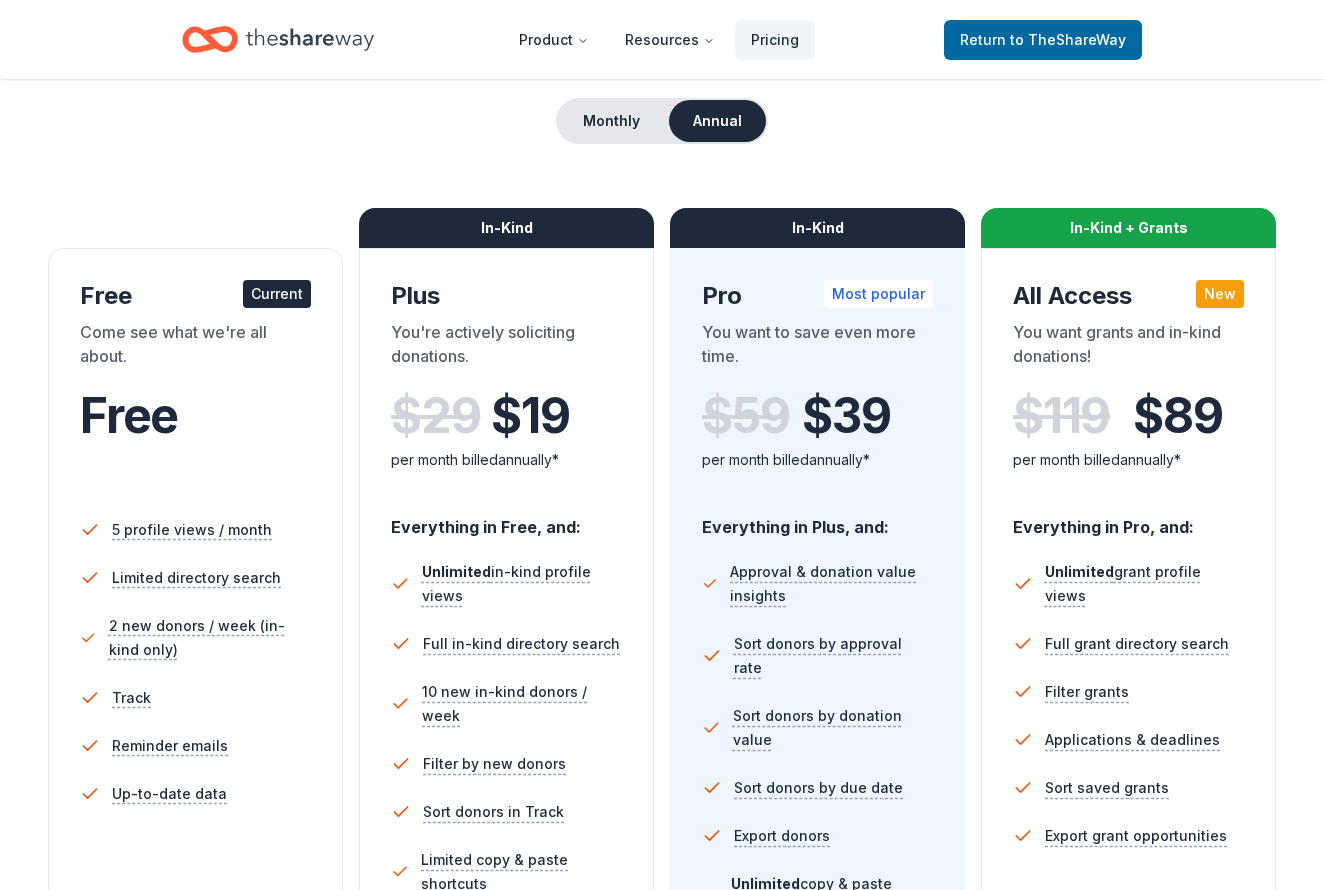 click on "Come see what we're all about." at bounding box center (195, 348) 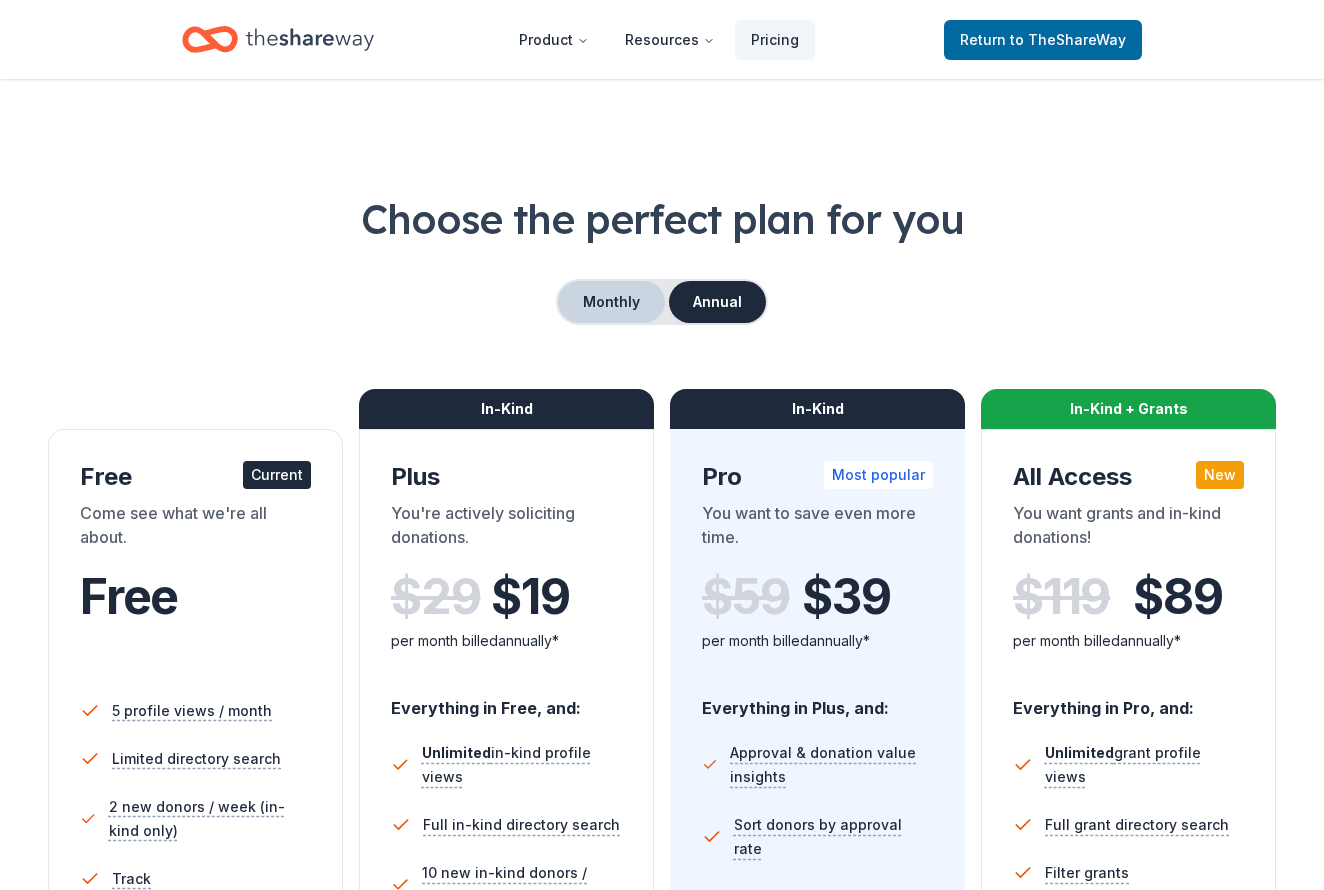 scroll, scrollTop: 0, scrollLeft: 0, axis: both 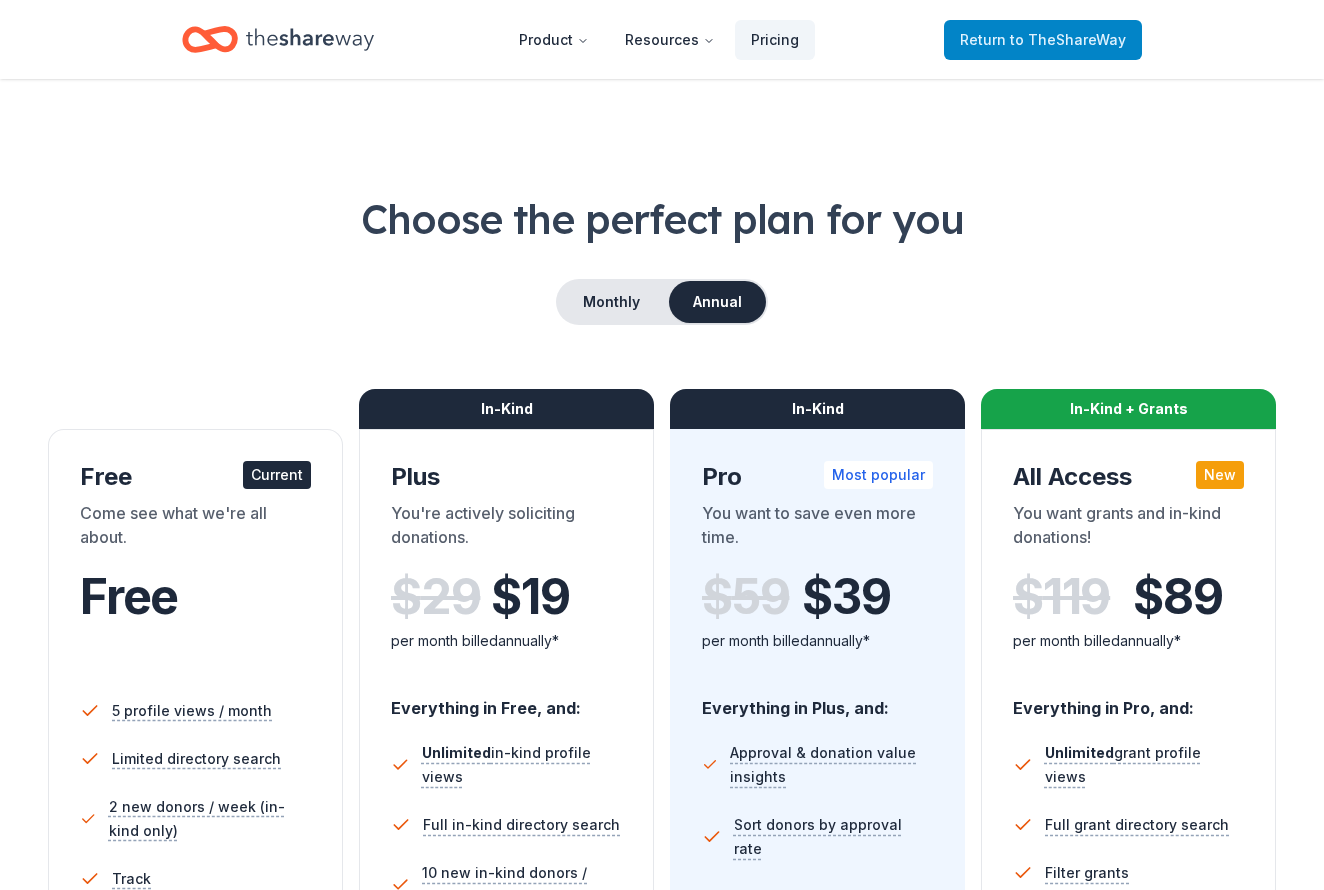 click on "to TheShareWay" at bounding box center [1068, 39] 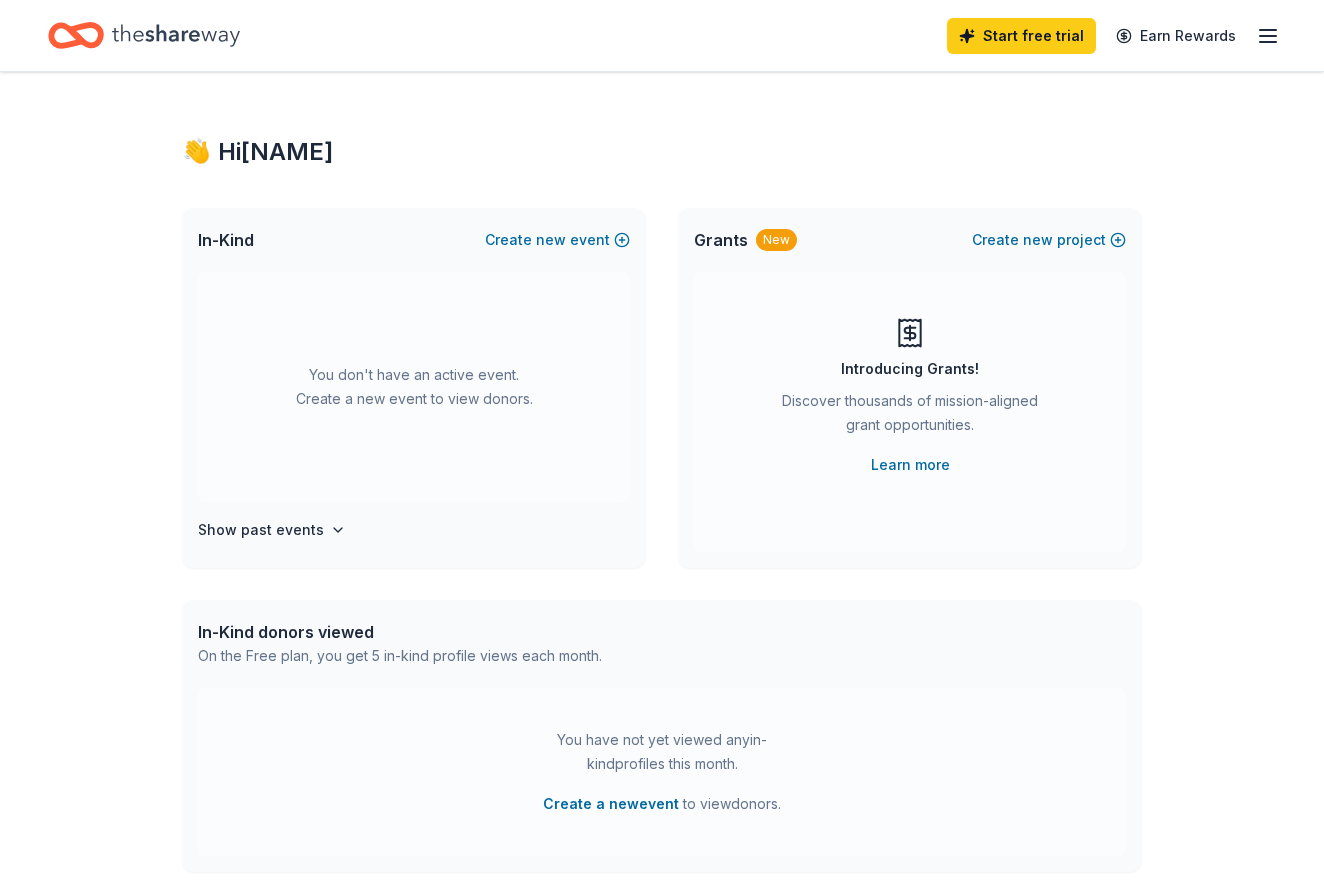 click on "You don't have an active event. Create a new event to view donors." at bounding box center (414, 387) 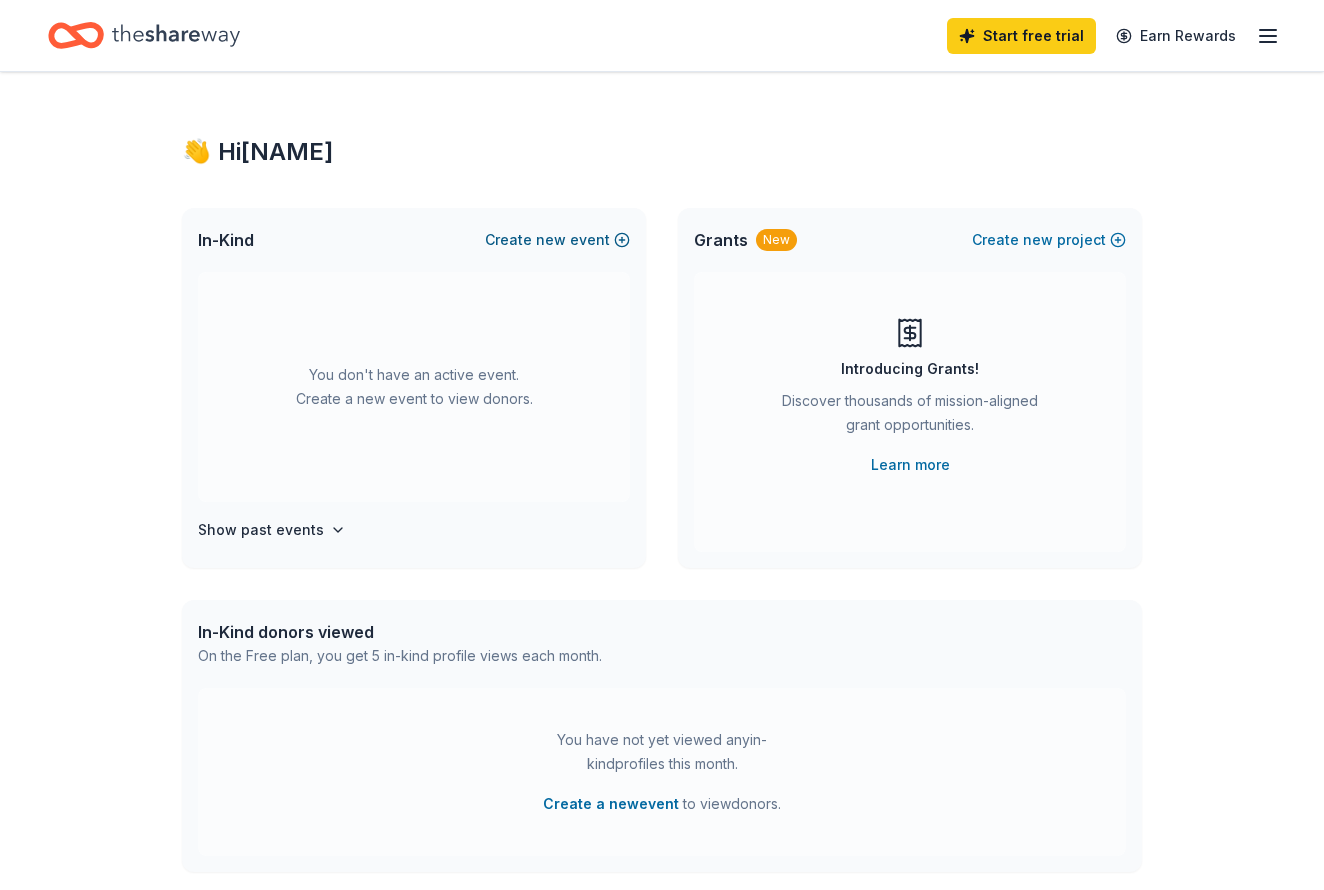 click on "new" at bounding box center [551, 240] 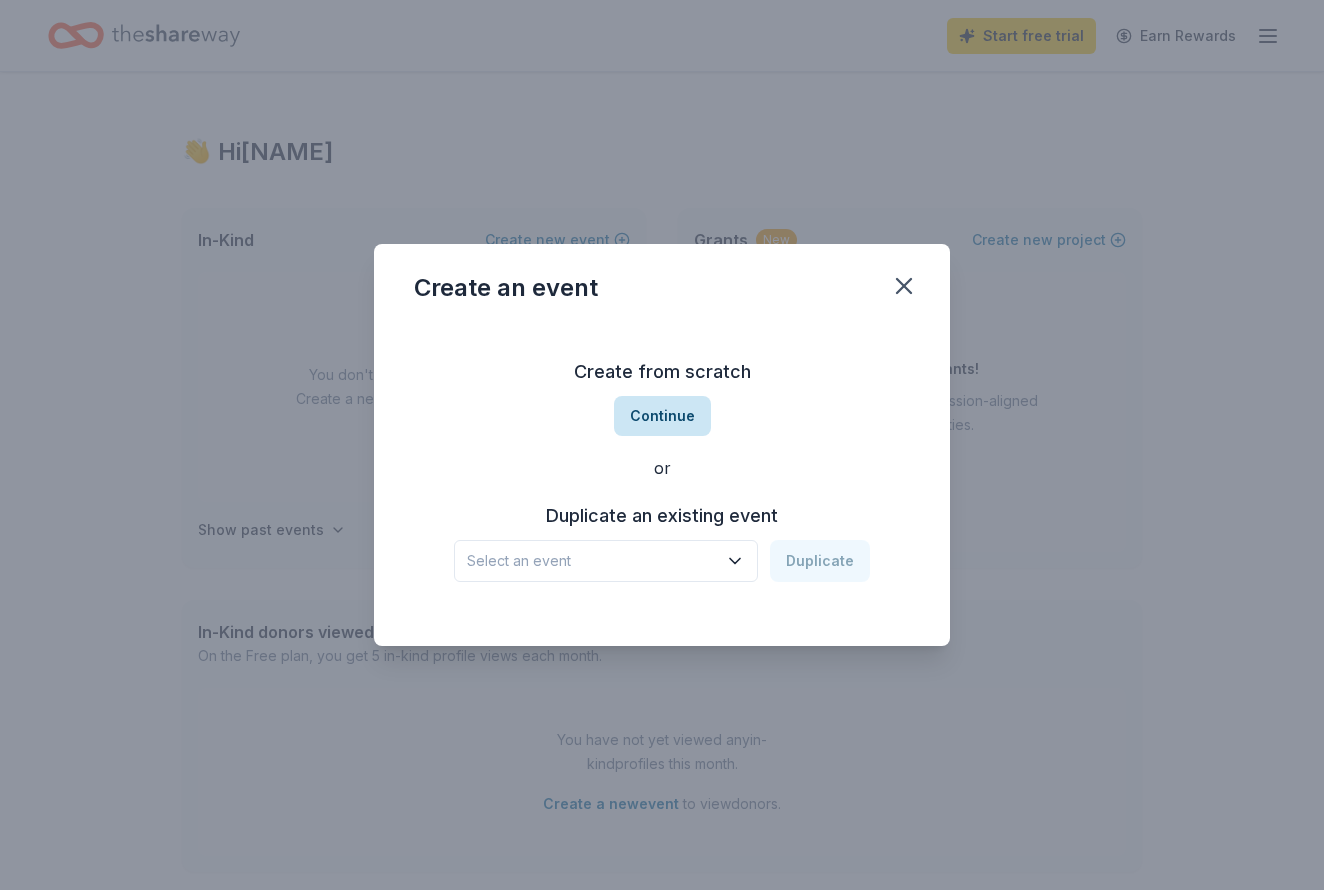 click on "Continue" at bounding box center (662, 416) 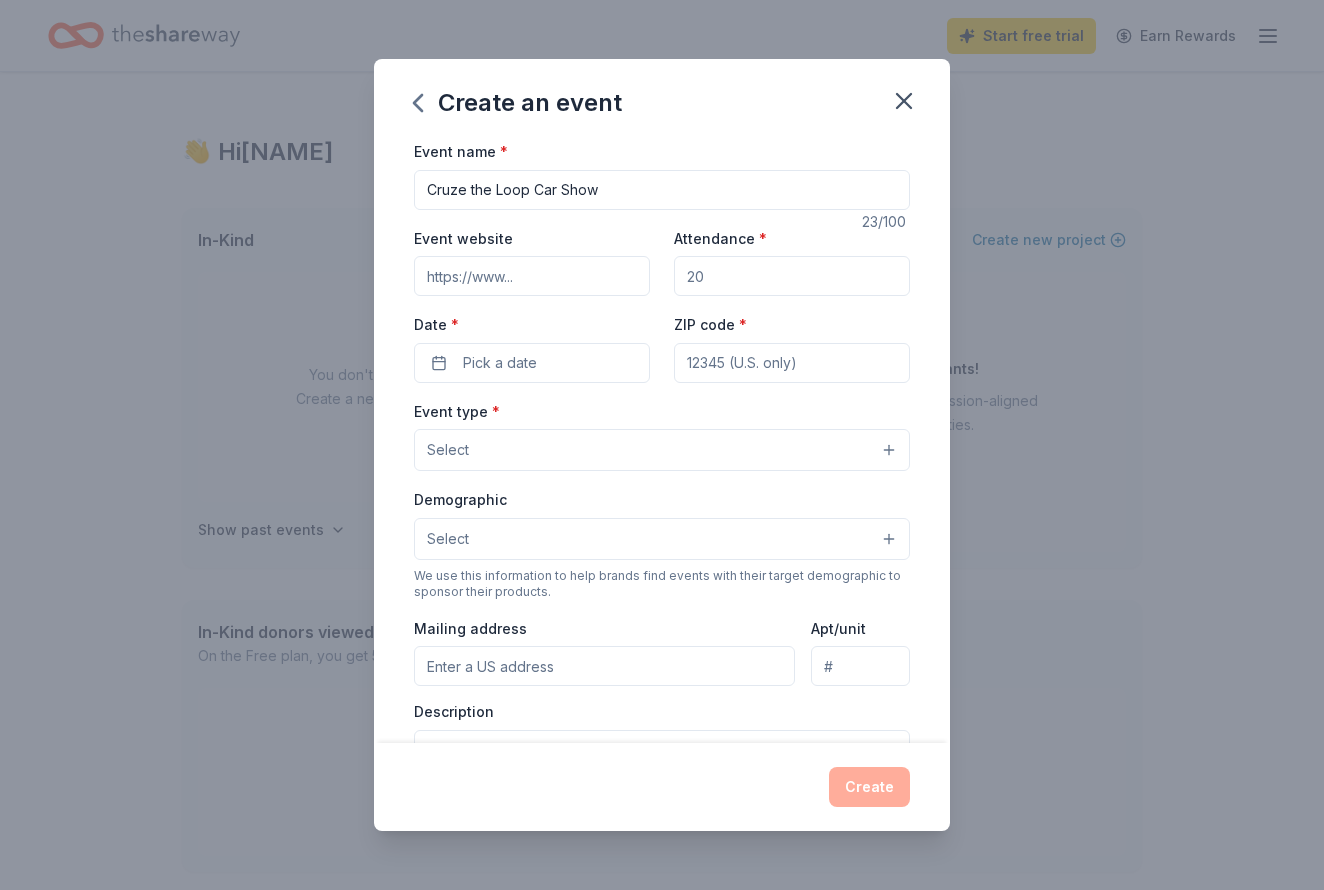 type on "Cruze the Loop Car Show" 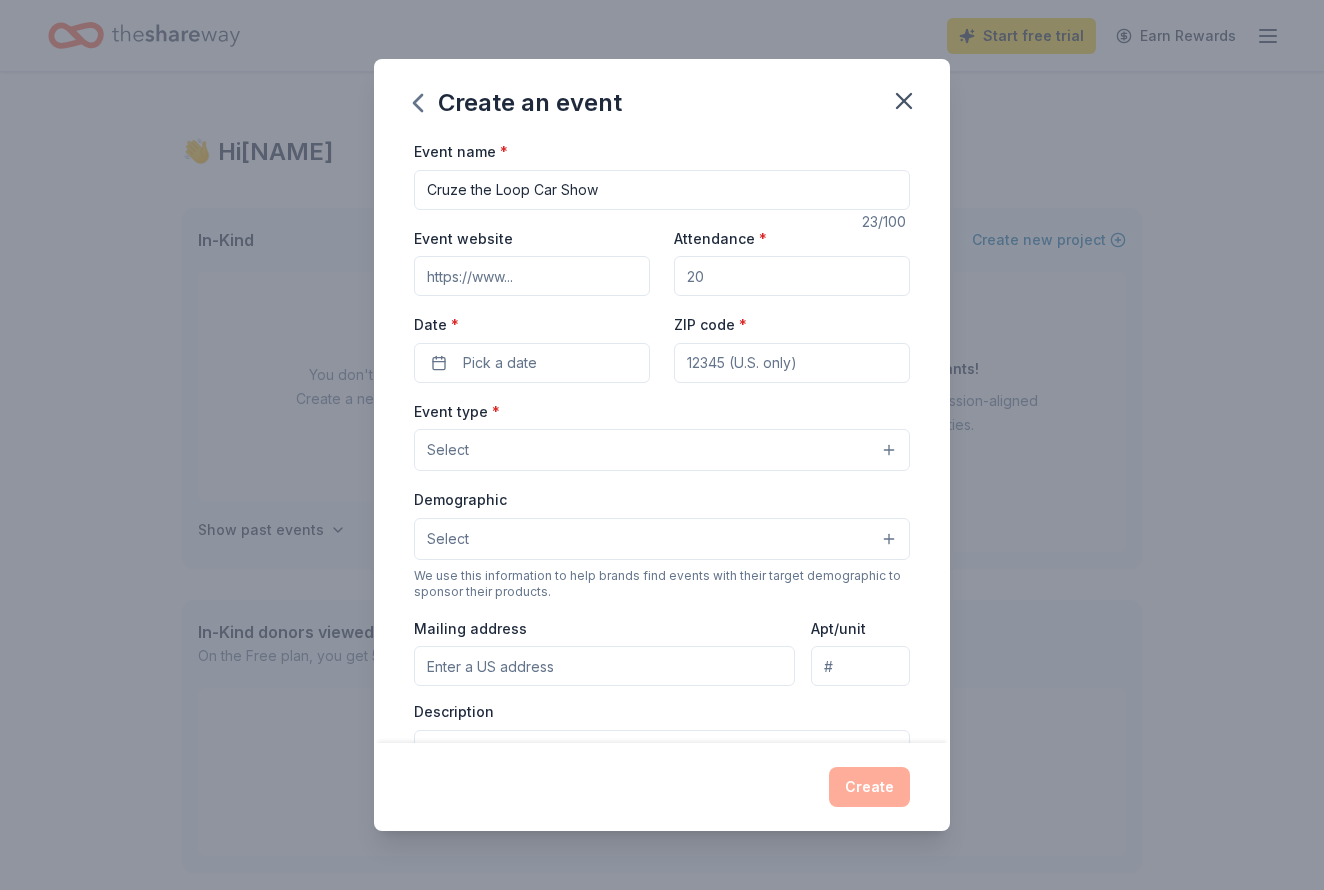 type on "2" 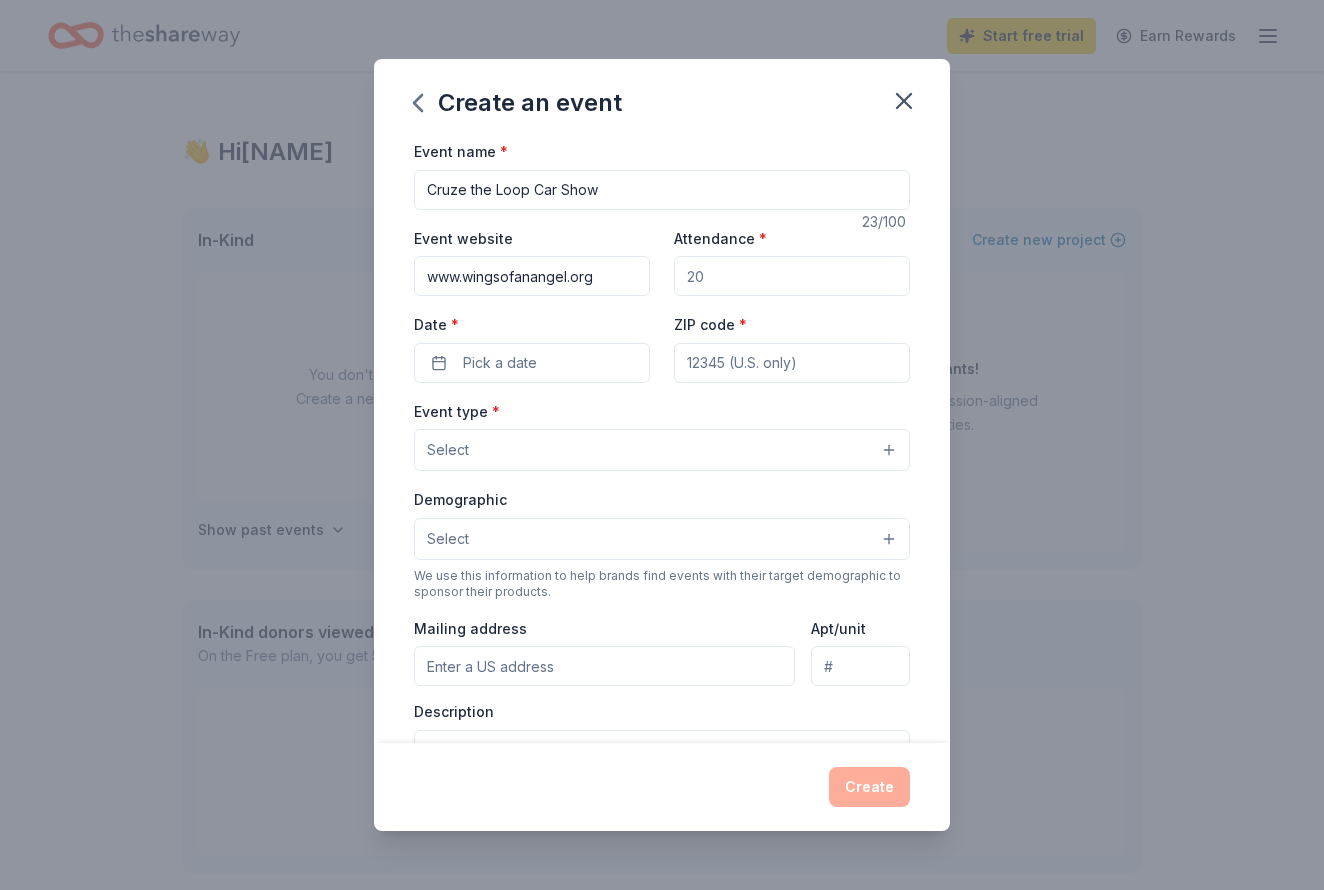 type on "www.wingsofanangel.org" 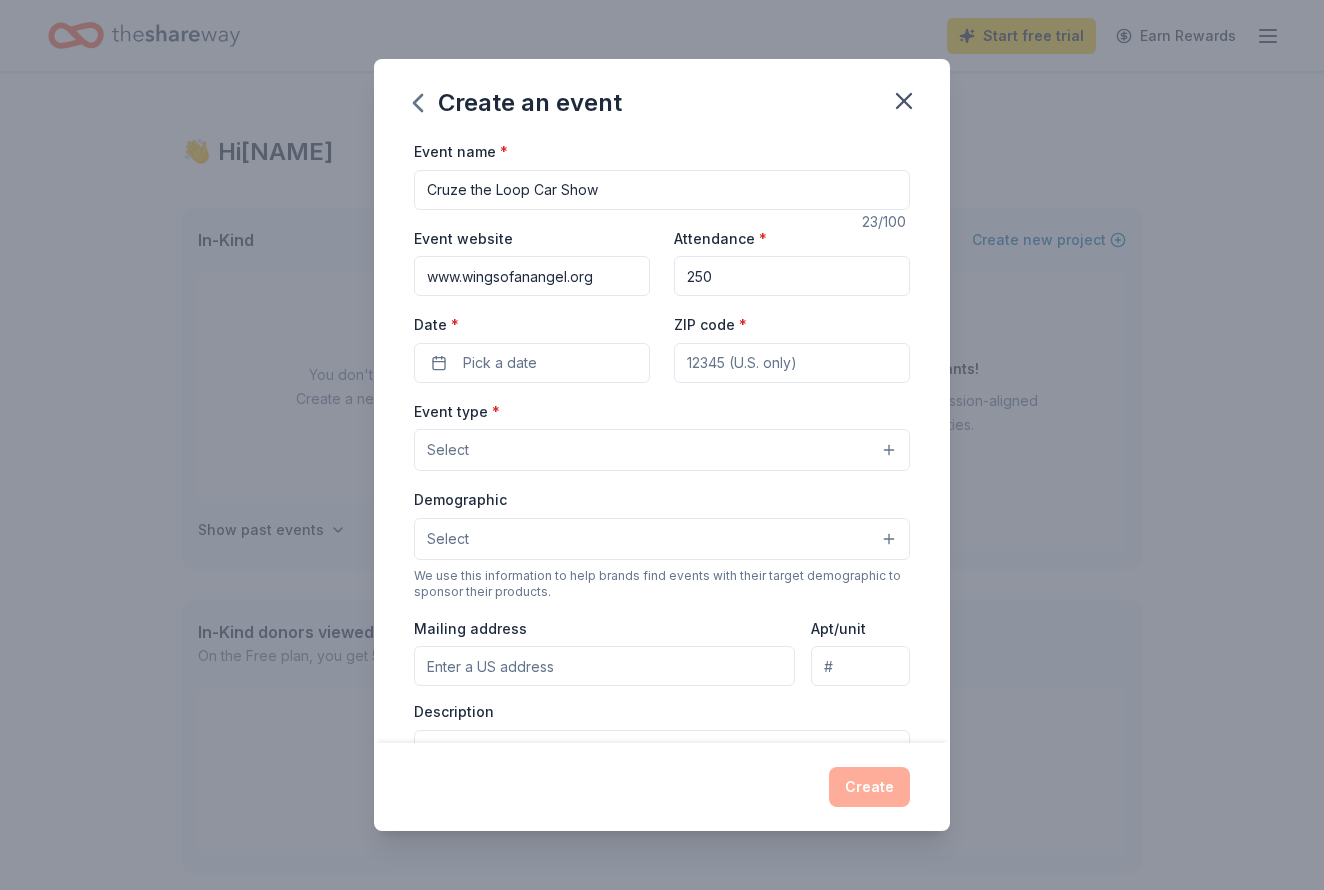 type on "250" 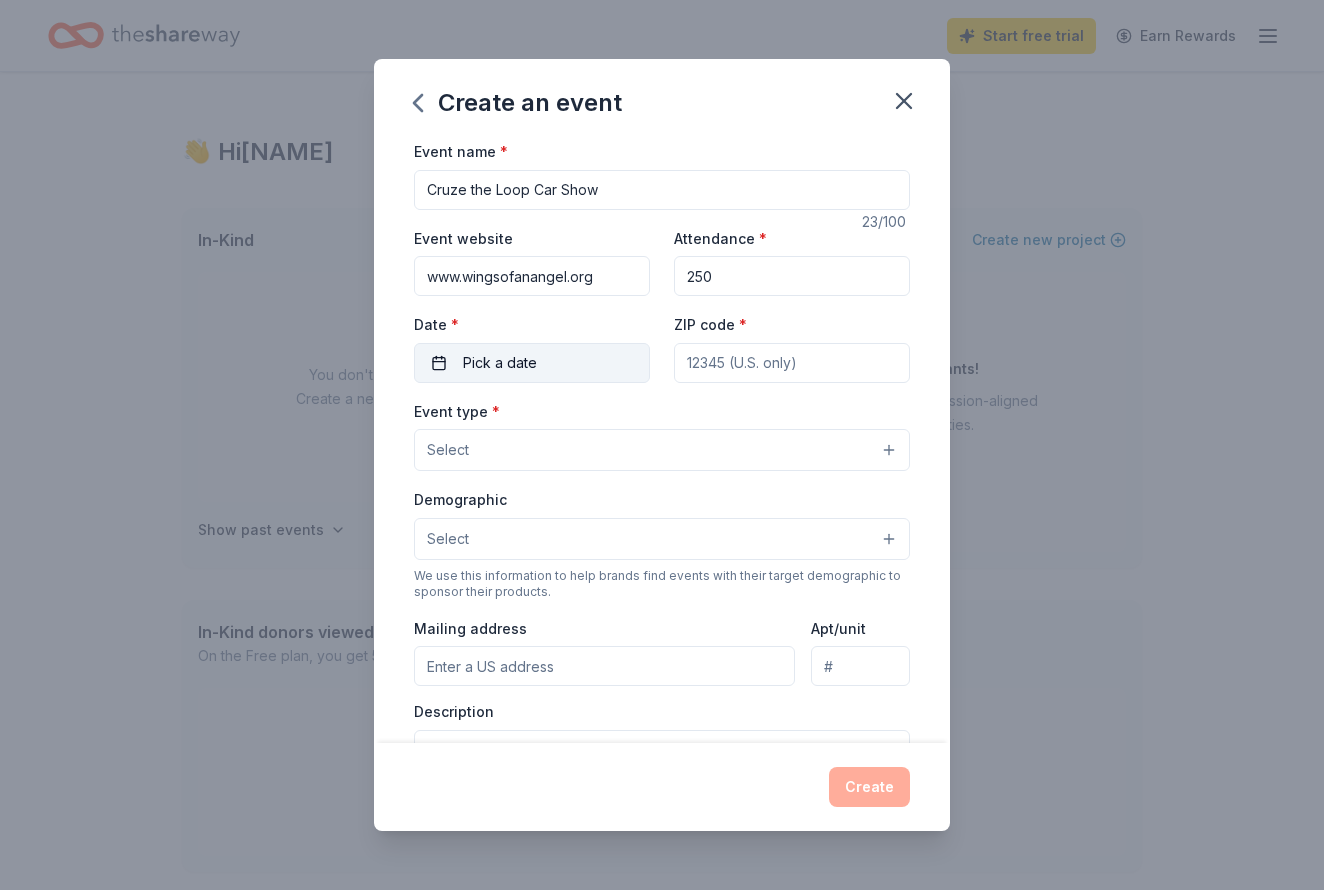 click on "Pick a date" at bounding box center [500, 363] 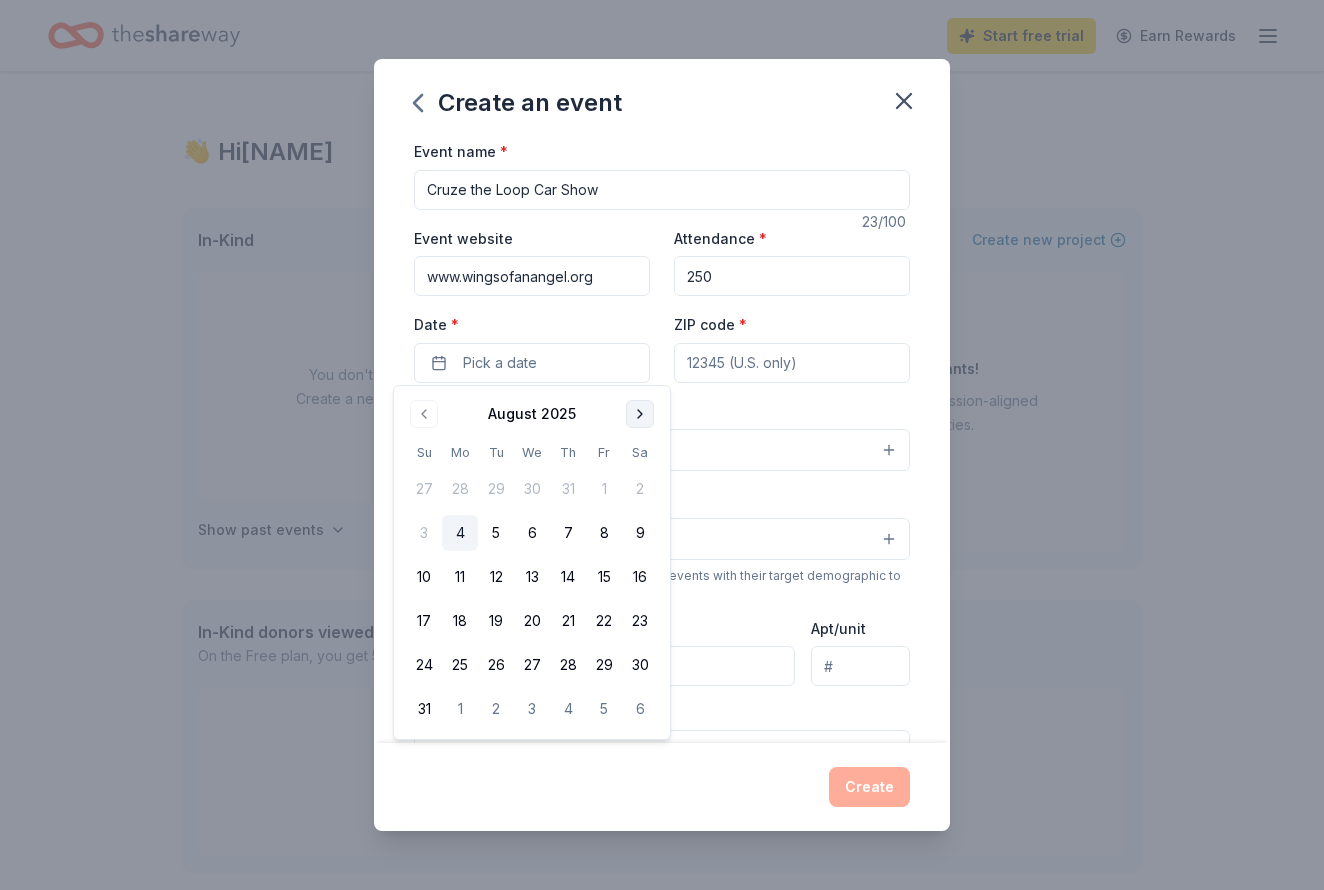 click at bounding box center (640, 414) 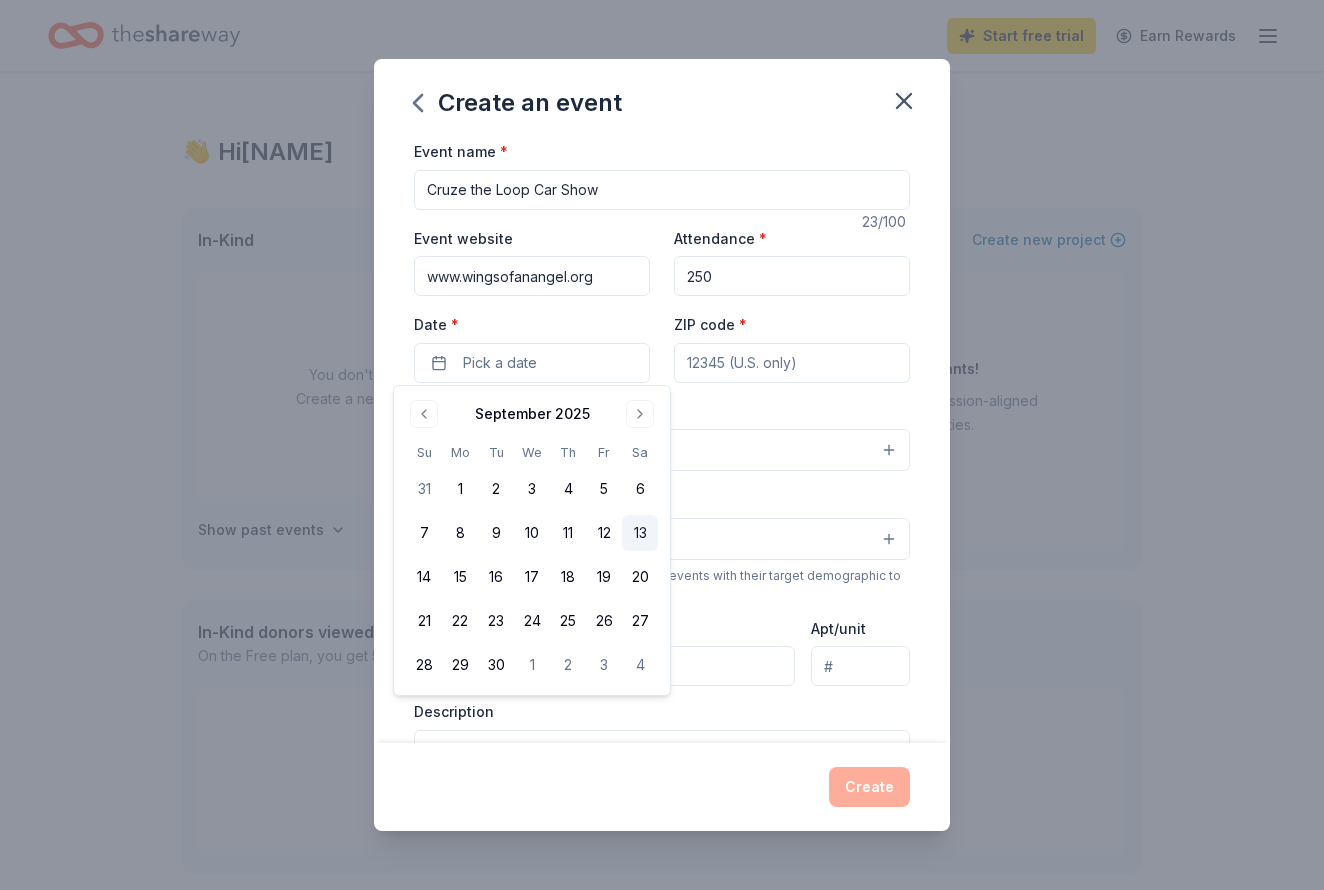 click on "13" at bounding box center (640, 533) 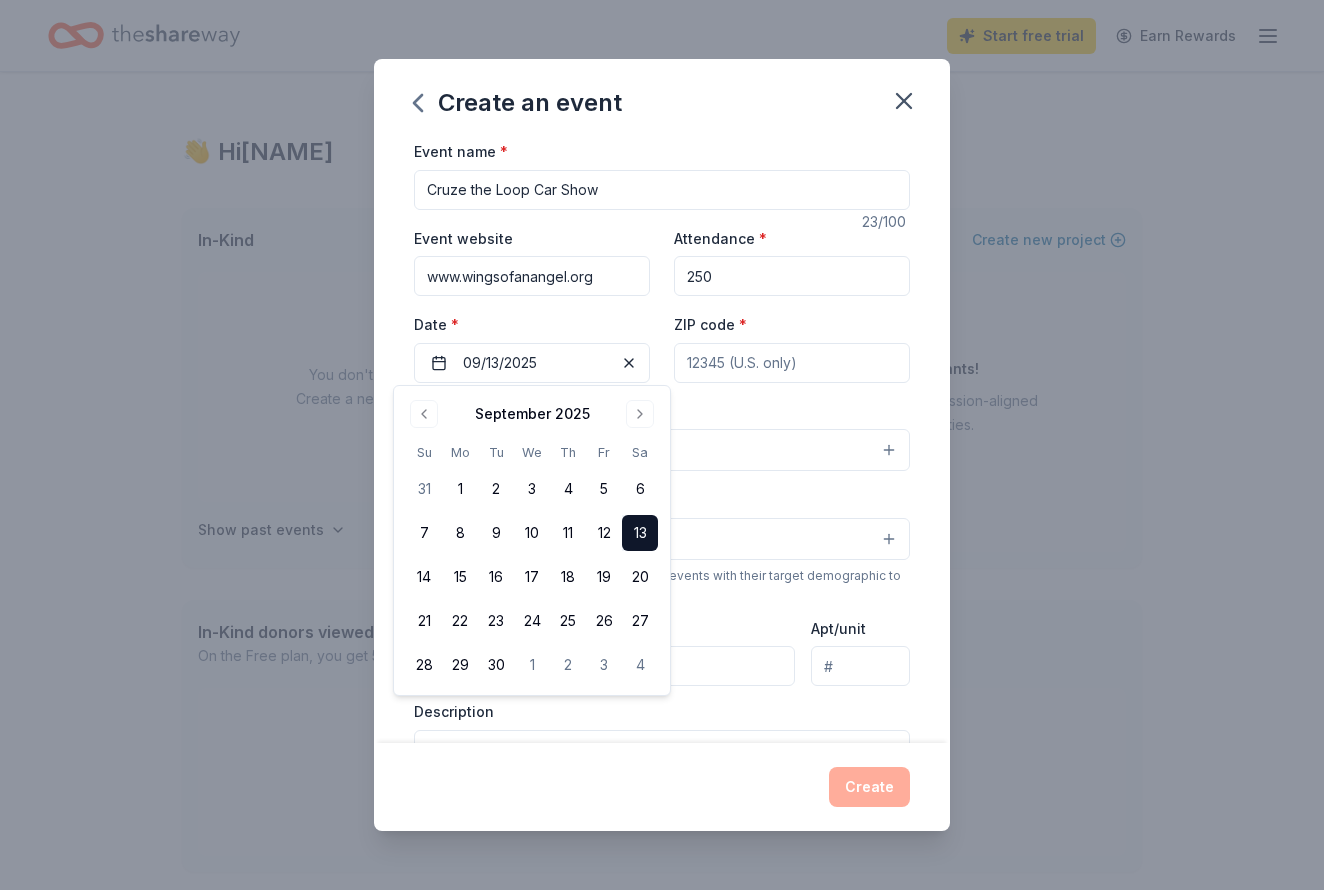 click on "Event type * Select" at bounding box center [662, 435] 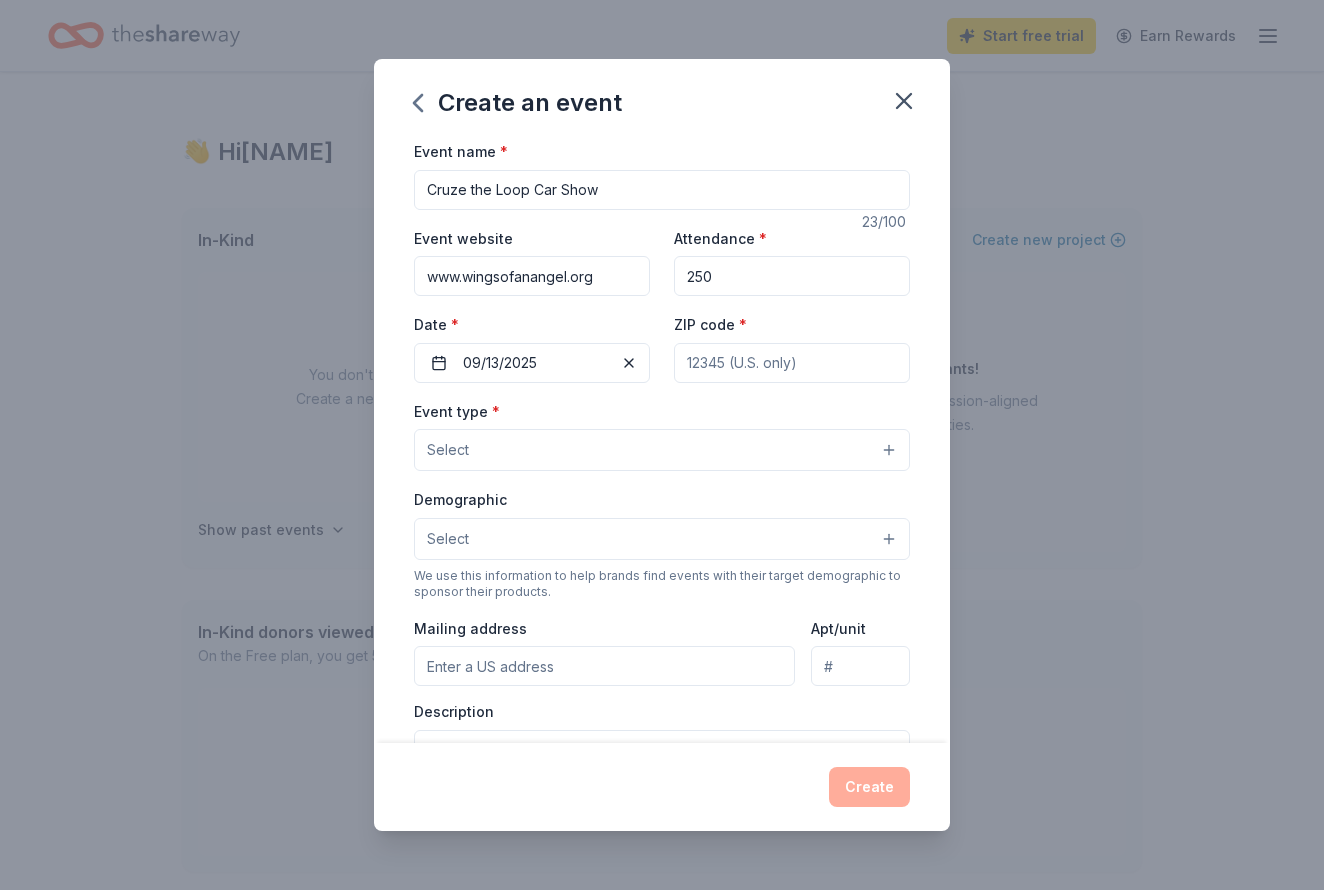 click on "Select" at bounding box center (662, 450) 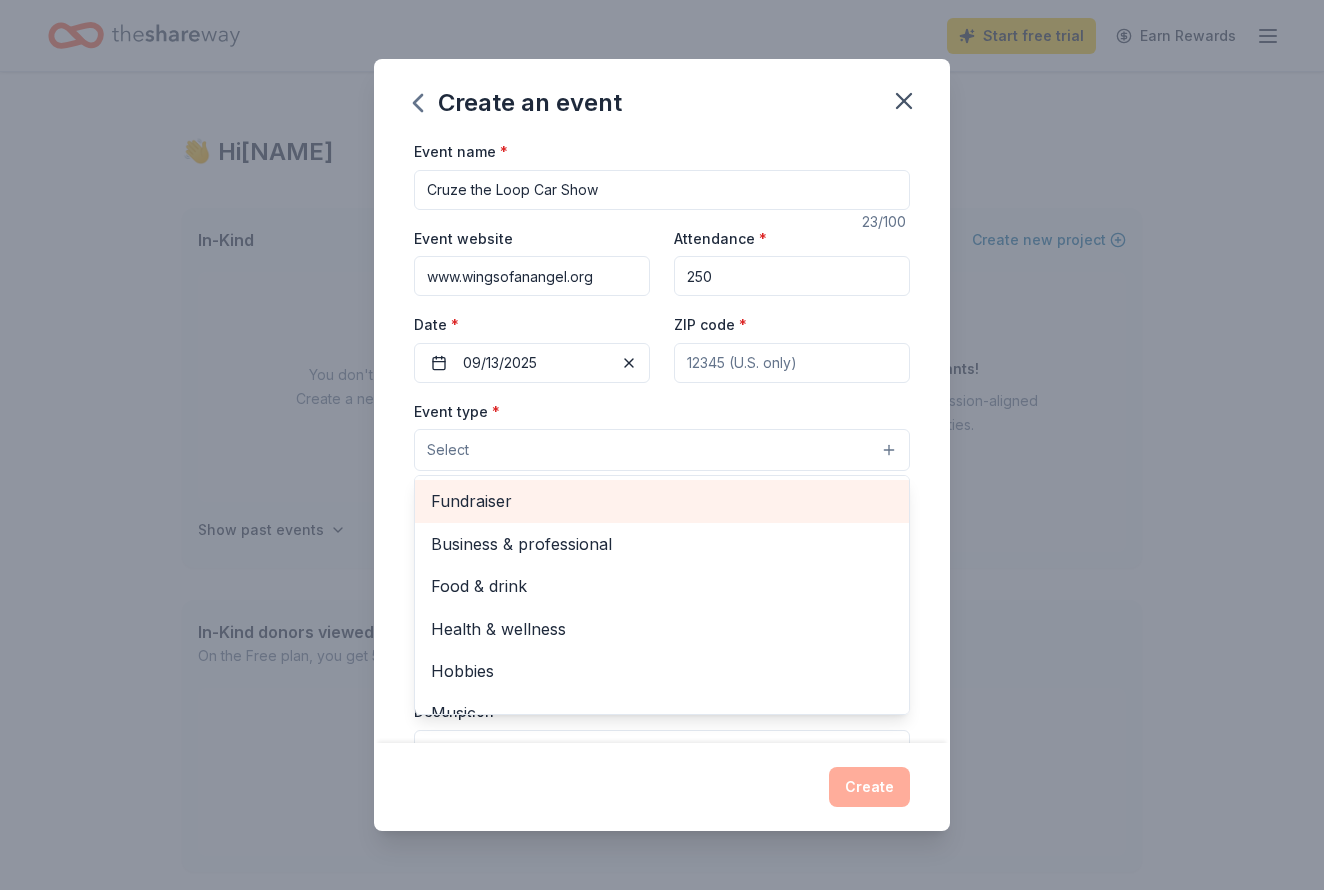 click on "Fundraiser" at bounding box center [662, 501] 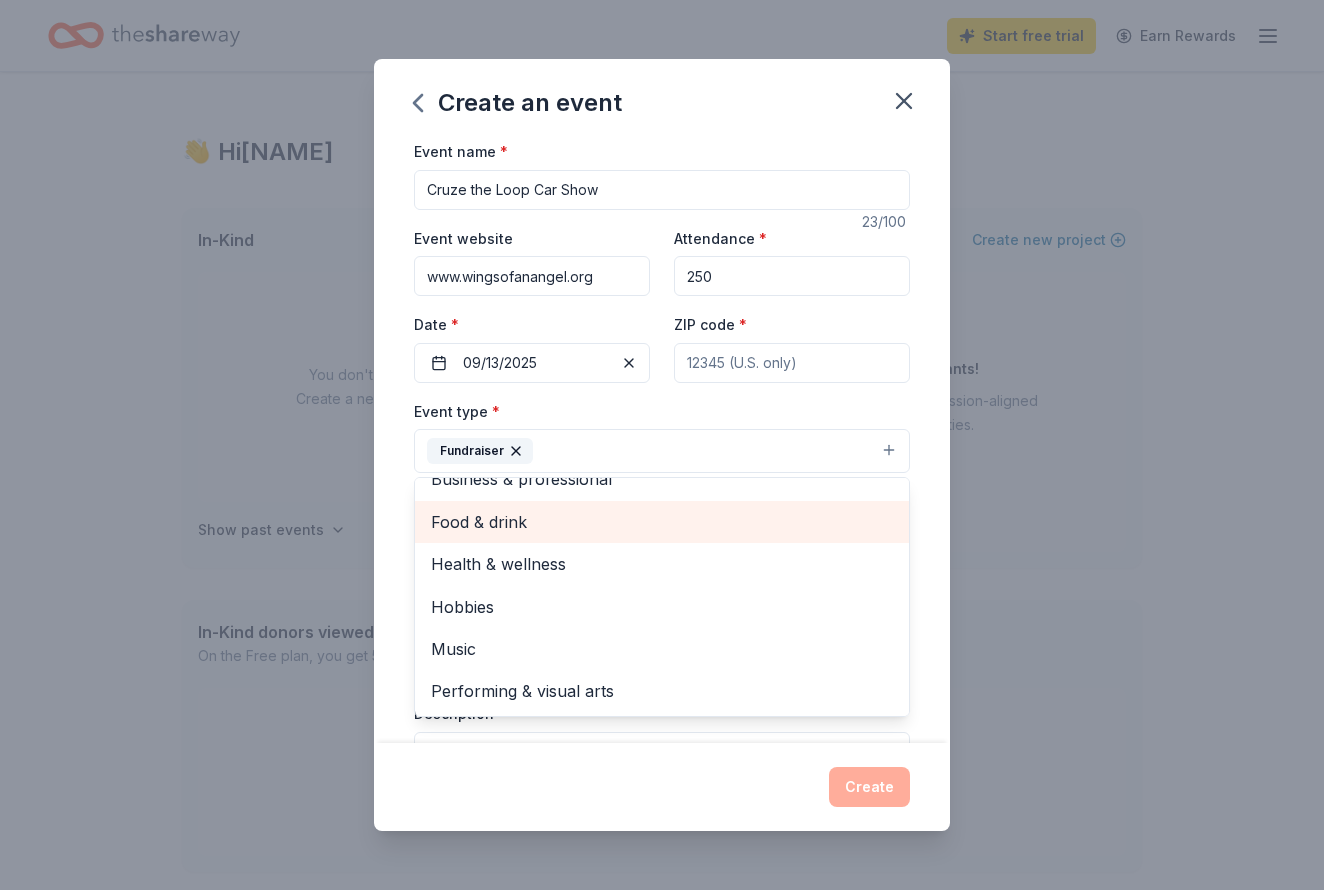 scroll, scrollTop: 22, scrollLeft: 0, axis: vertical 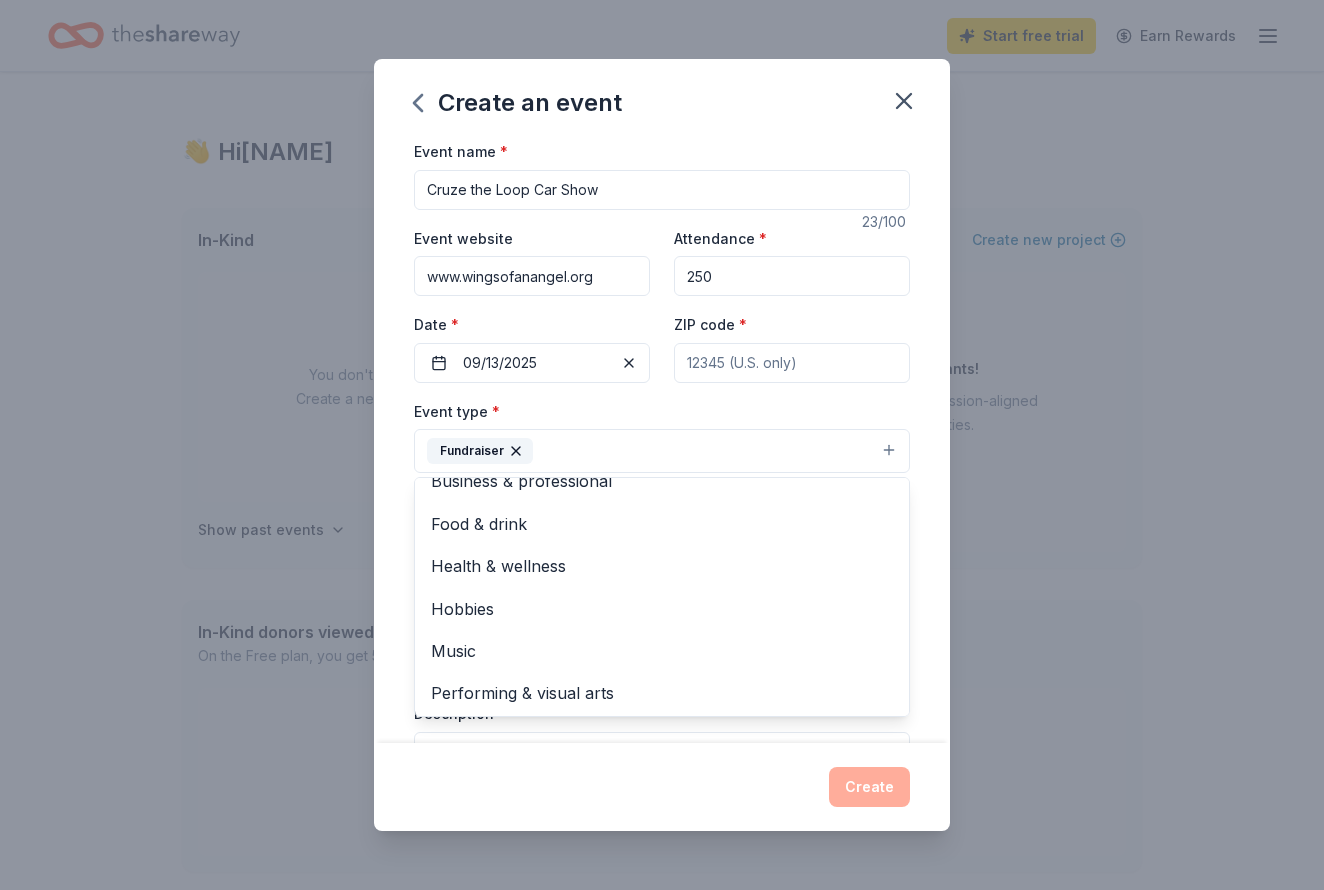 click on "Event type * Fundraiser Business & professional Food & drink Health & wellness Hobbies Music Performing & visual arts" at bounding box center [662, 436] 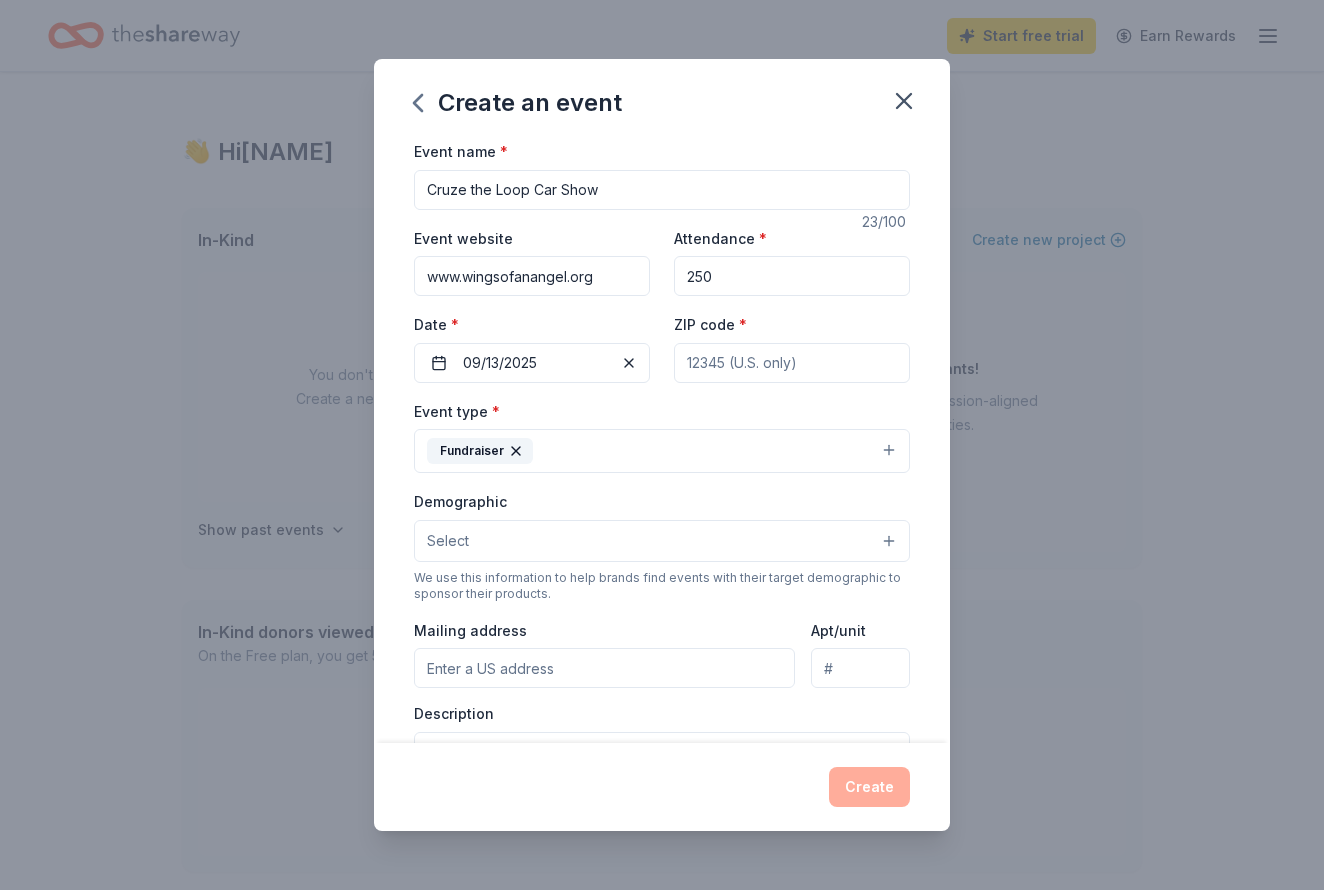 click on "Select" at bounding box center [662, 541] 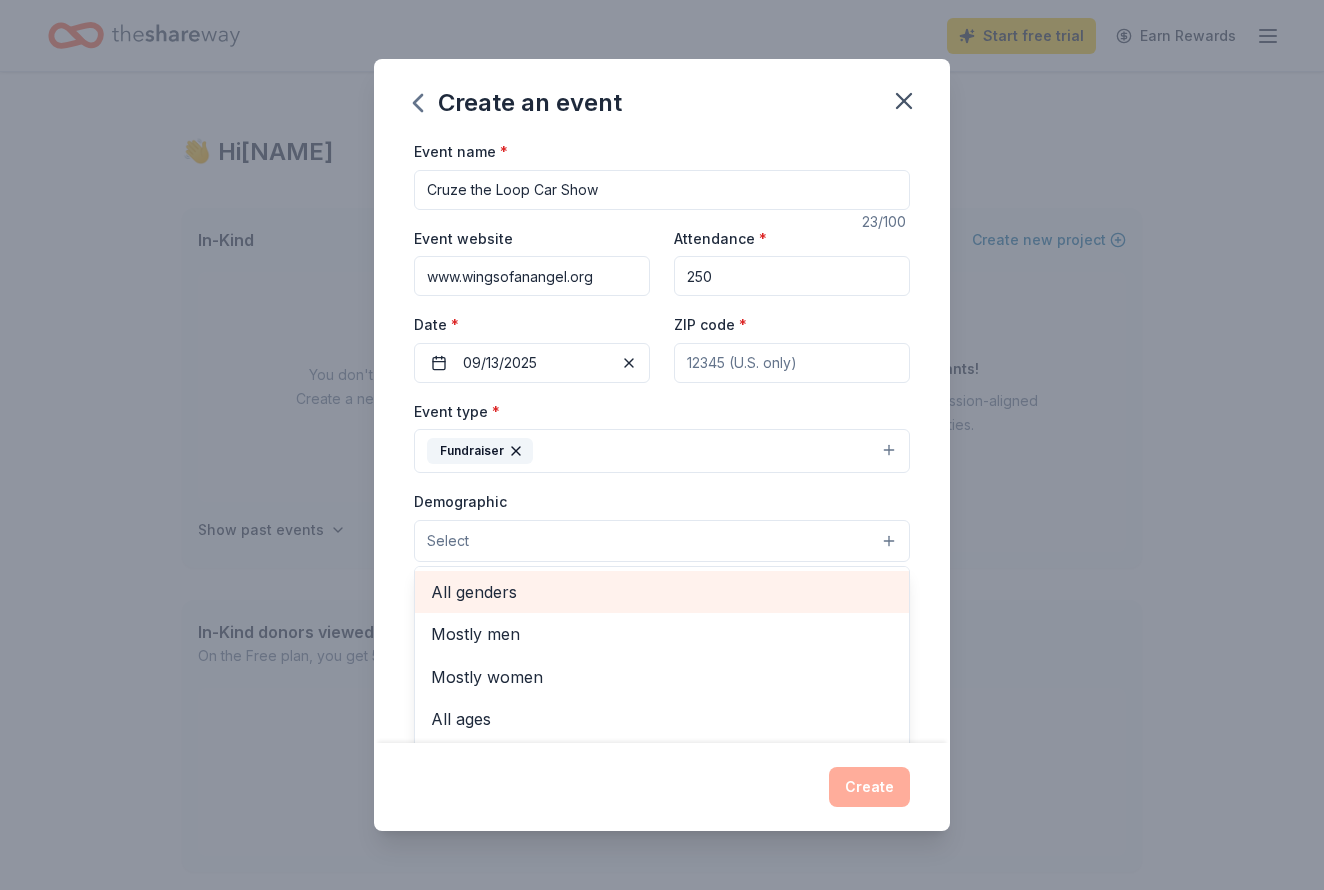 scroll, scrollTop: -1, scrollLeft: 0, axis: vertical 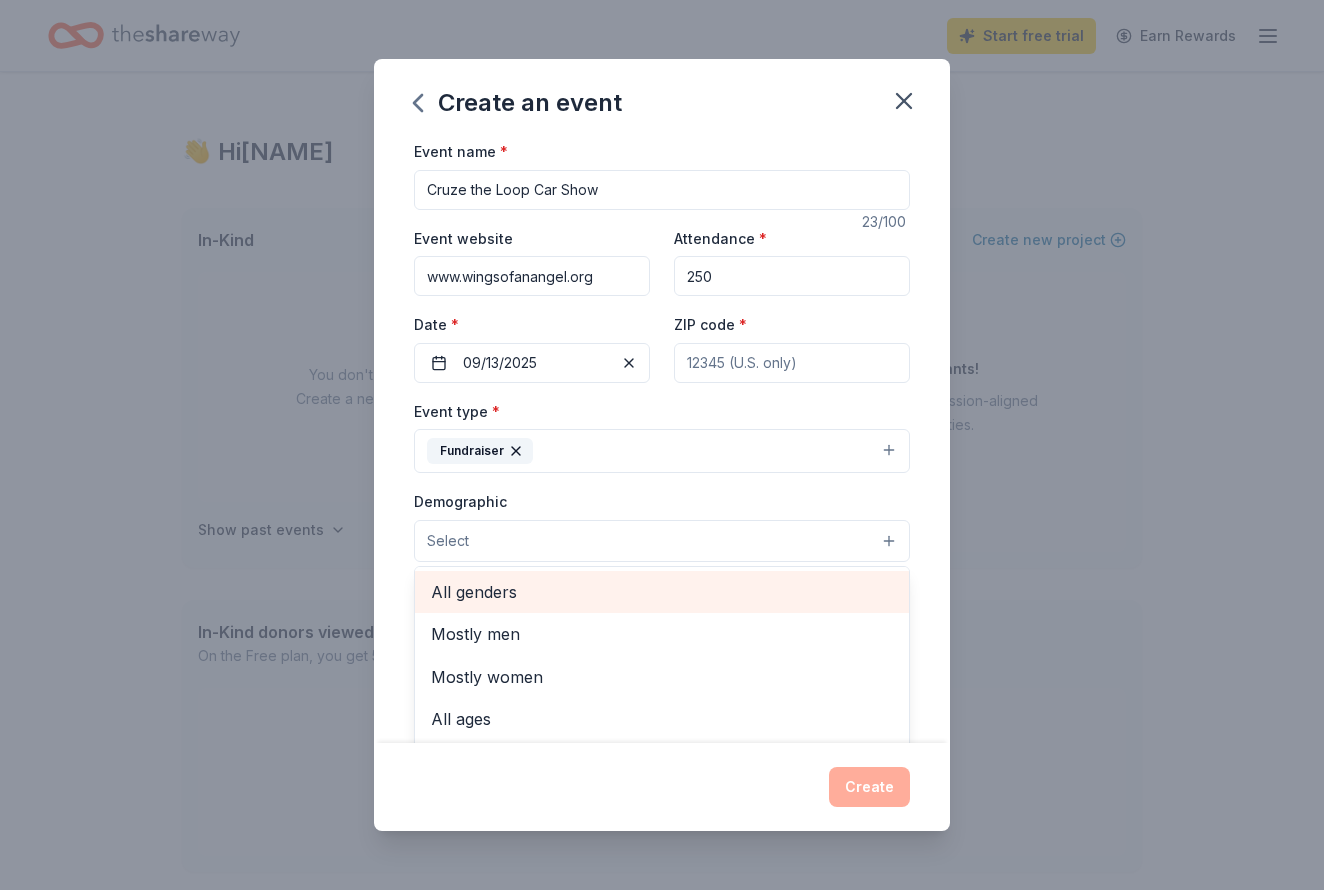 click on "All genders" at bounding box center [662, 592] 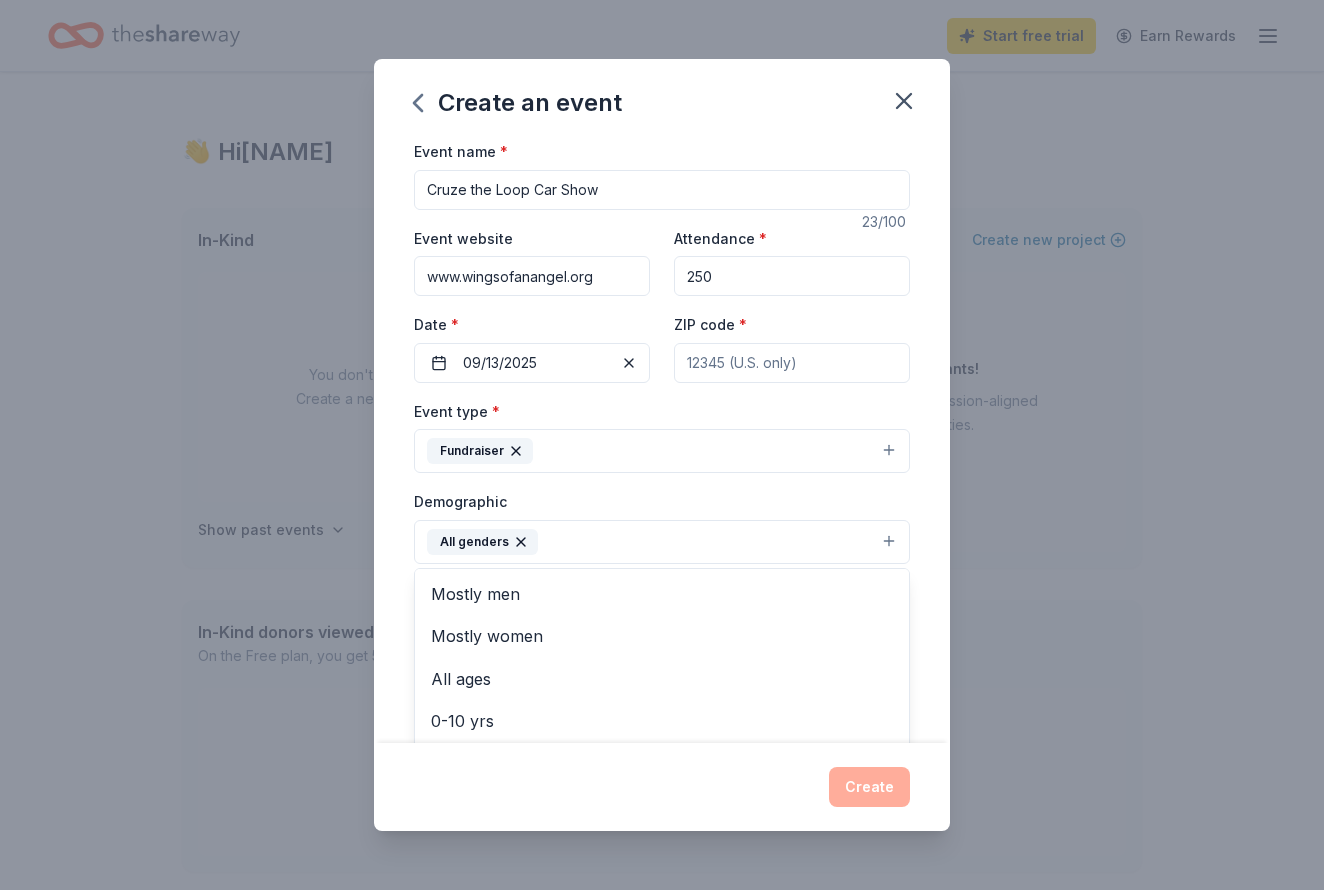 click on "Demographic All genders Mostly men Mostly women All ages 0-10 yrs 10-20 yrs 20-30 yrs 30-40 yrs 40-50 yrs 50-60 yrs 60-70 yrs 70-80 yrs 80+ yrs" at bounding box center (662, 526) 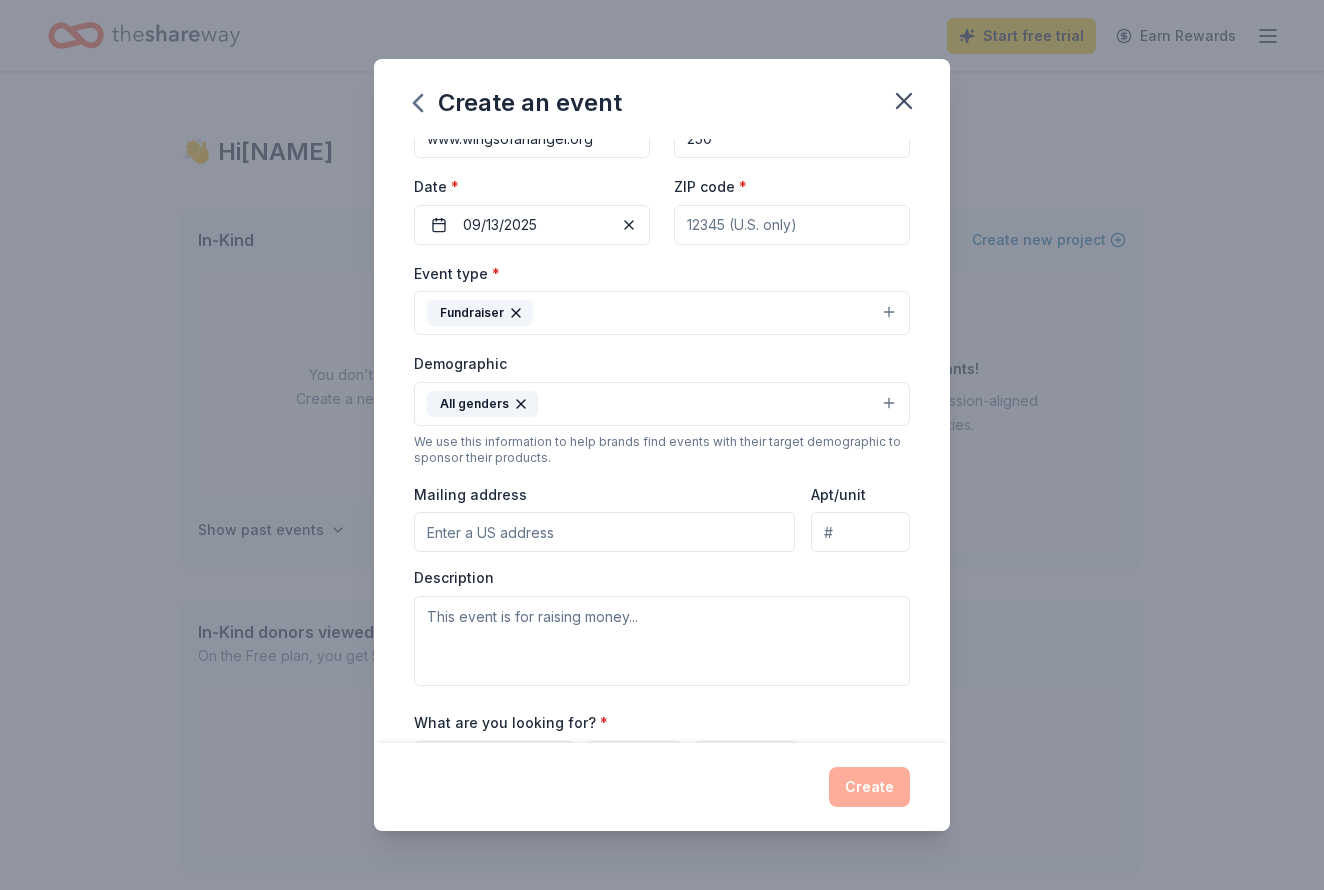 scroll, scrollTop: 184, scrollLeft: 0, axis: vertical 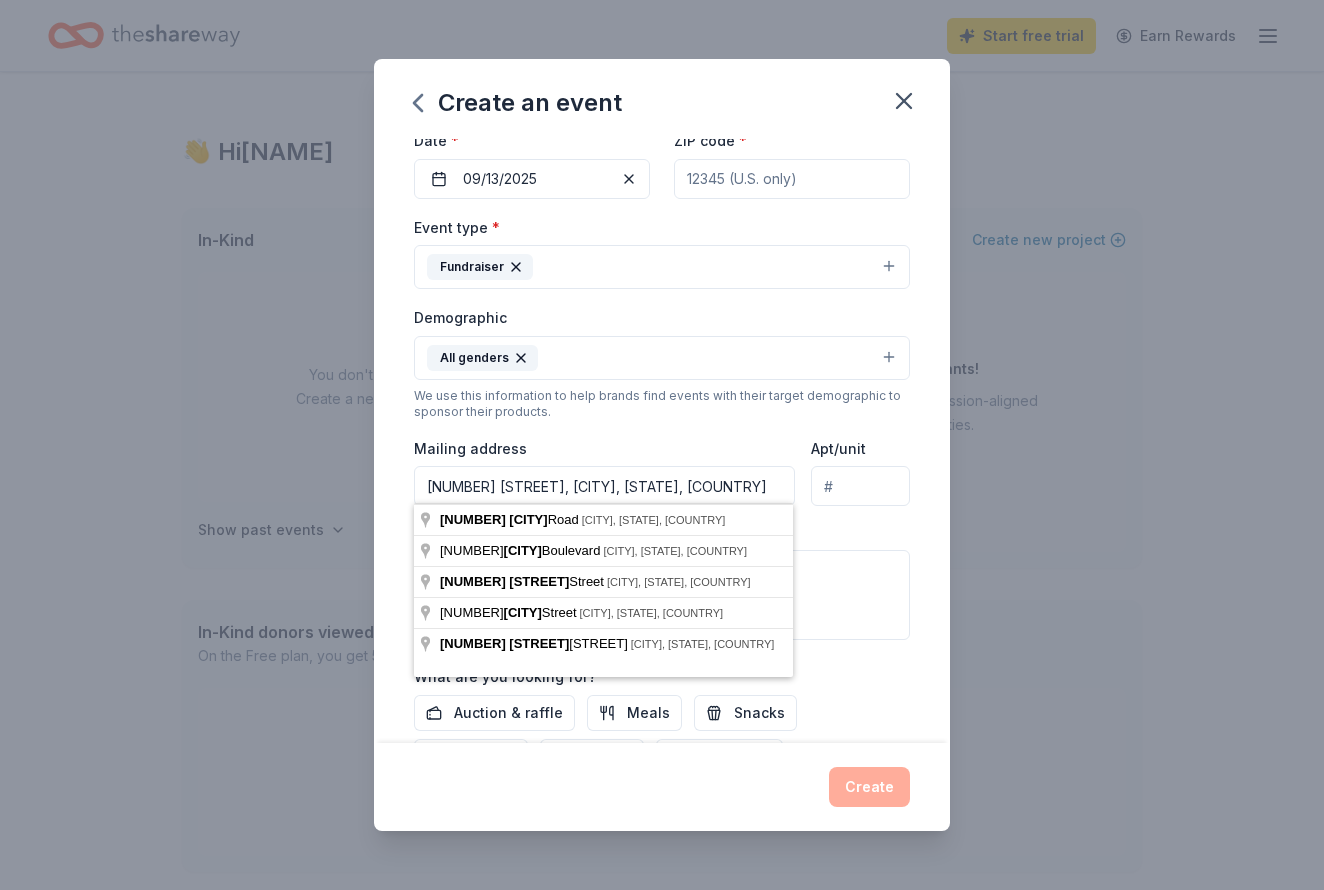 type on "2813 Gooding Road, Marion, OH, 43302" 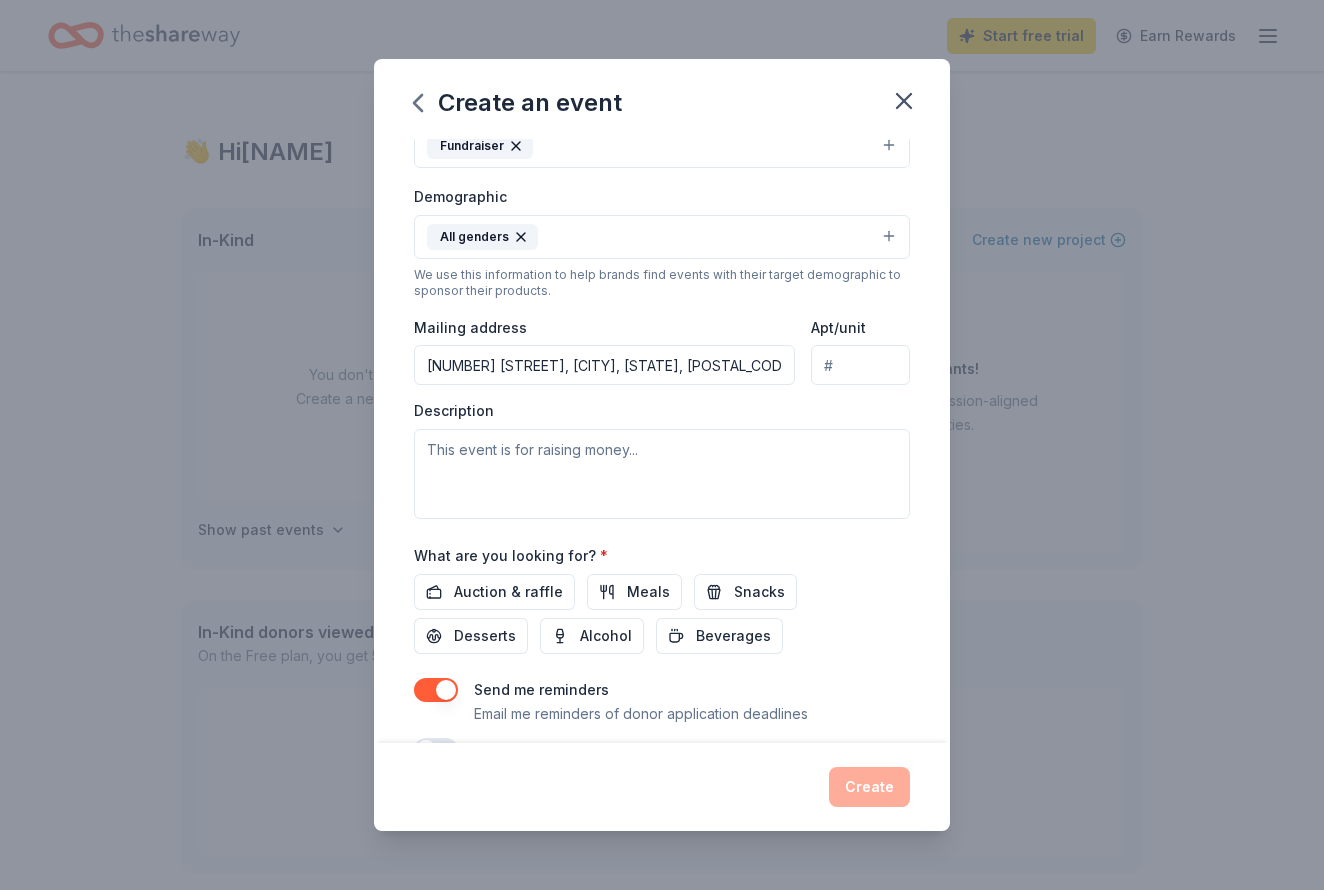 scroll, scrollTop: 325, scrollLeft: 0, axis: vertical 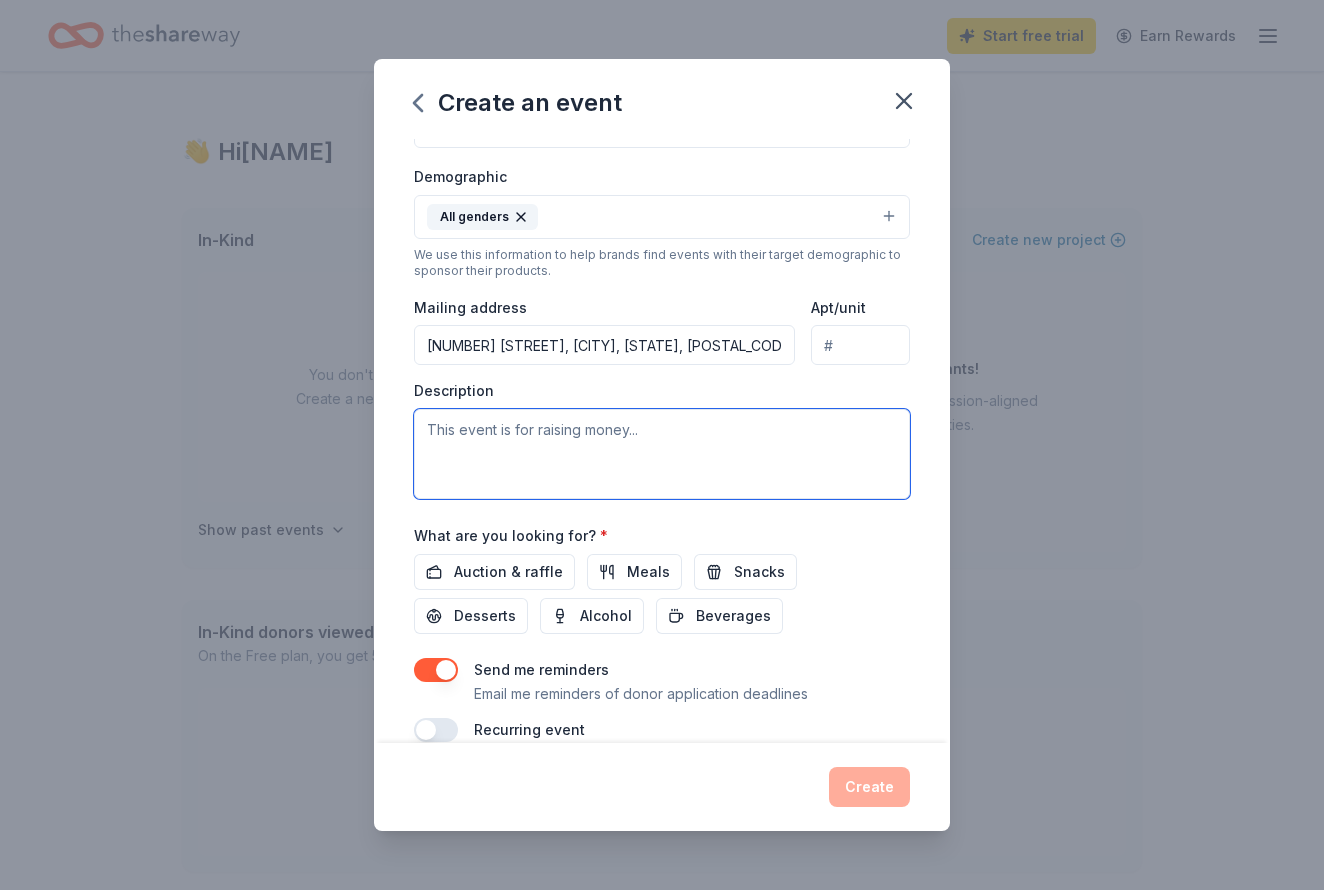 click at bounding box center (662, 454) 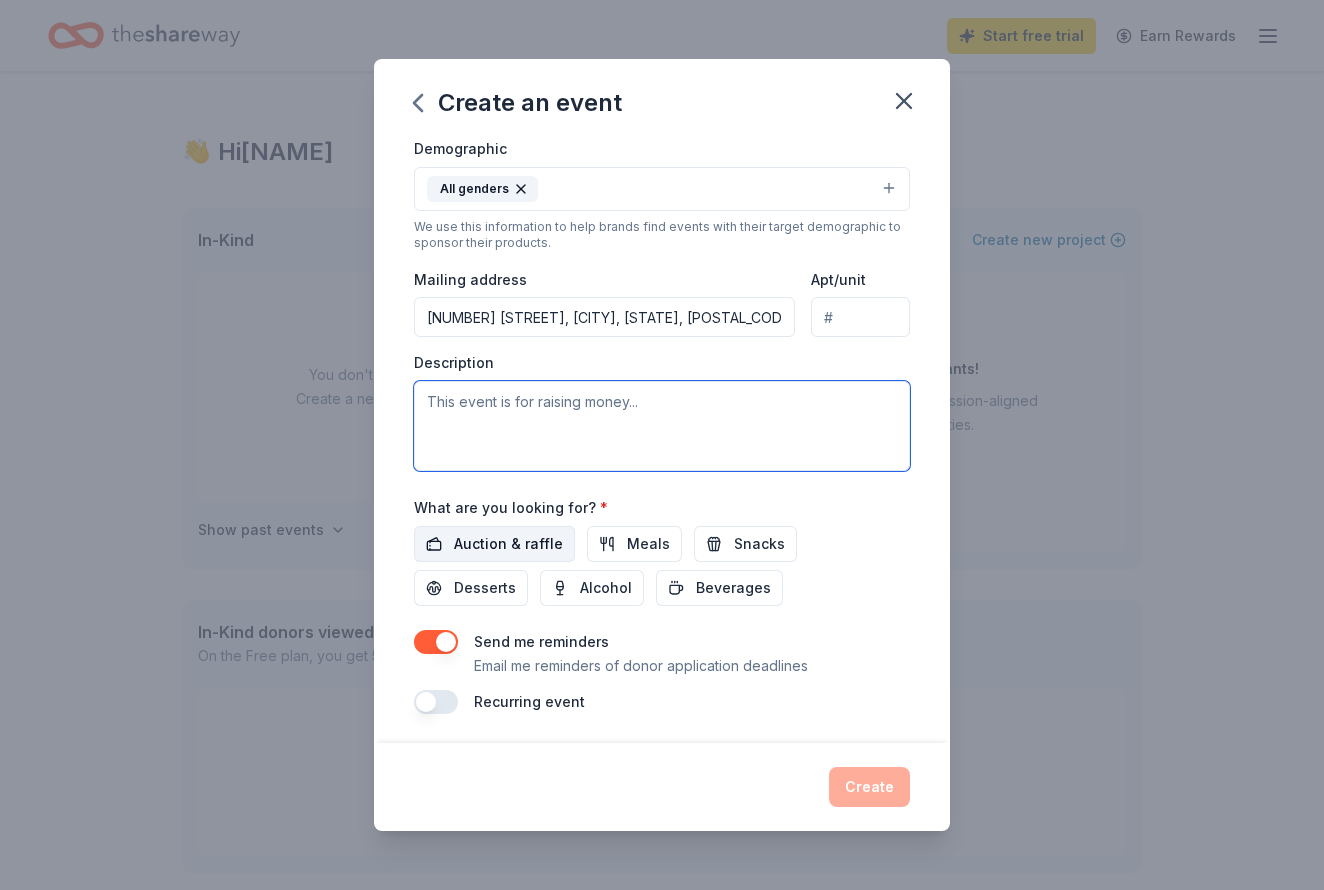 scroll, scrollTop: 351, scrollLeft: 0, axis: vertical 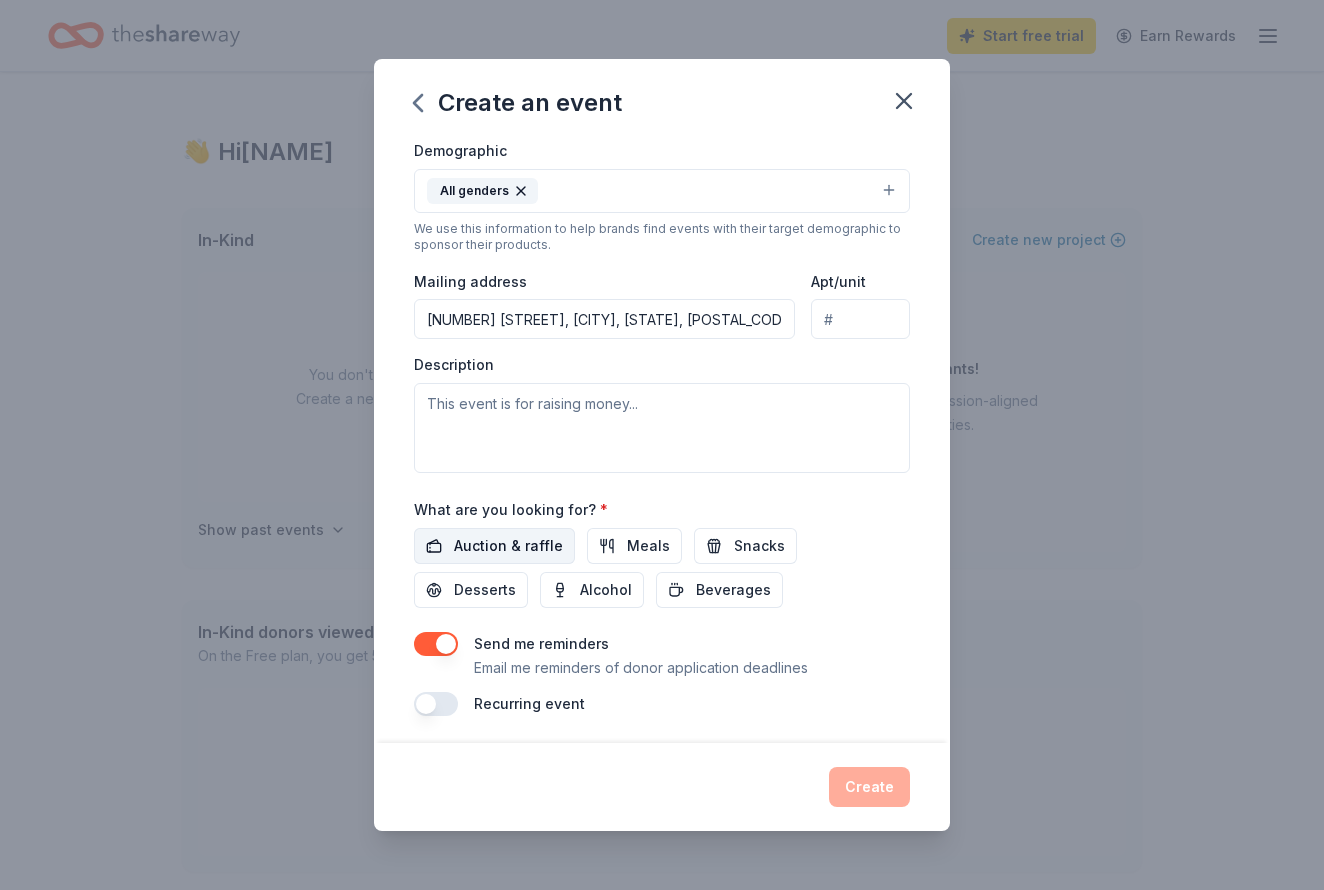 click on "Auction & raffle" at bounding box center (508, 546) 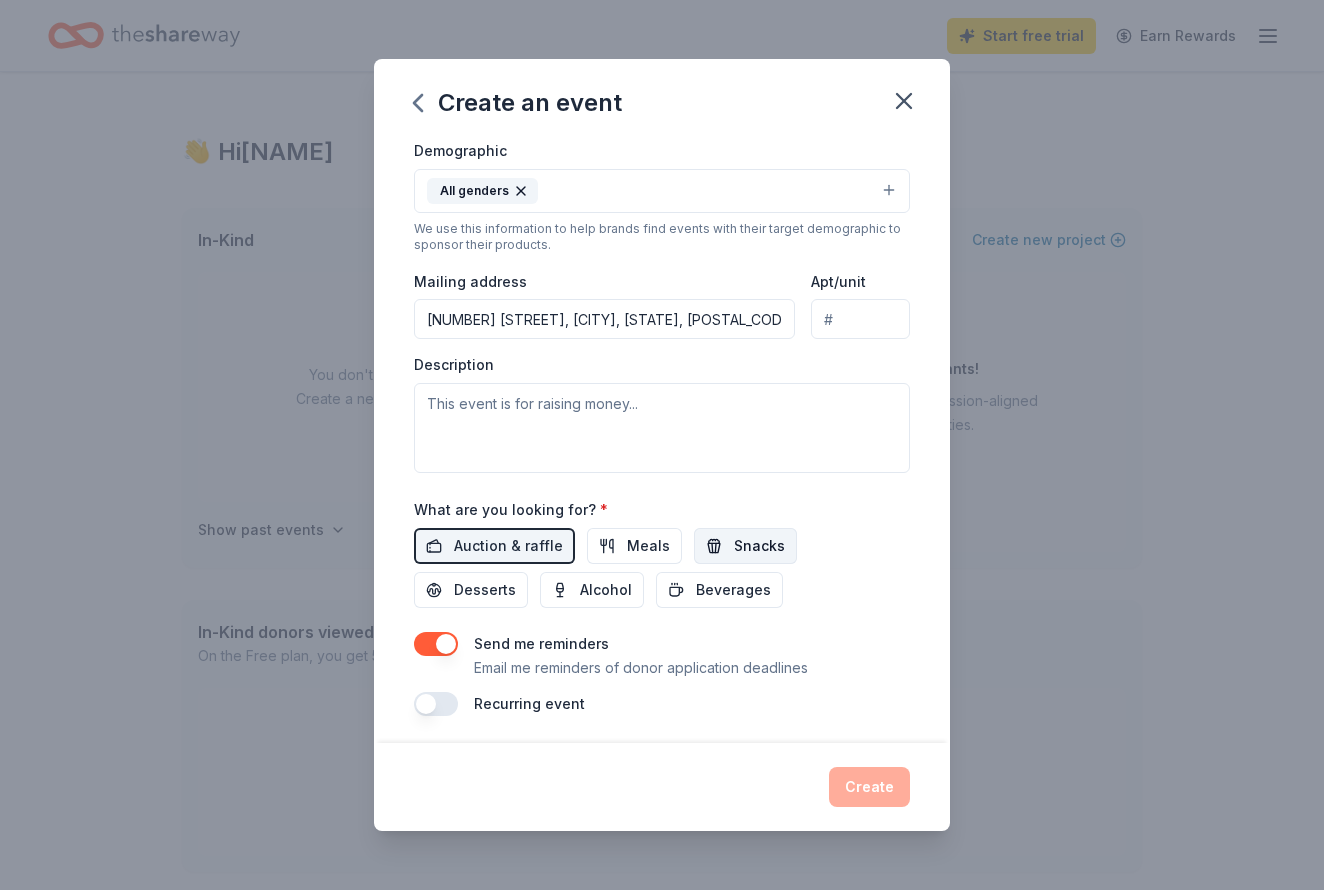 drag, startPoint x: 621, startPoint y: 539, endPoint x: 705, endPoint y: 538, distance: 84.00595 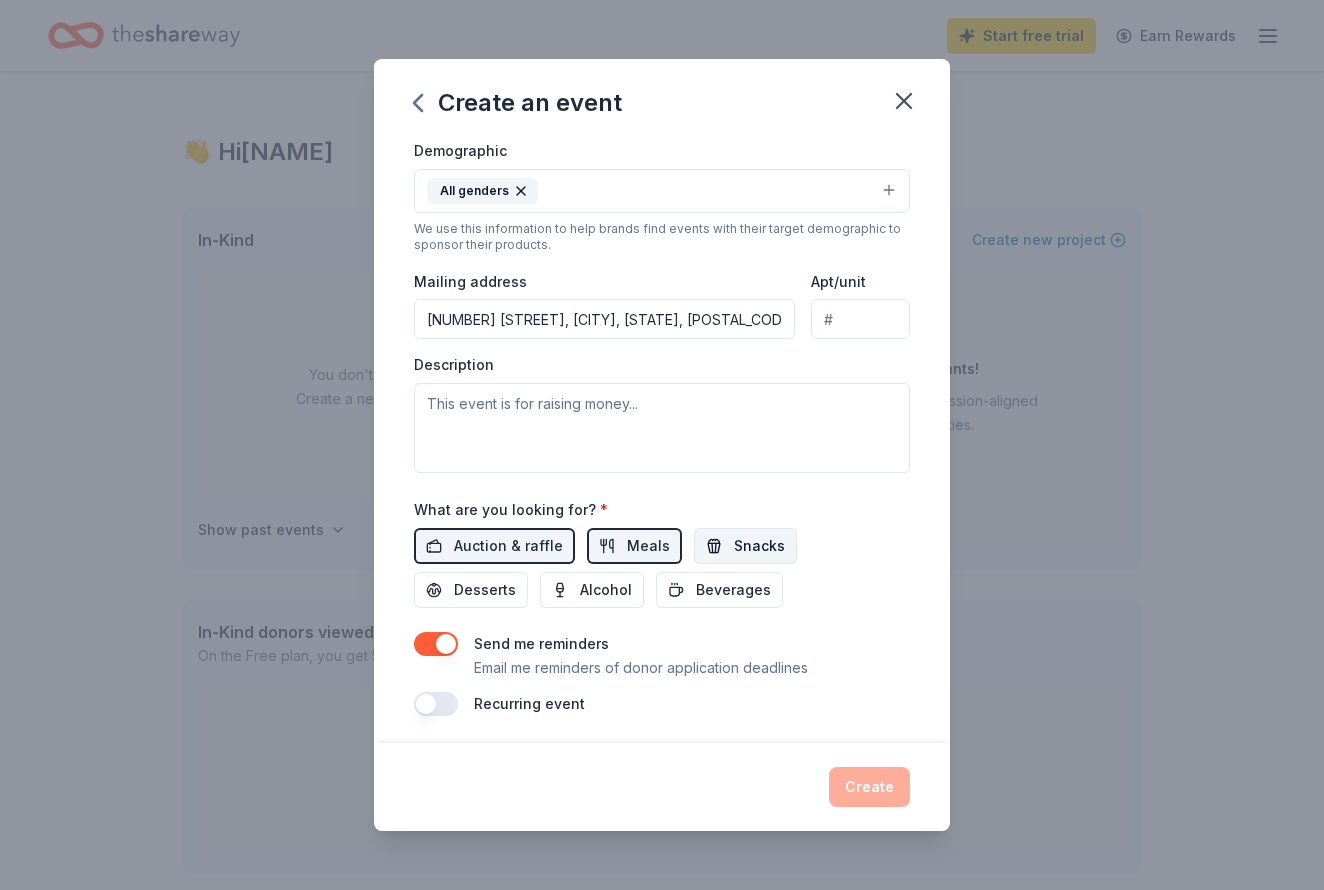 click on "Snacks" at bounding box center (759, 546) 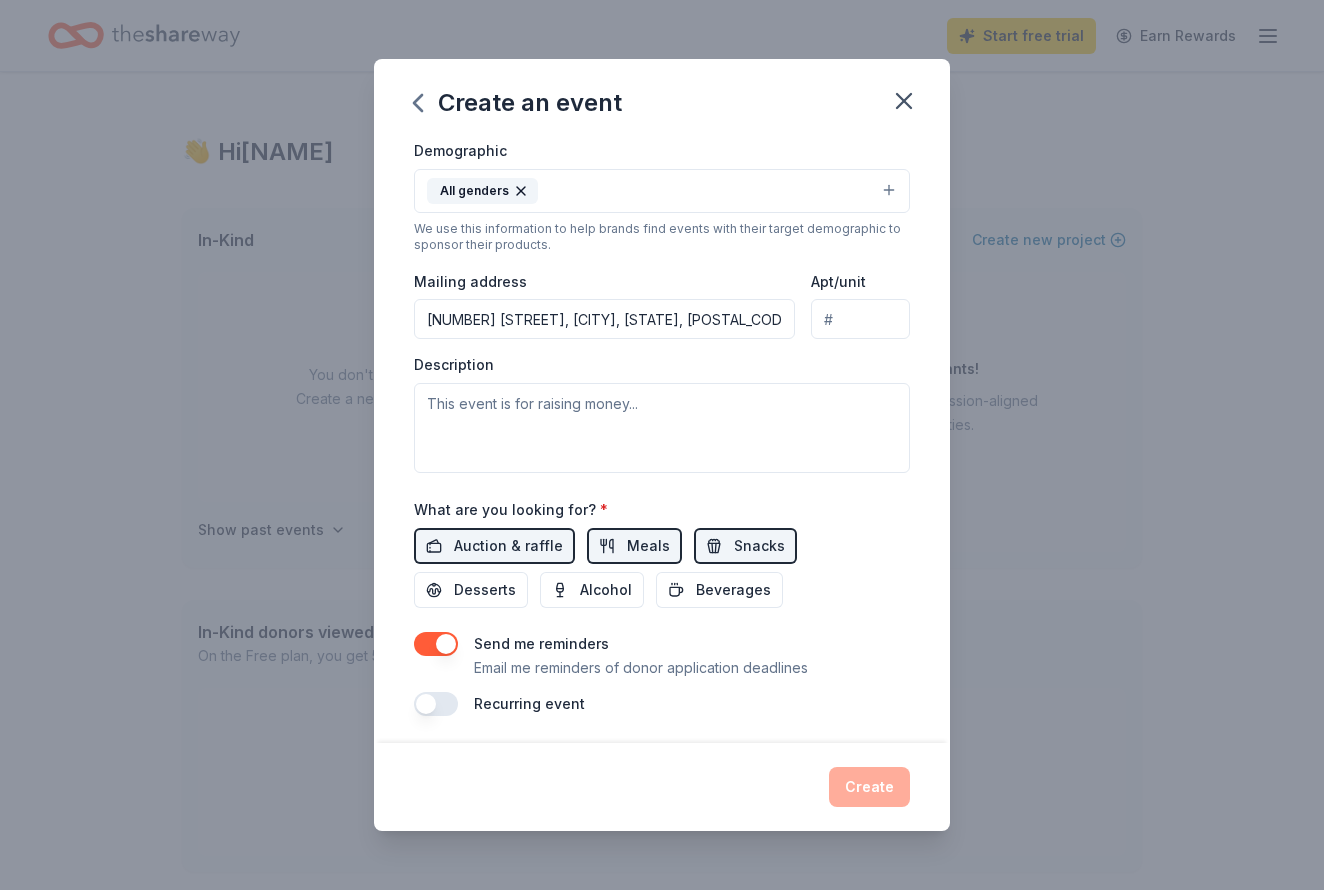drag, startPoint x: 821, startPoint y: 543, endPoint x: 796, endPoint y: 542, distance: 25.019993 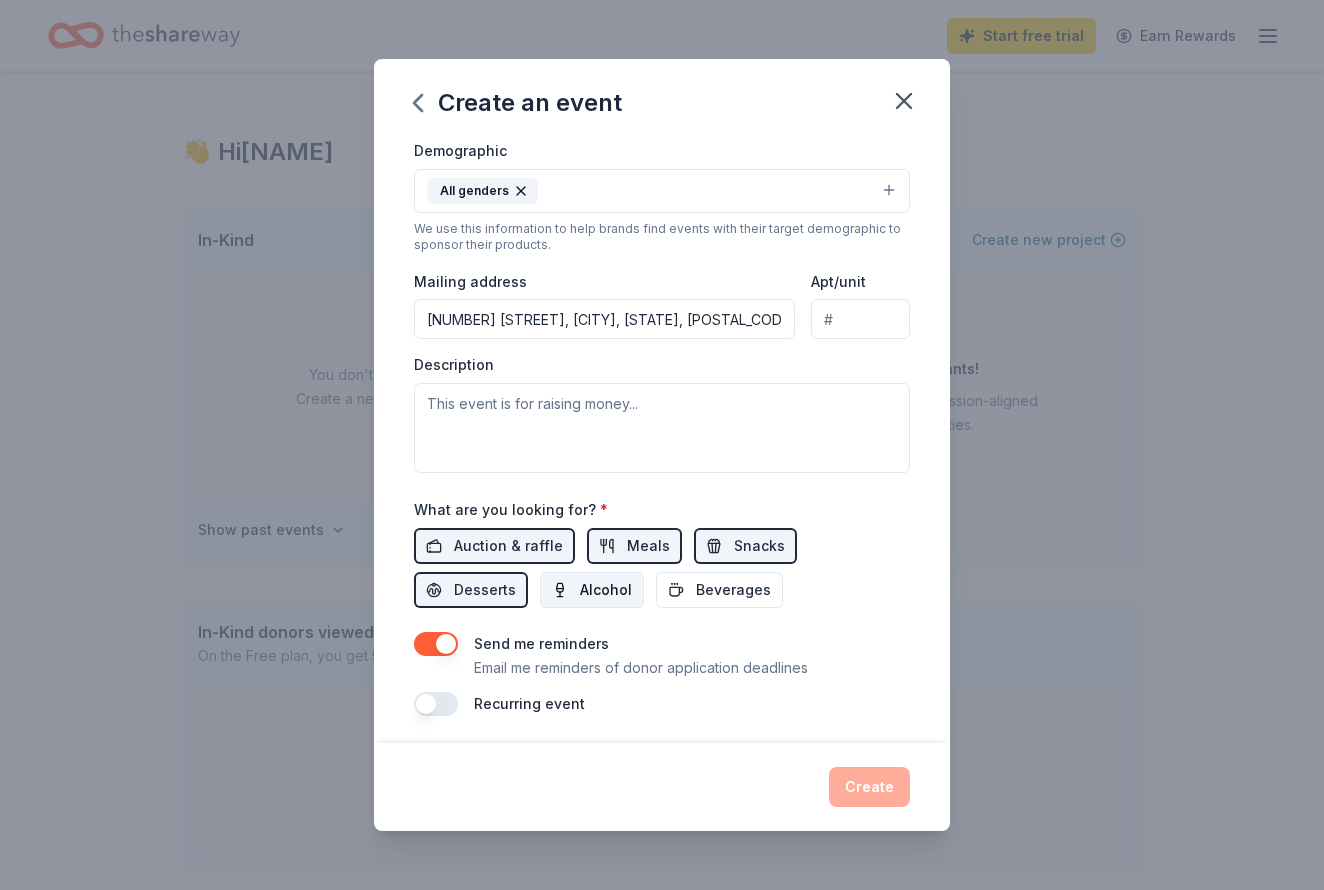 drag, startPoint x: 614, startPoint y: 597, endPoint x: 492, endPoint y: 597, distance: 122 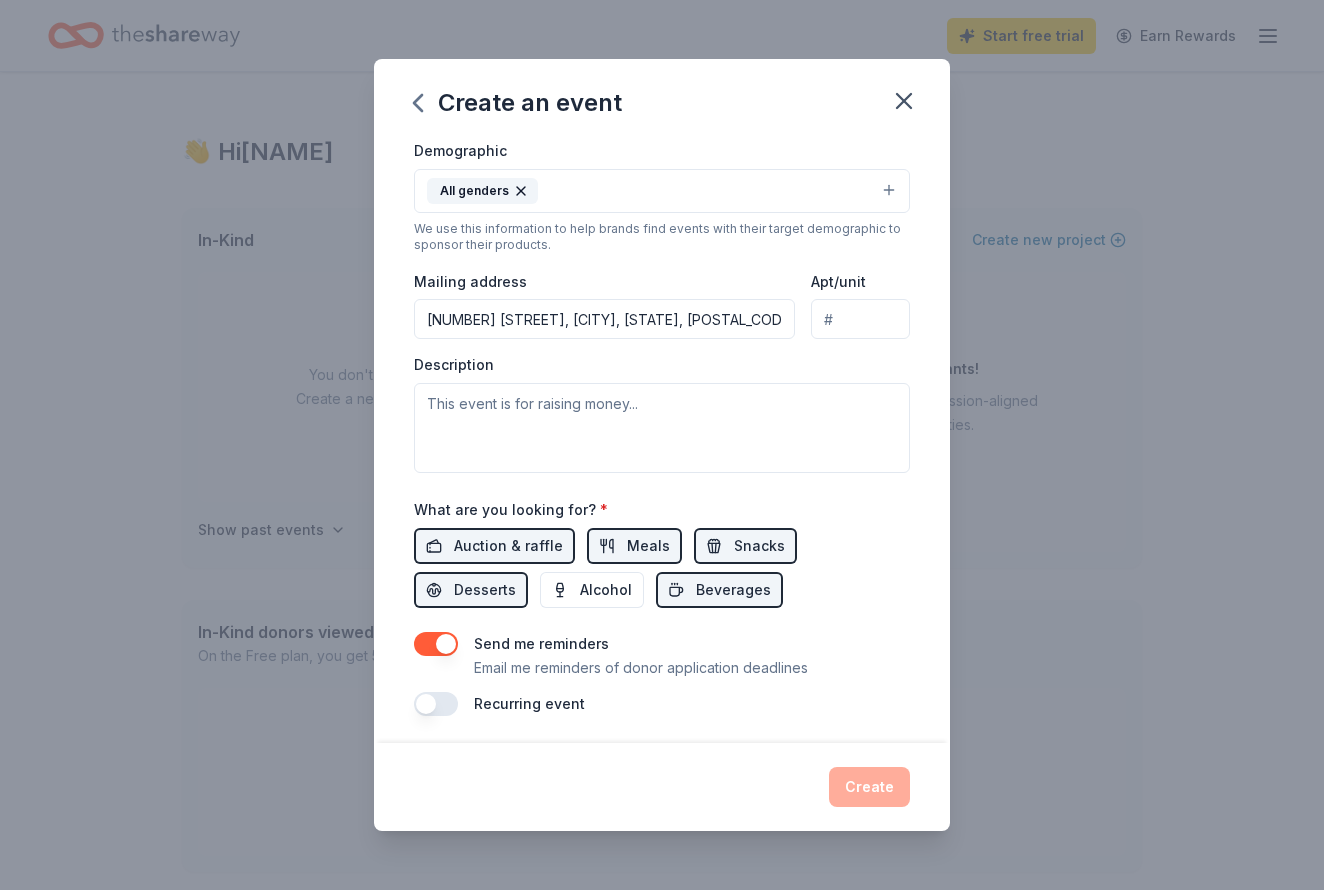 drag, startPoint x: 473, startPoint y: 590, endPoint x: 629, endPoint y: 694, distance: 187.48866 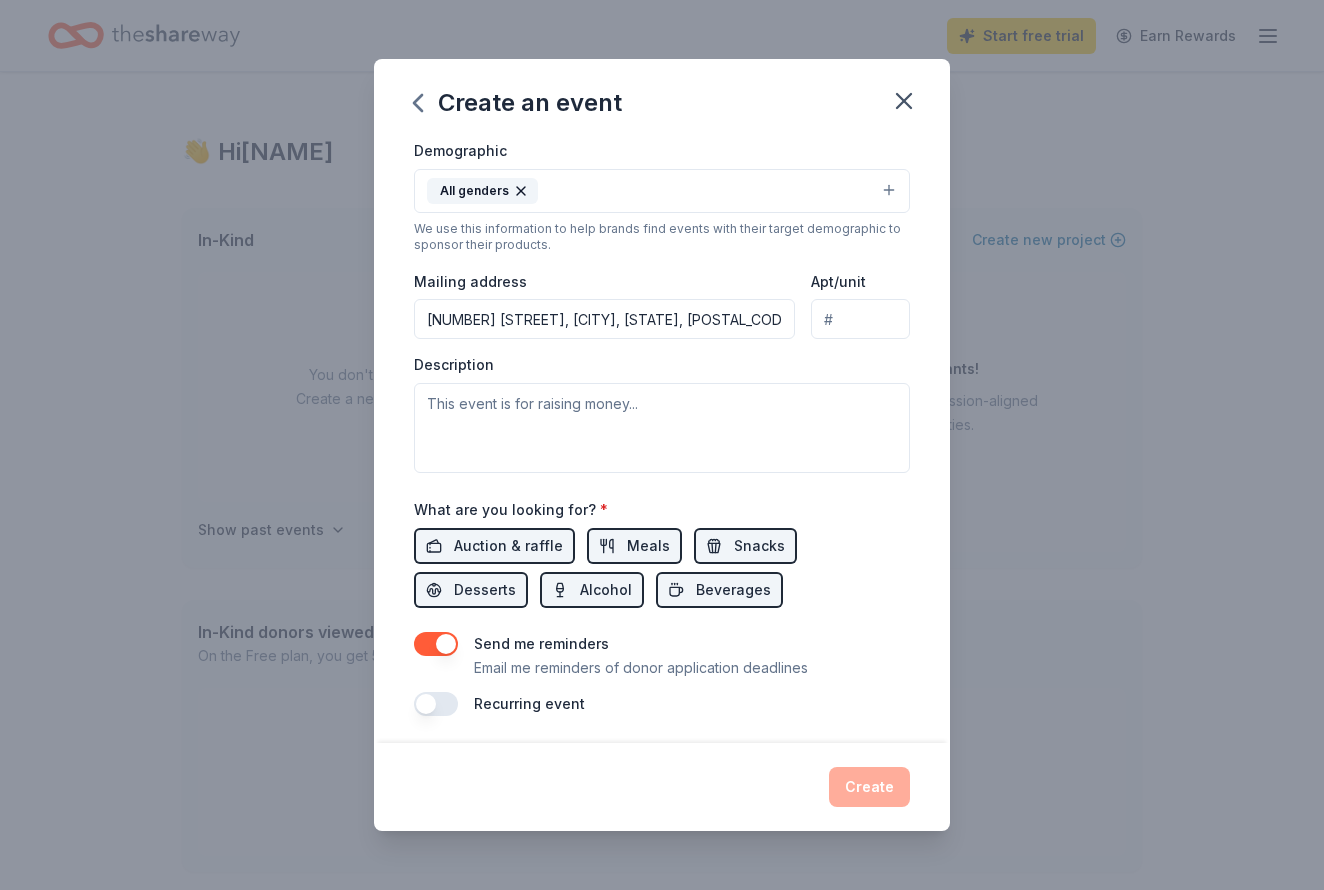 click on "Create" at bounding box center [662, 787] 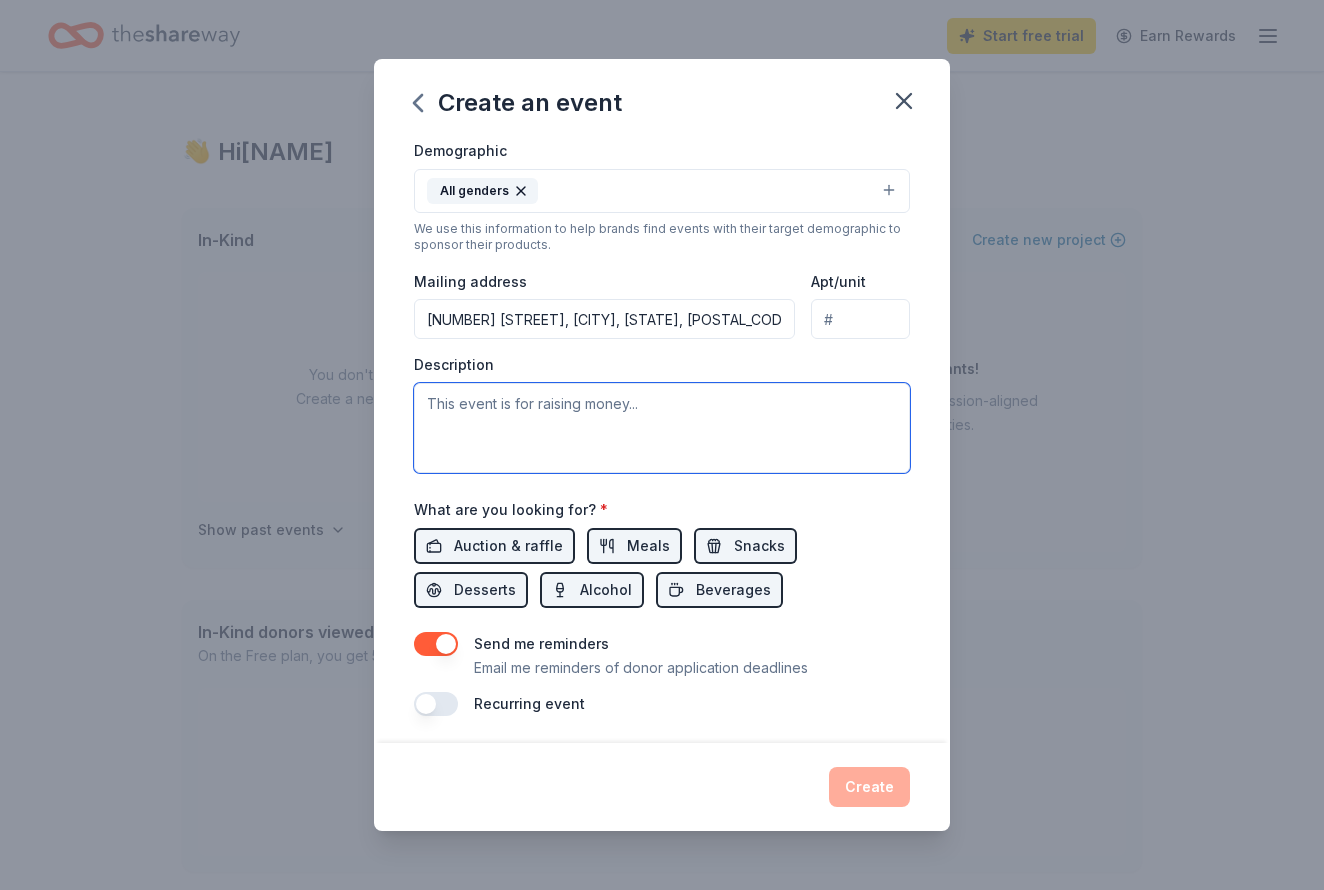 click at bounding box center [662, 428] 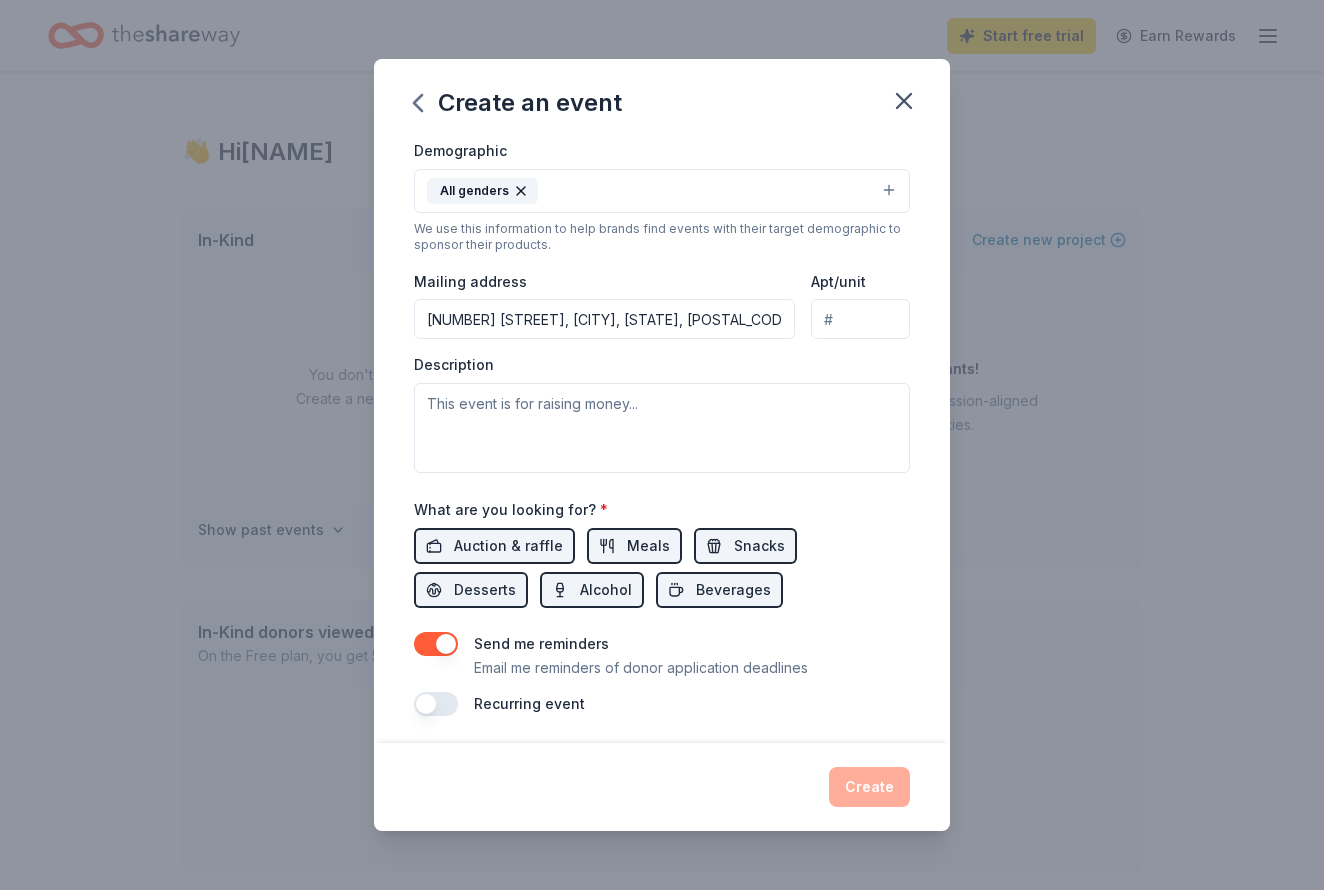 click on "Event name * Cruze the Loop Car Show 23 /100 Event website www.wingsofanangel.org Attendance * 250 Date * 09/13/2025 ZIP code * Event type * Fundraiser Demographic All genders We use this information to help brands find events with their target demographic to sponsor their products. Mailing address 2813 Gooding Road, Marion, OH, 43302 Apt/unit Description What are you looking for? * Auction & raffle Meals Snacks Desserts Alcohol Beverages Send me reminders Email me reminders of donor application deadlines Recurring event" at bounding box center (662, 252) 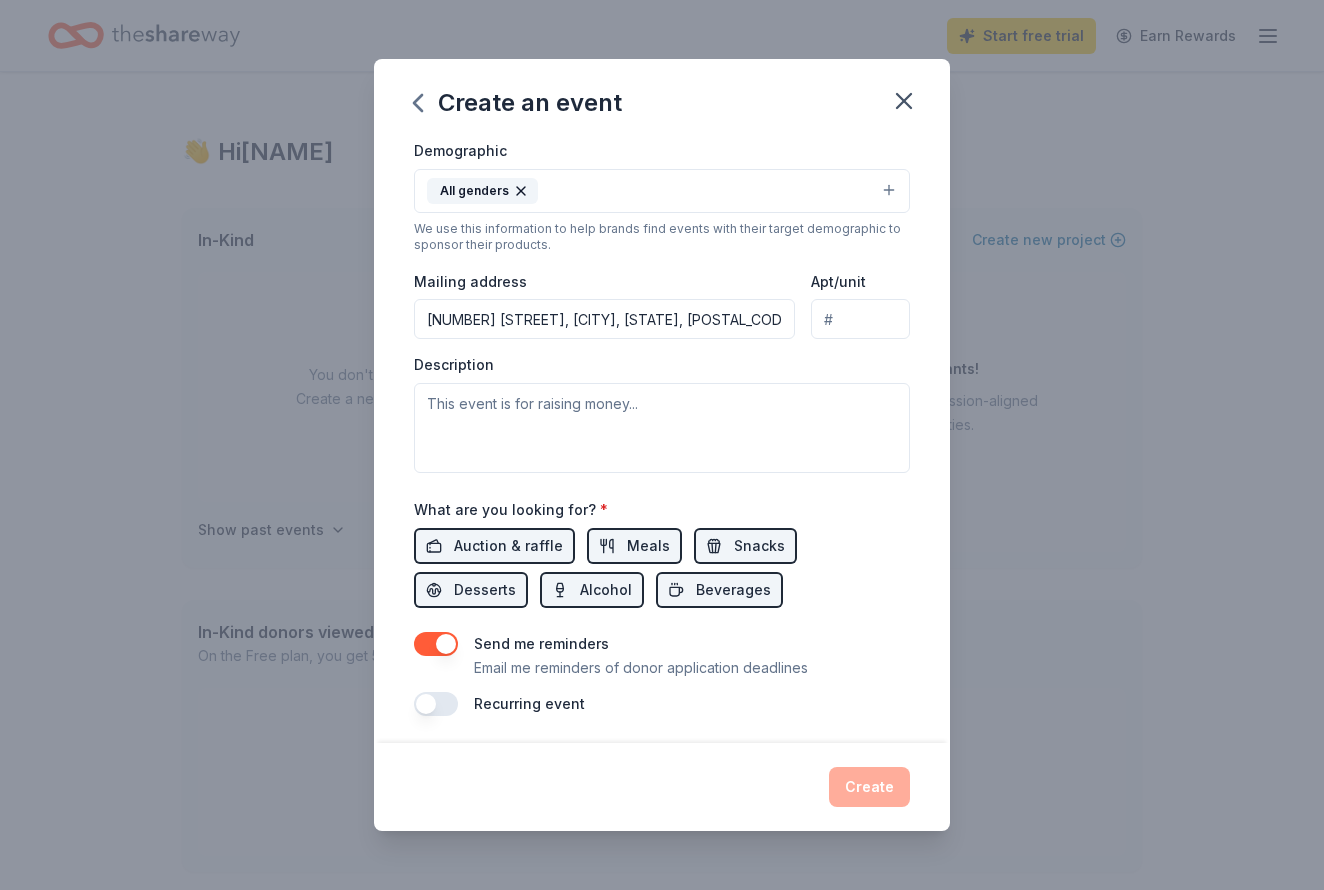 click at bounding box center (436, 704) 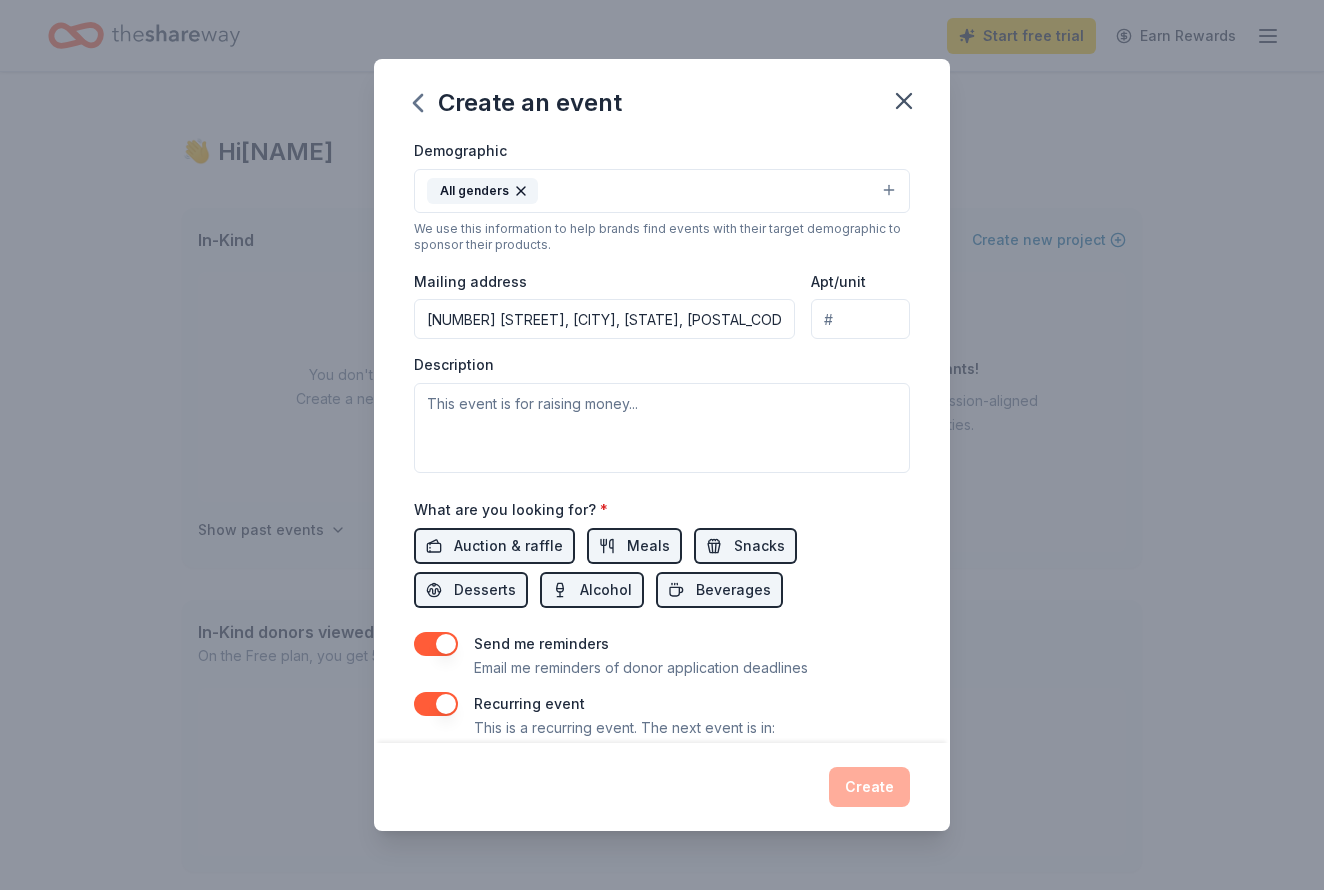 click at bounding box center (436, 704) 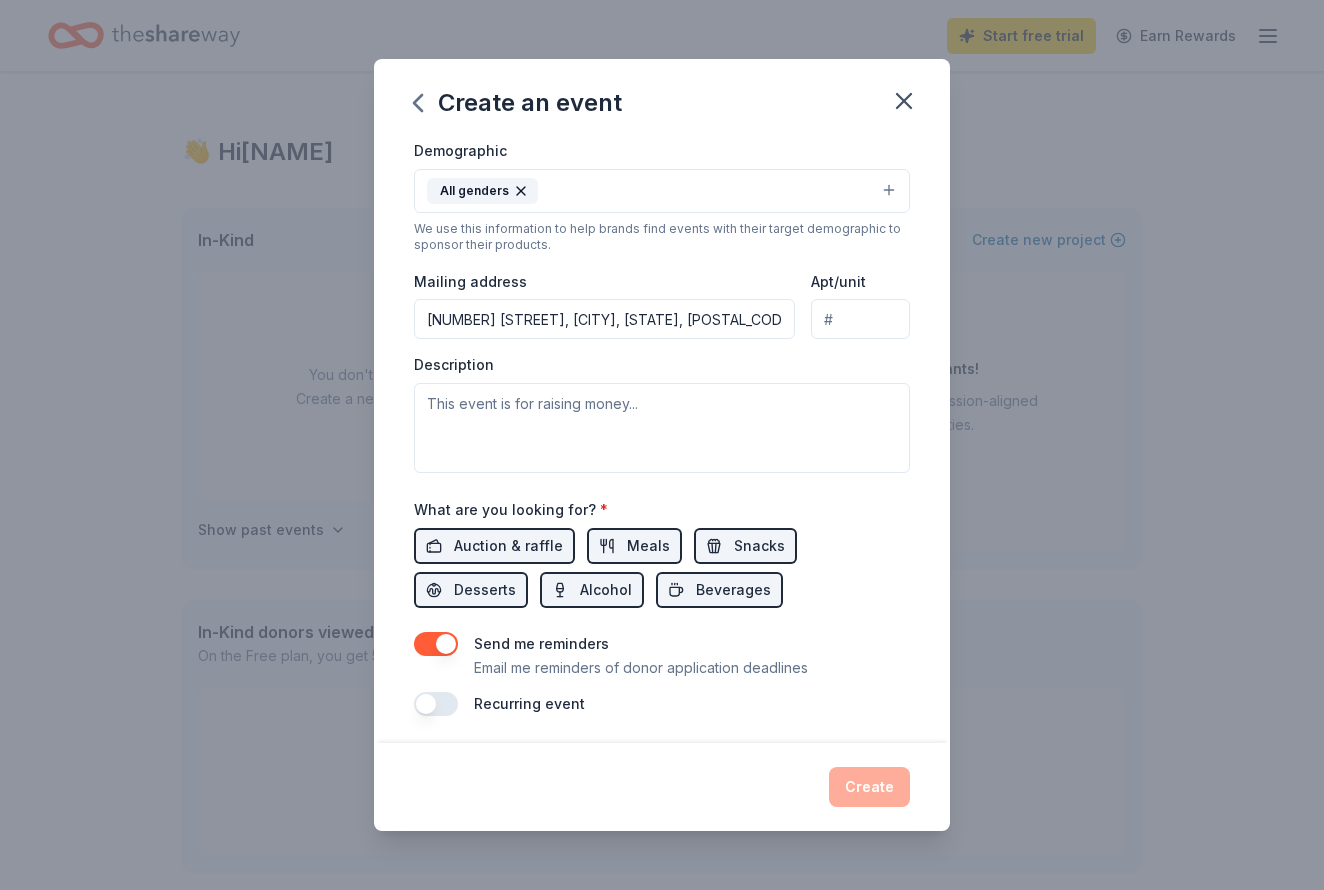 drag, startPoint x: 890, startPoint y: 781, endPoint x: 790, endPoint y: 627, distance: 183.61917 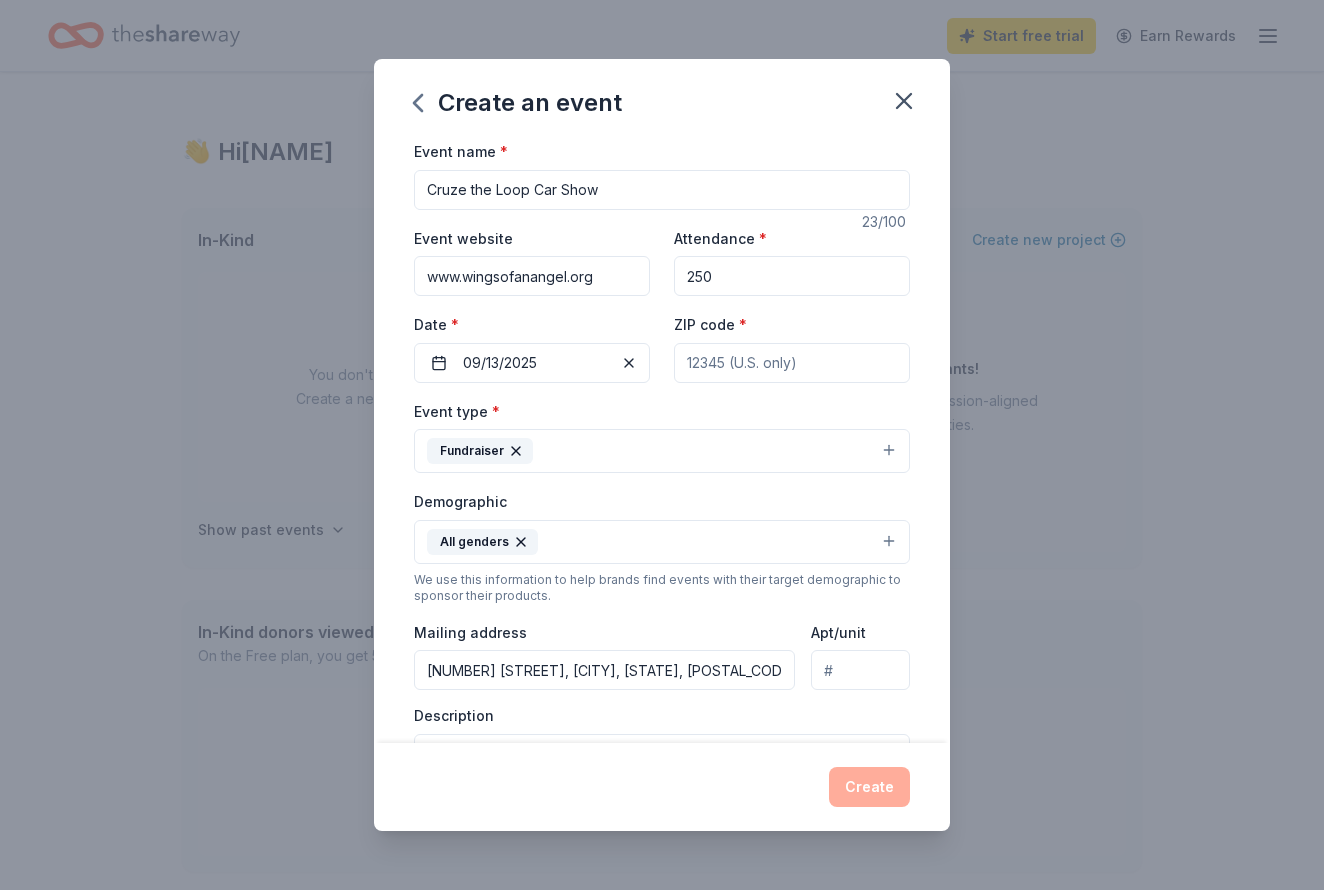 scroll, scrollTop: 0, scrollLeft: 0, axis: both 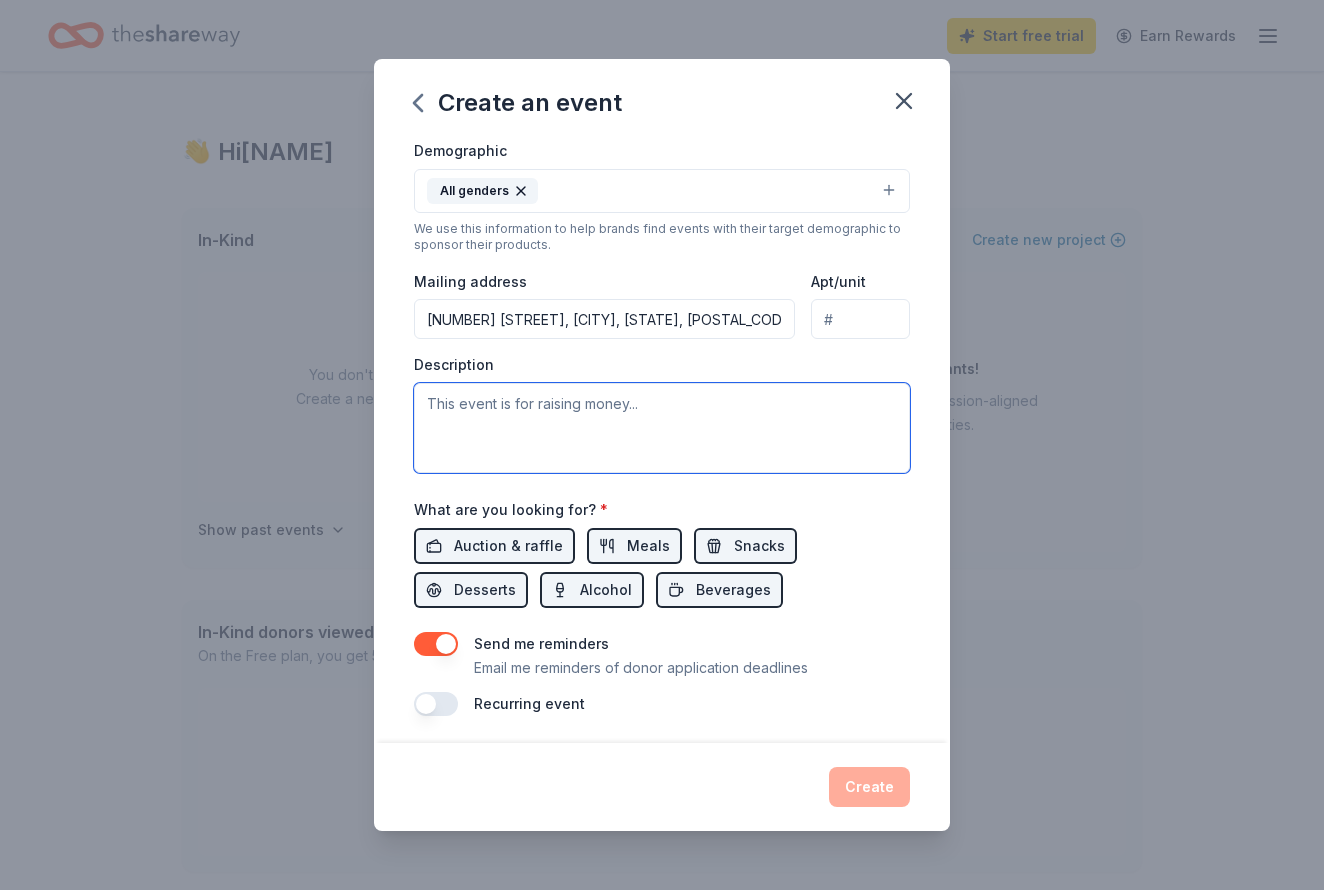 click at bounding box center (662, 428) 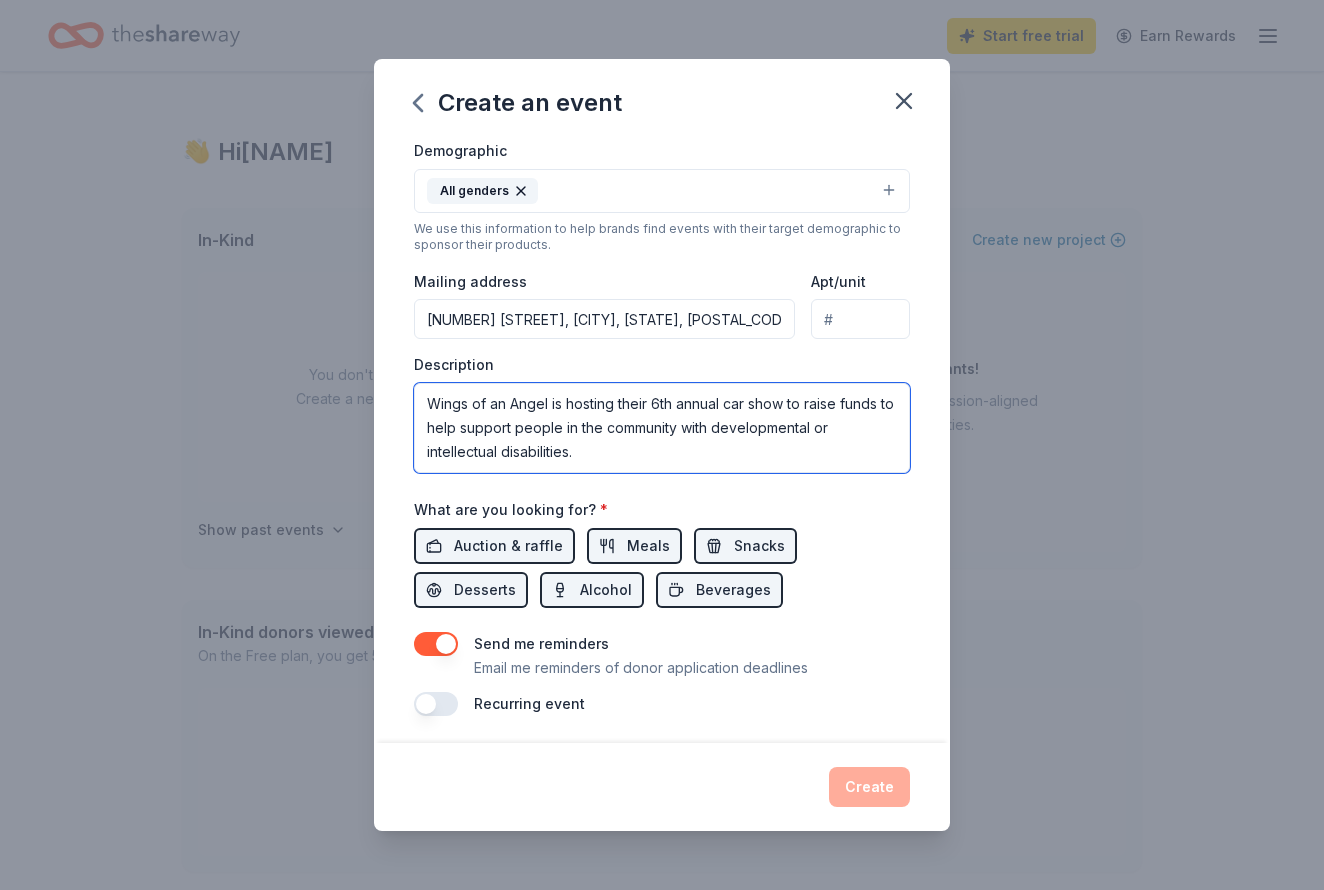 type on "Wings of an Angel is hosting their 6th annual car show to raise funds to help support people in the community with developmental or intellectual disabilities." 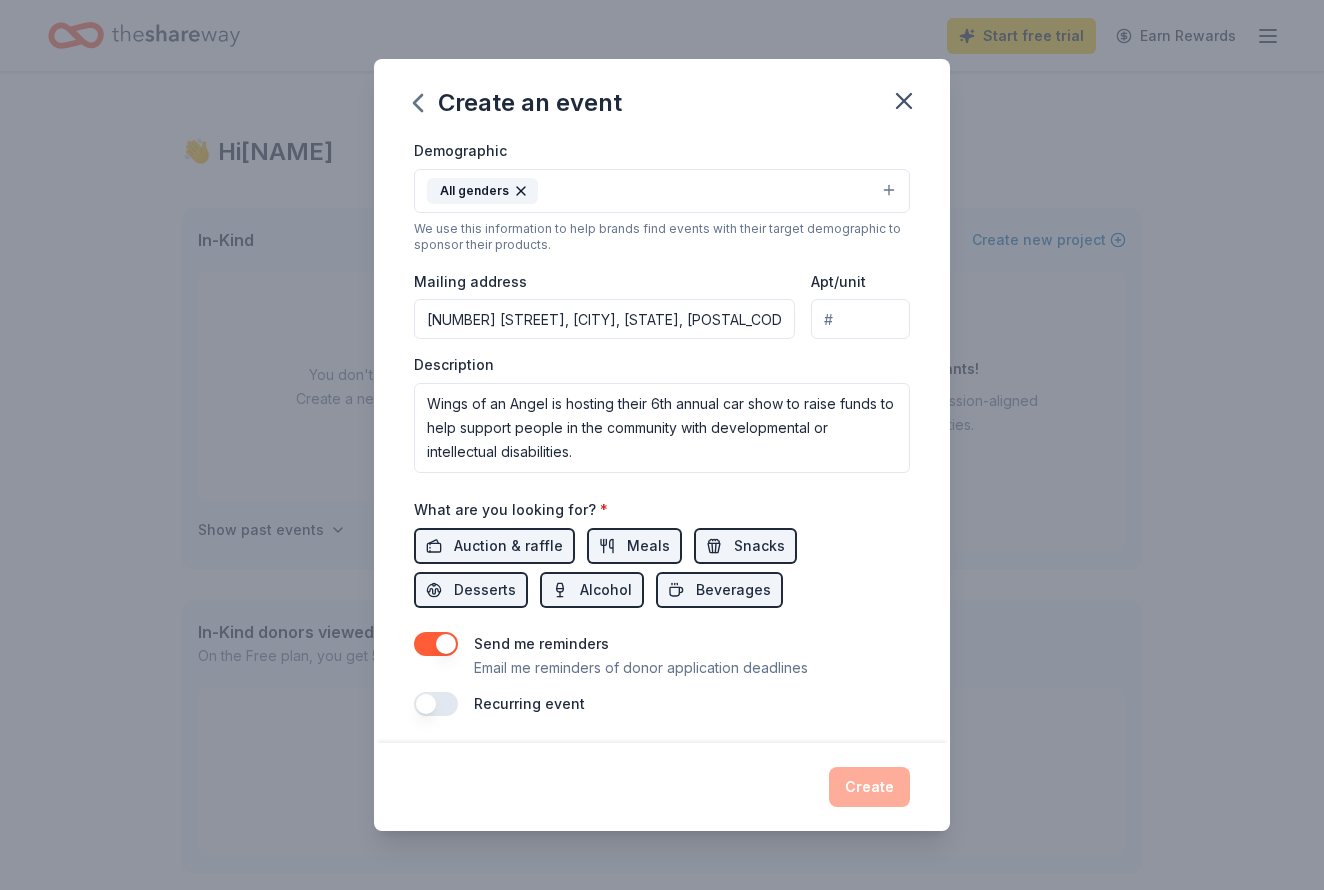 click on "Send me reminders Email me reminders of donor application deadlines" at bounding box center (662, 656) 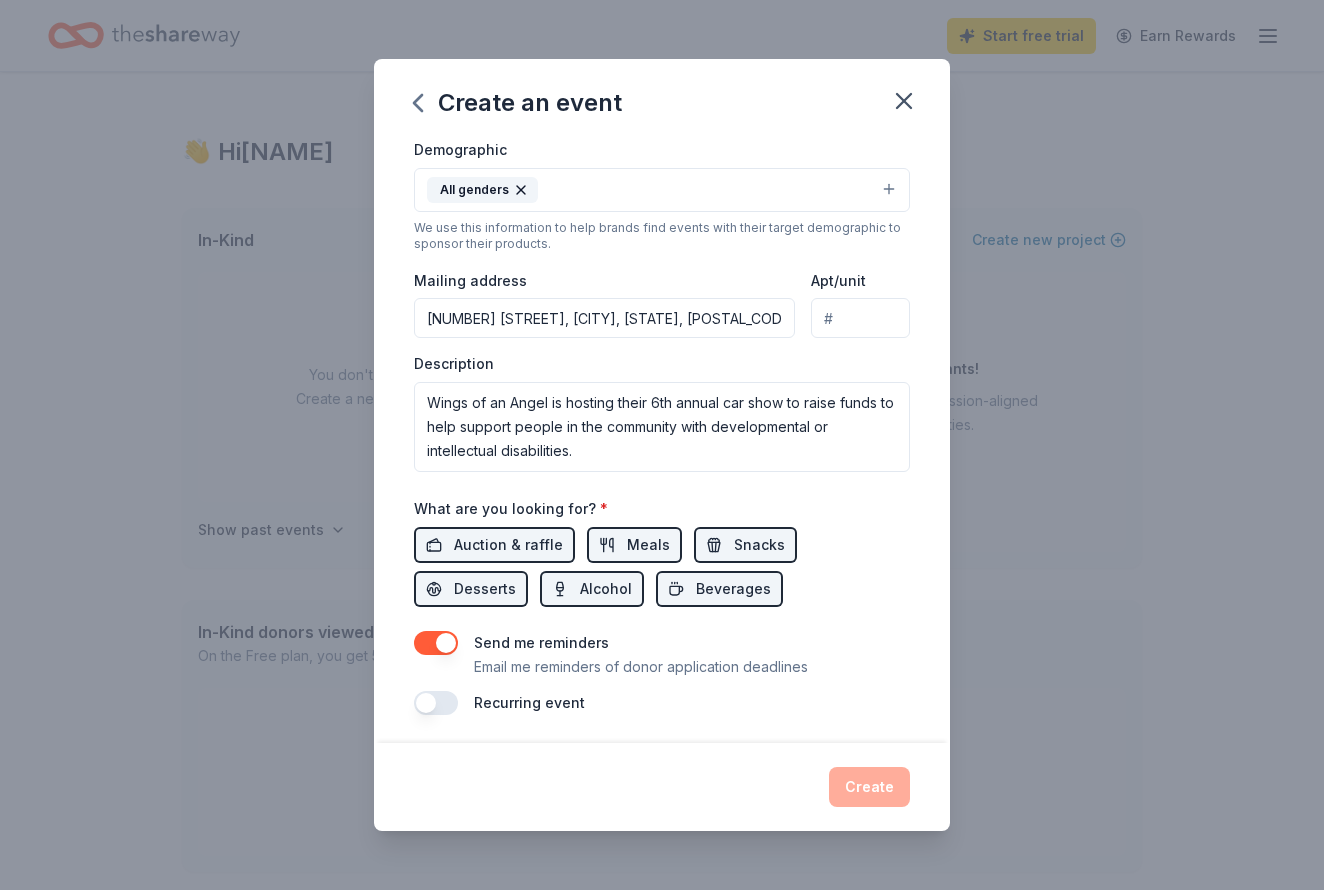 scroll, scrollTop: 351, scrollLeft: 0, axis: vertical 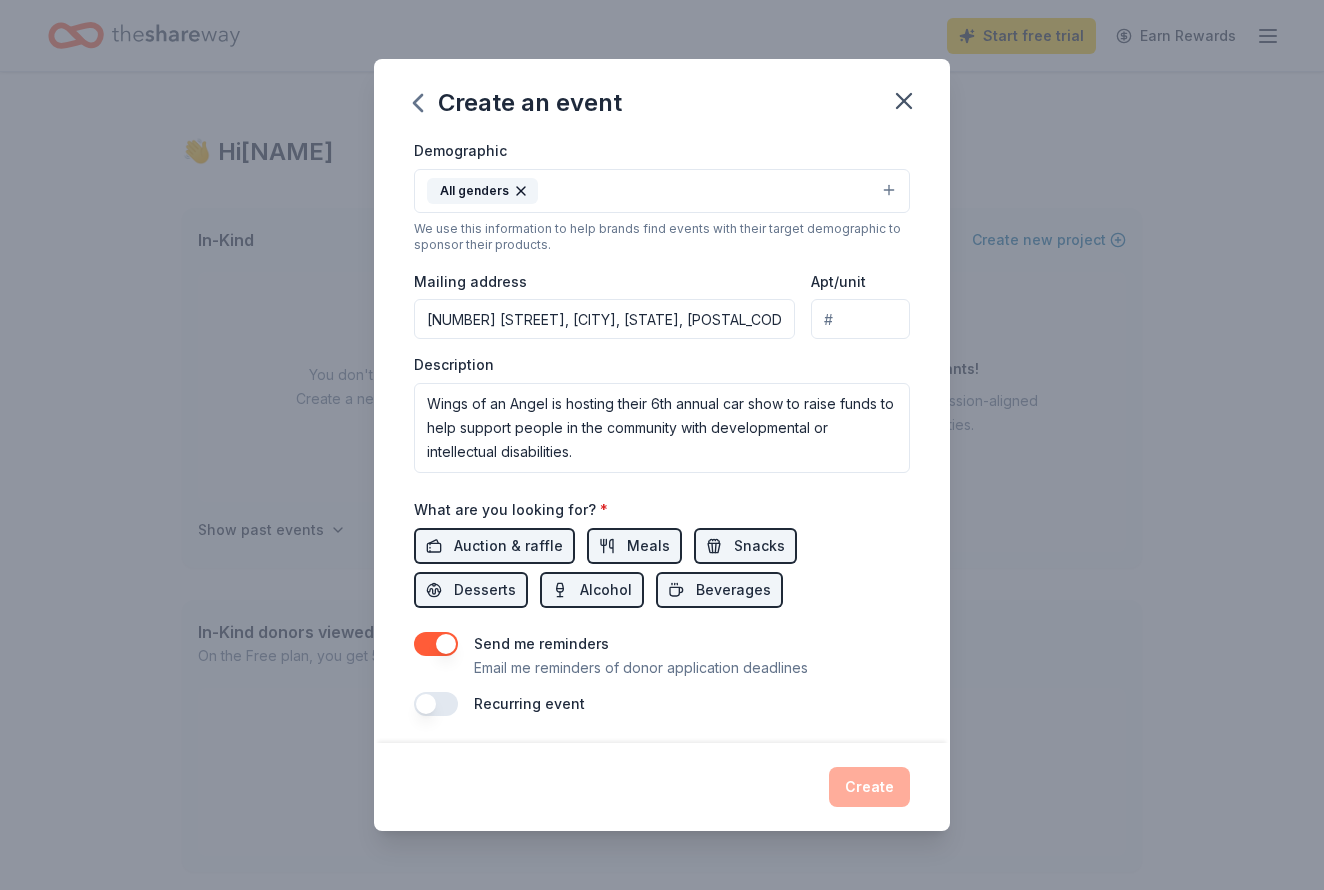 click on "Create" at bounding box center (662, 787) 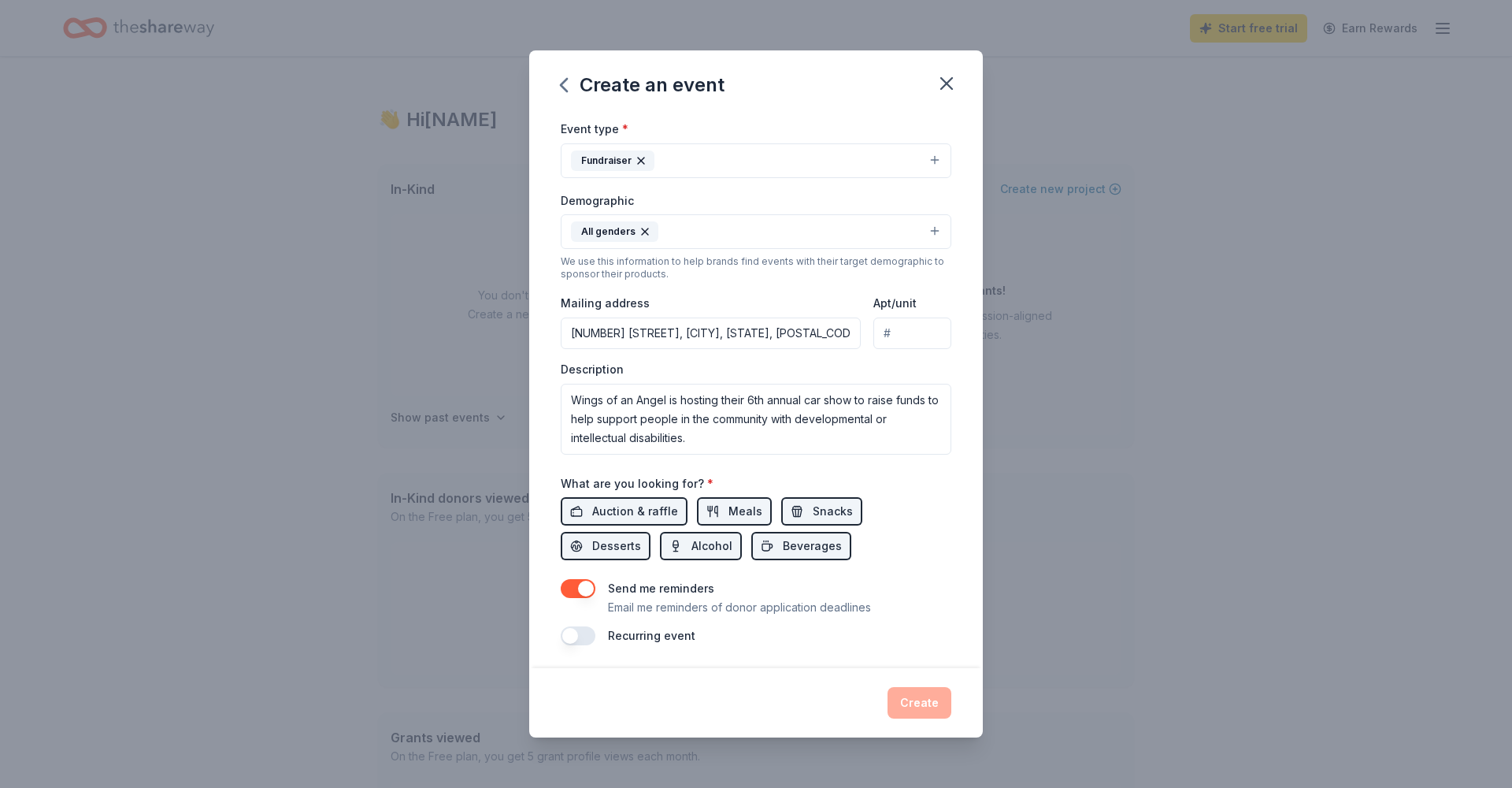 scroll, scrollTop: 199, scrollLeft: 0, axis: vertical 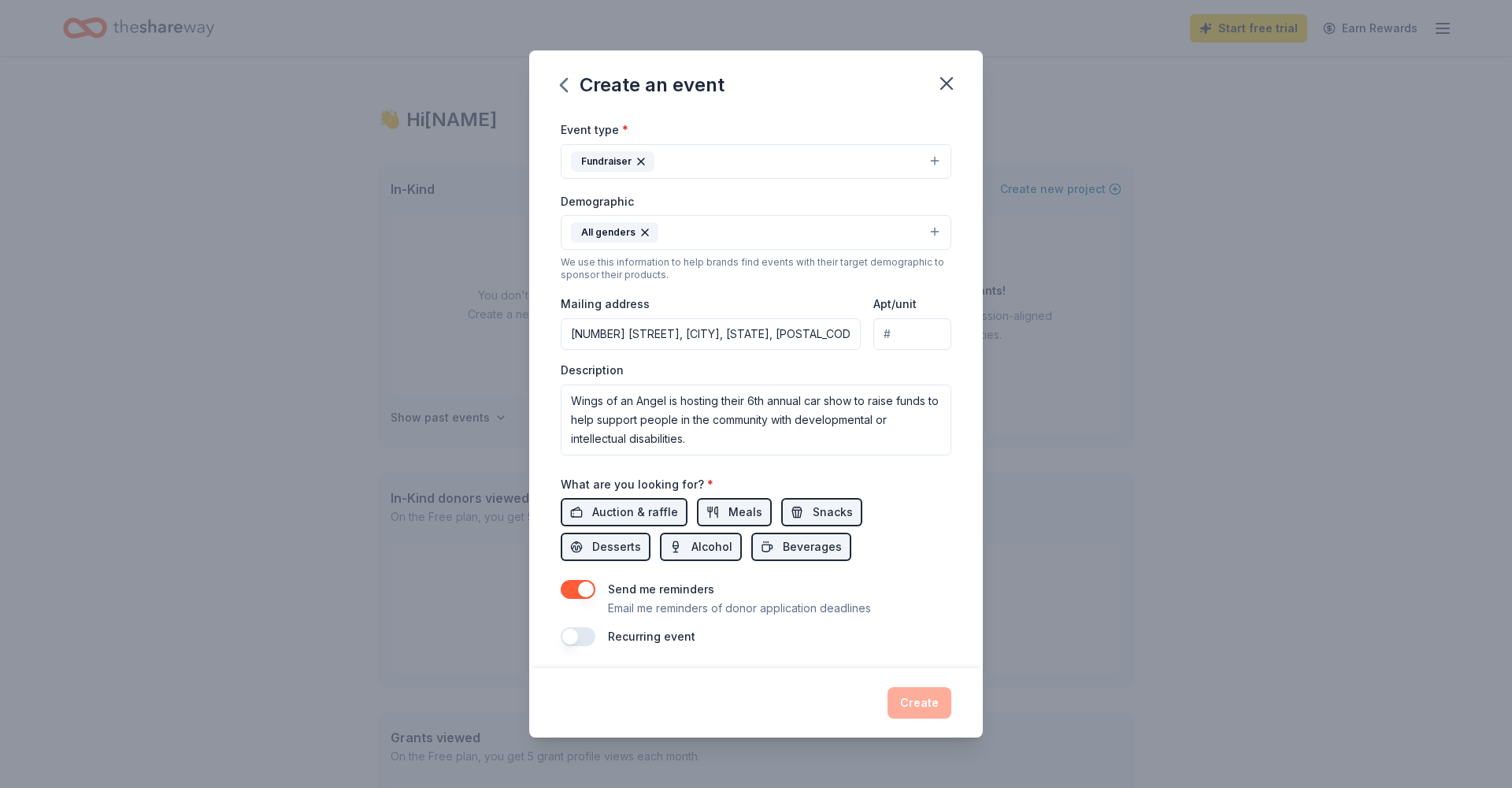 click on "2813 Gooding Road, Marion, OH, 43302" at bounding box center [710, 334] 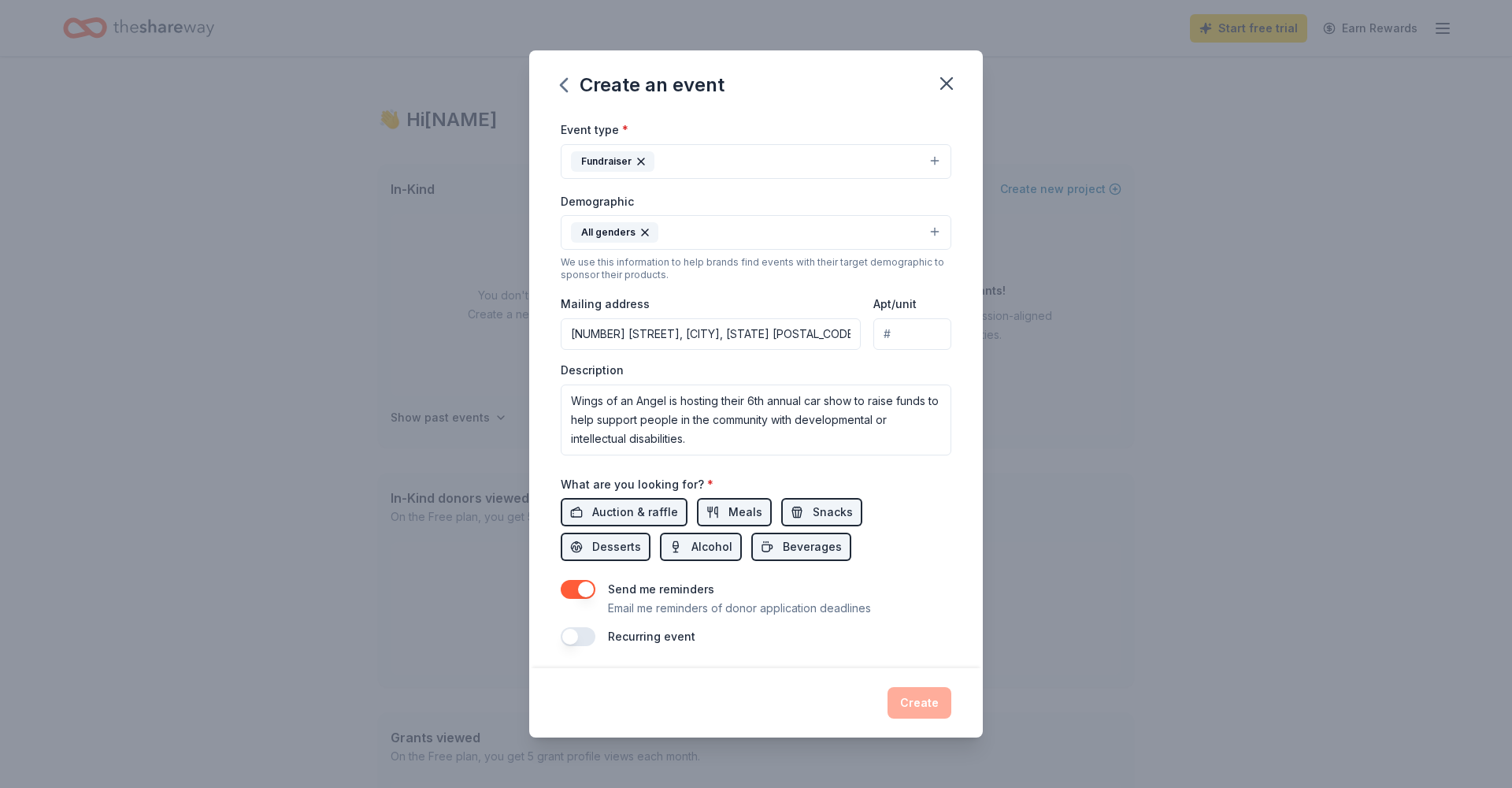 type on "2813 Gooding Road, Marion, OH, 43302" 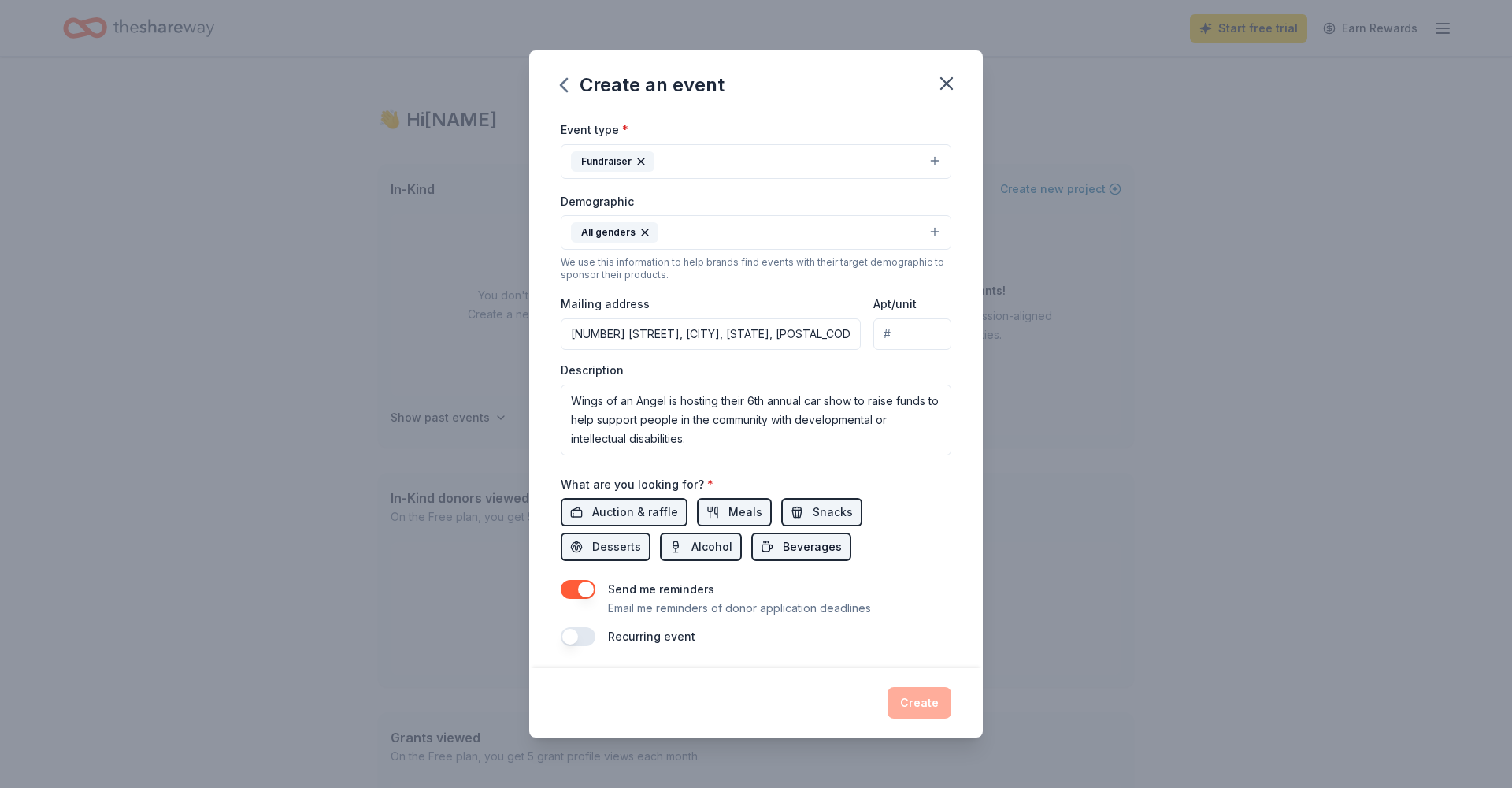 drag, startPoint x: 704, startPoint y: 538, endPoint x: 695, endPoint y: 537, distance: 9.05539 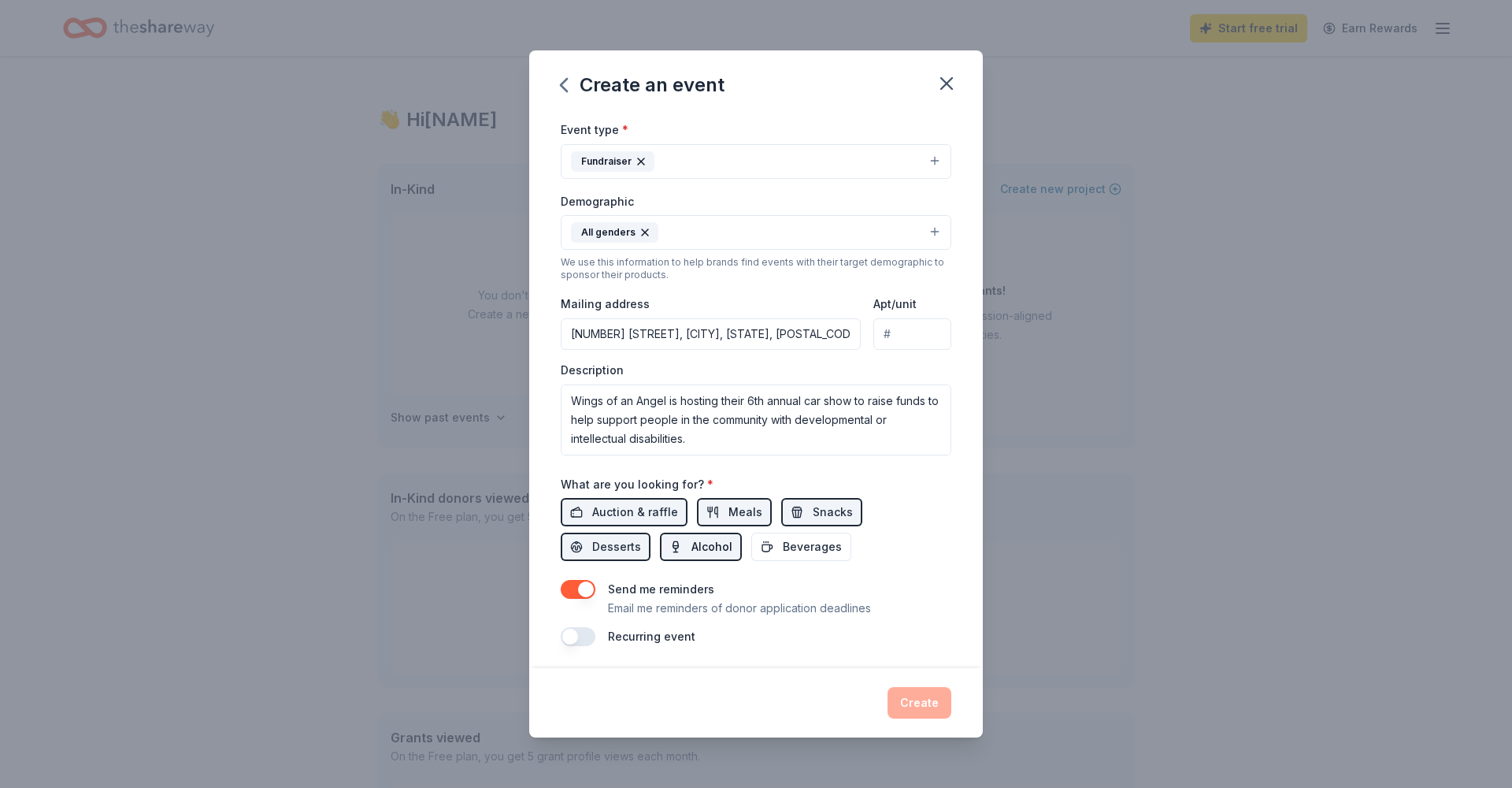 click on "Alcohol" at bounding box center [701, 547] 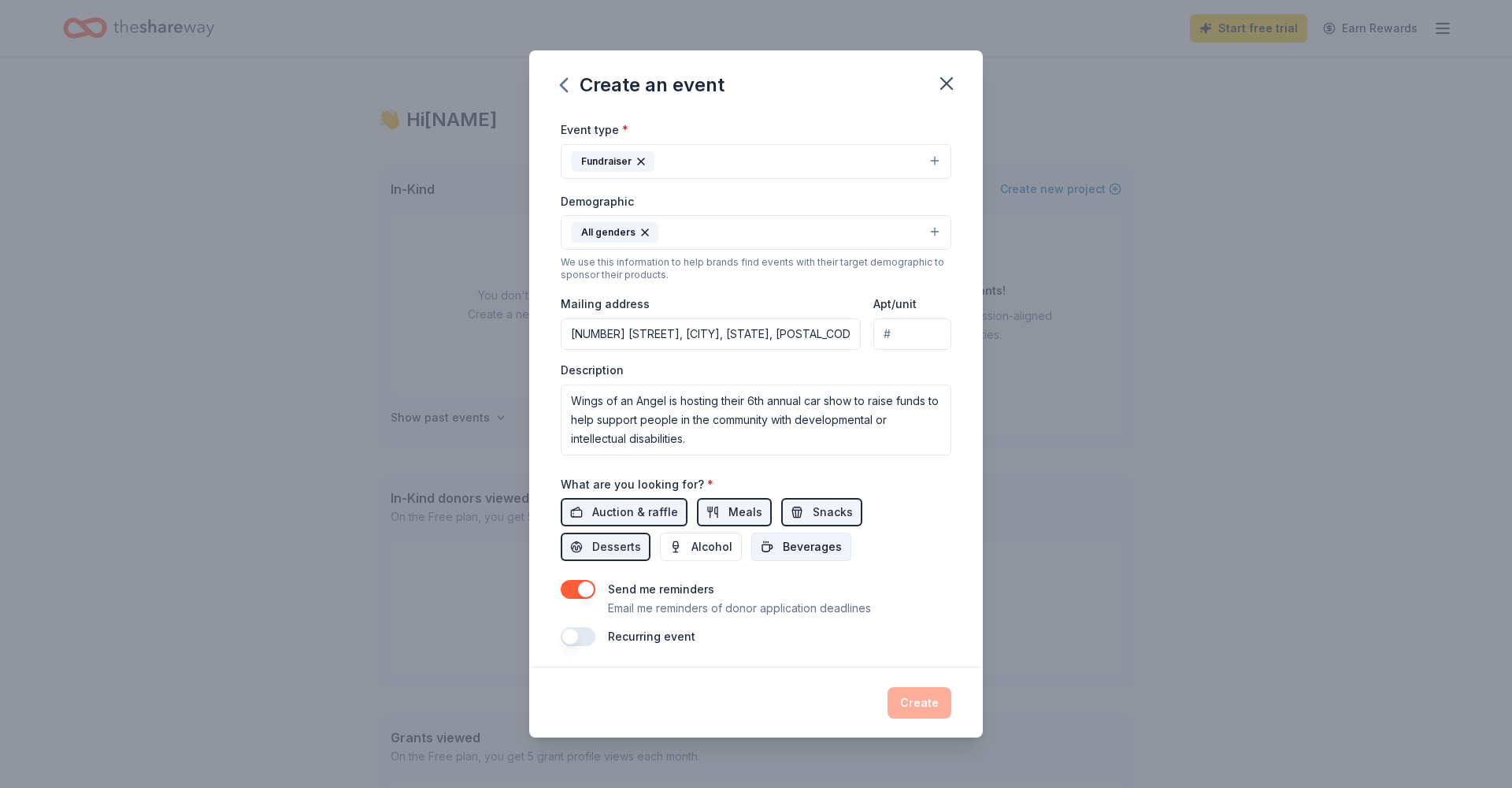 drag, startPoint x: 696, startPoint y: 548, endPoint x: 721, endPoint y: 530, distance: 30.805844 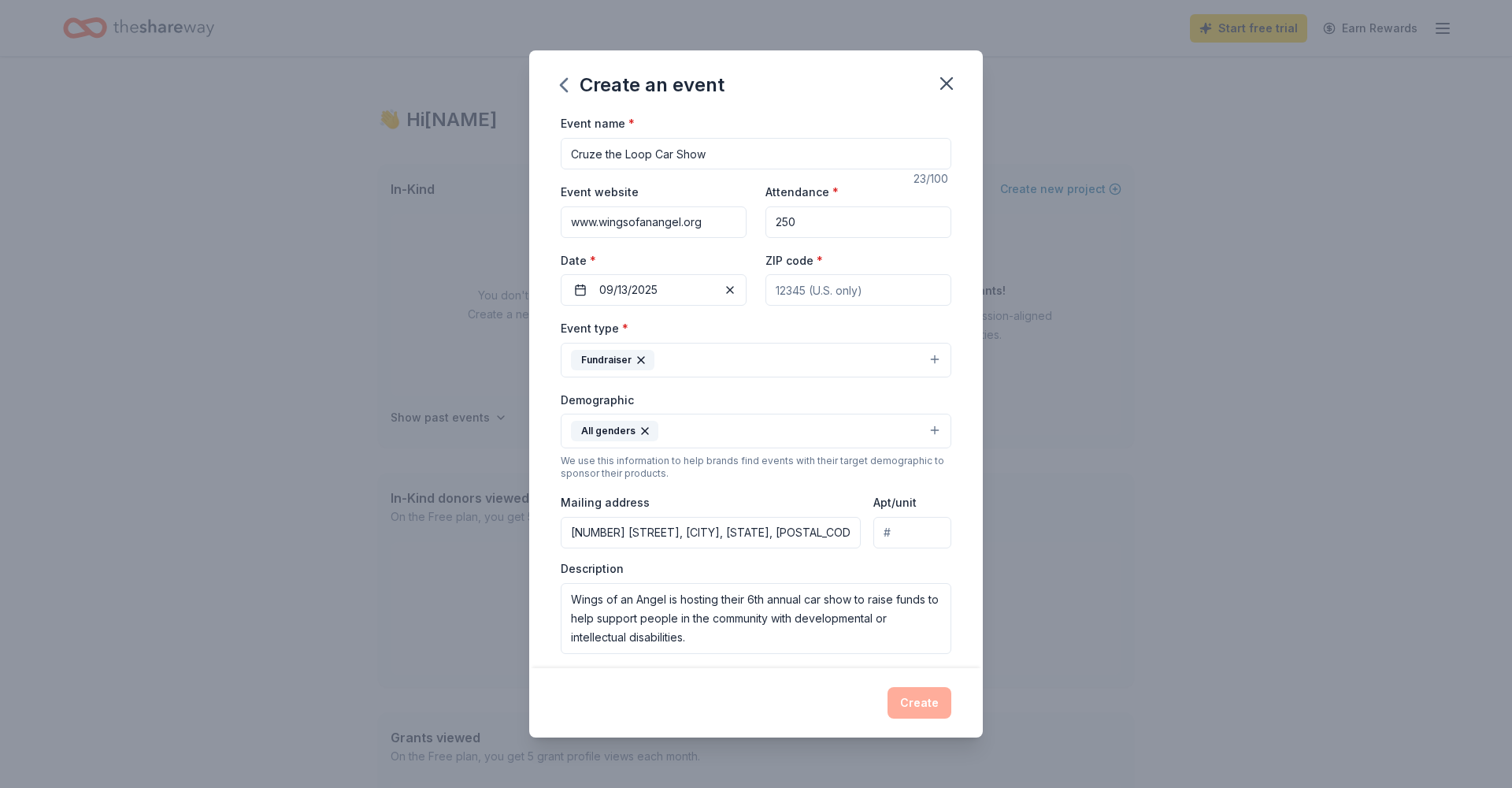 scroll, scrollTop: 0, scrollLeft: 0, axis: both 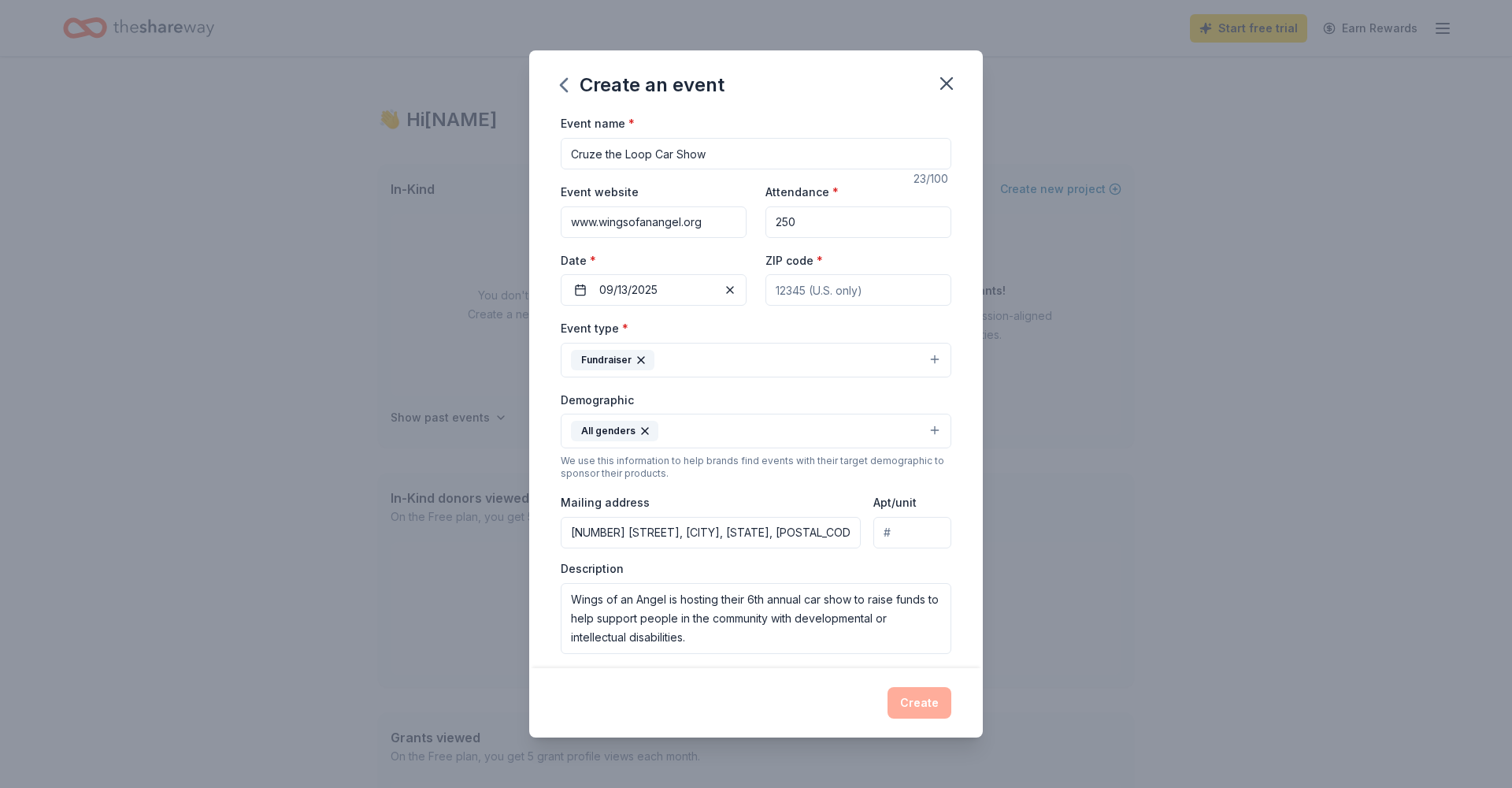 click on "ZIP code *" at bounding box center [858, 290] 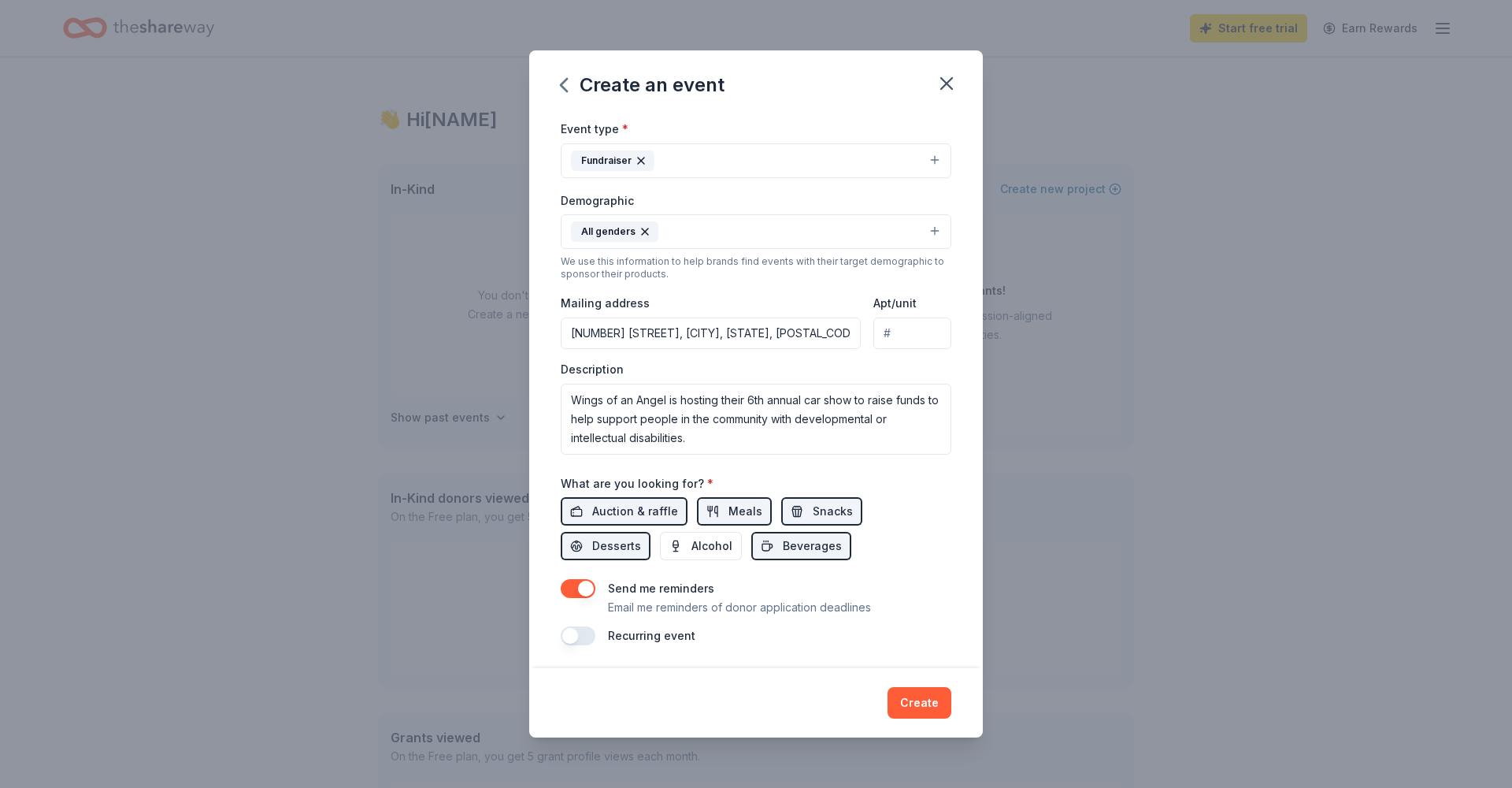 scroll, scrollTop: 199, scrollLeft: 0, axis: vertical 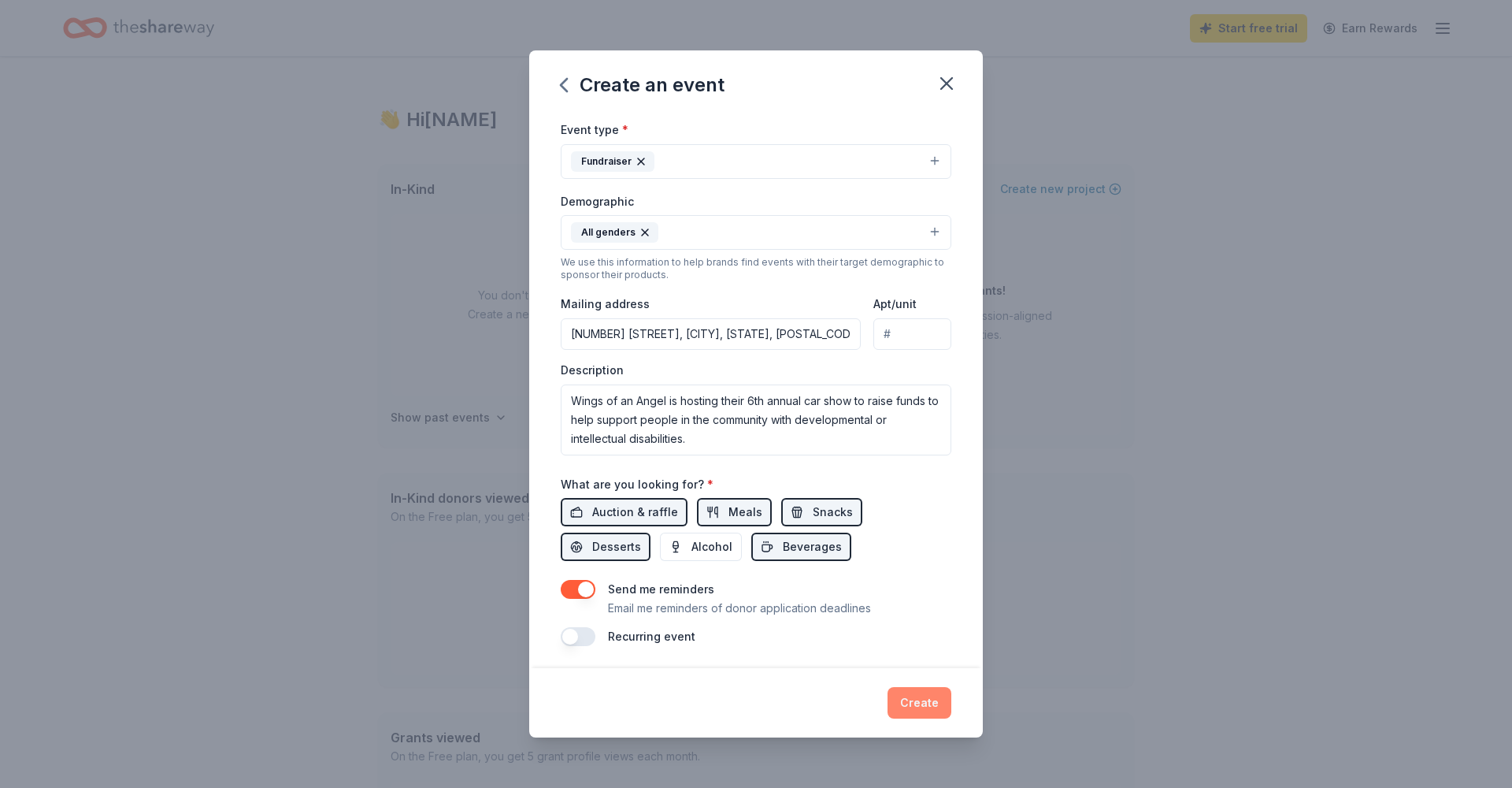 type on "43302" 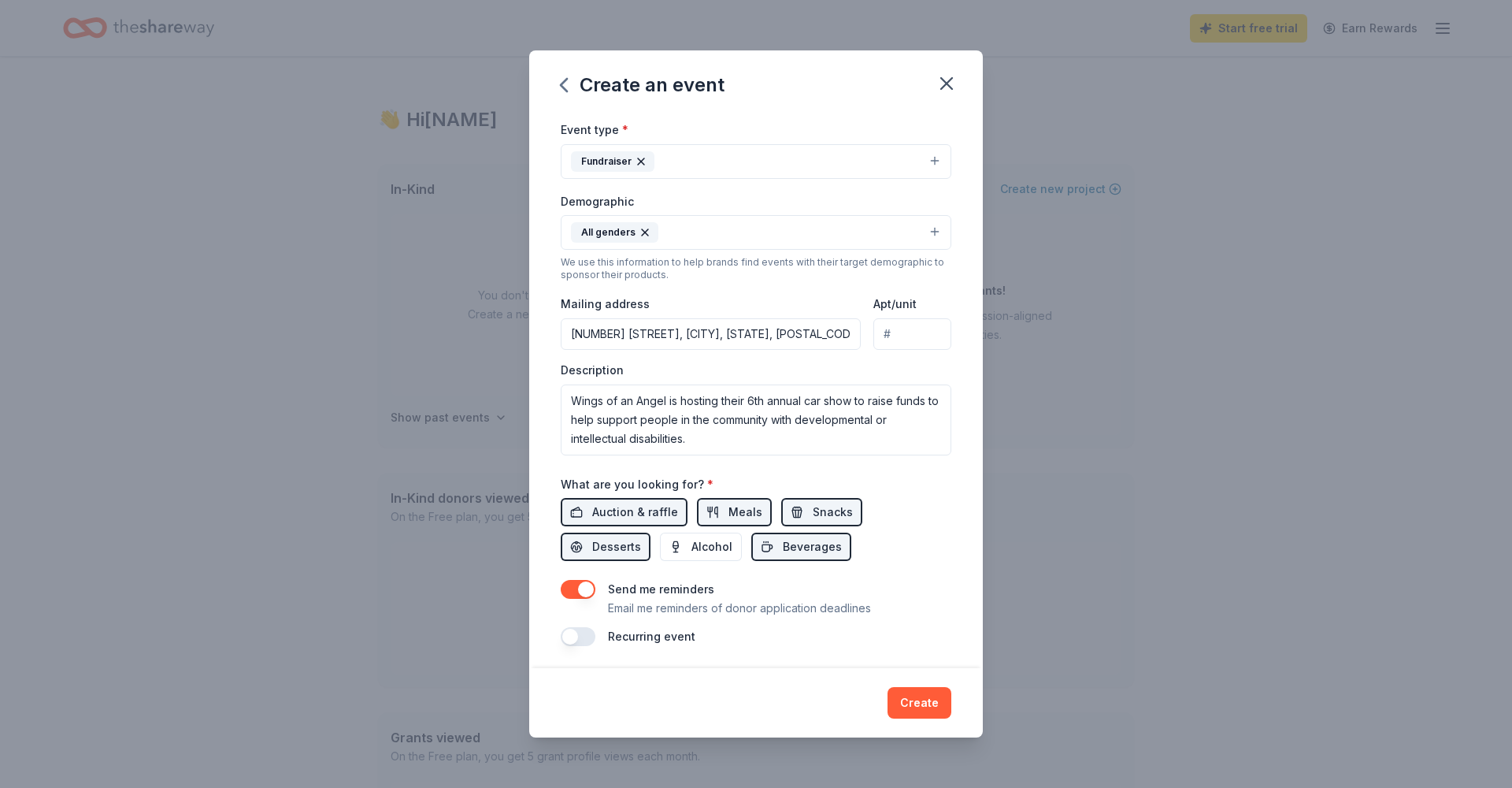drag, startPoint x: 929, startPoint y: 697, endPoint x: 906, endPoint y: 691, distance: 23.76973 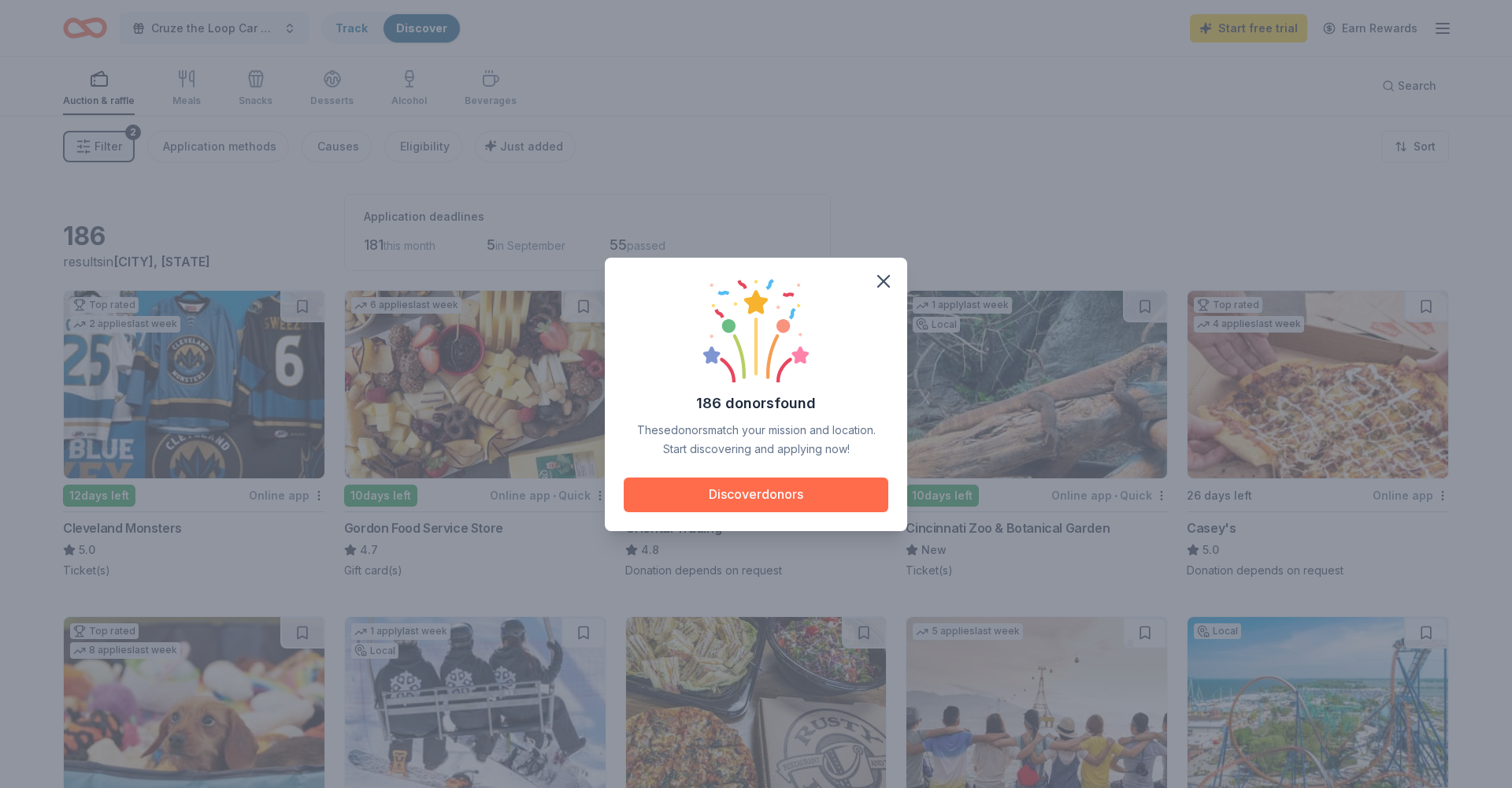 click on "Discover  donors" at bounding box center [756, 495] 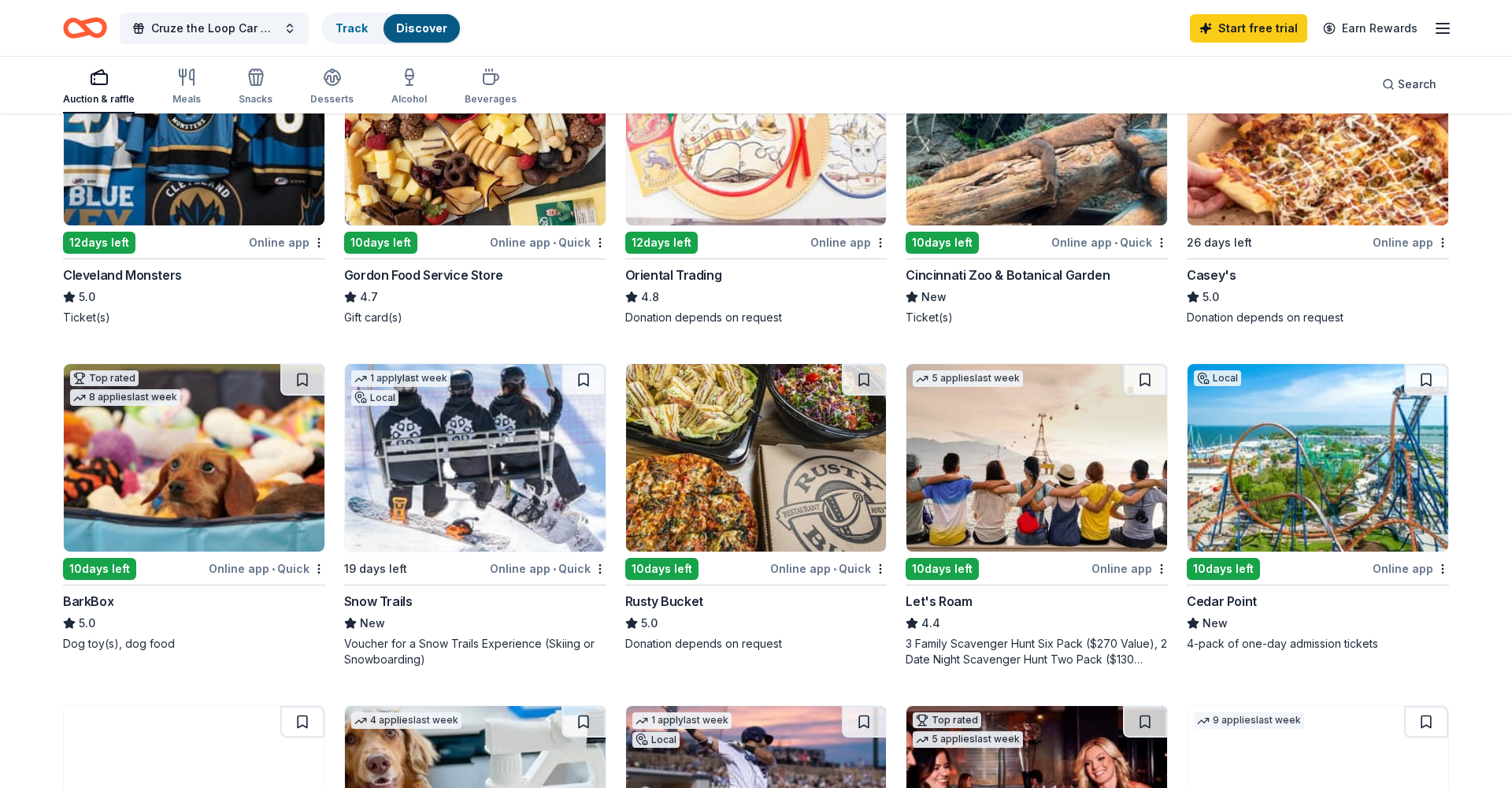scroll, scrollTop: 262, scrollLeft: 0, axis: vertical 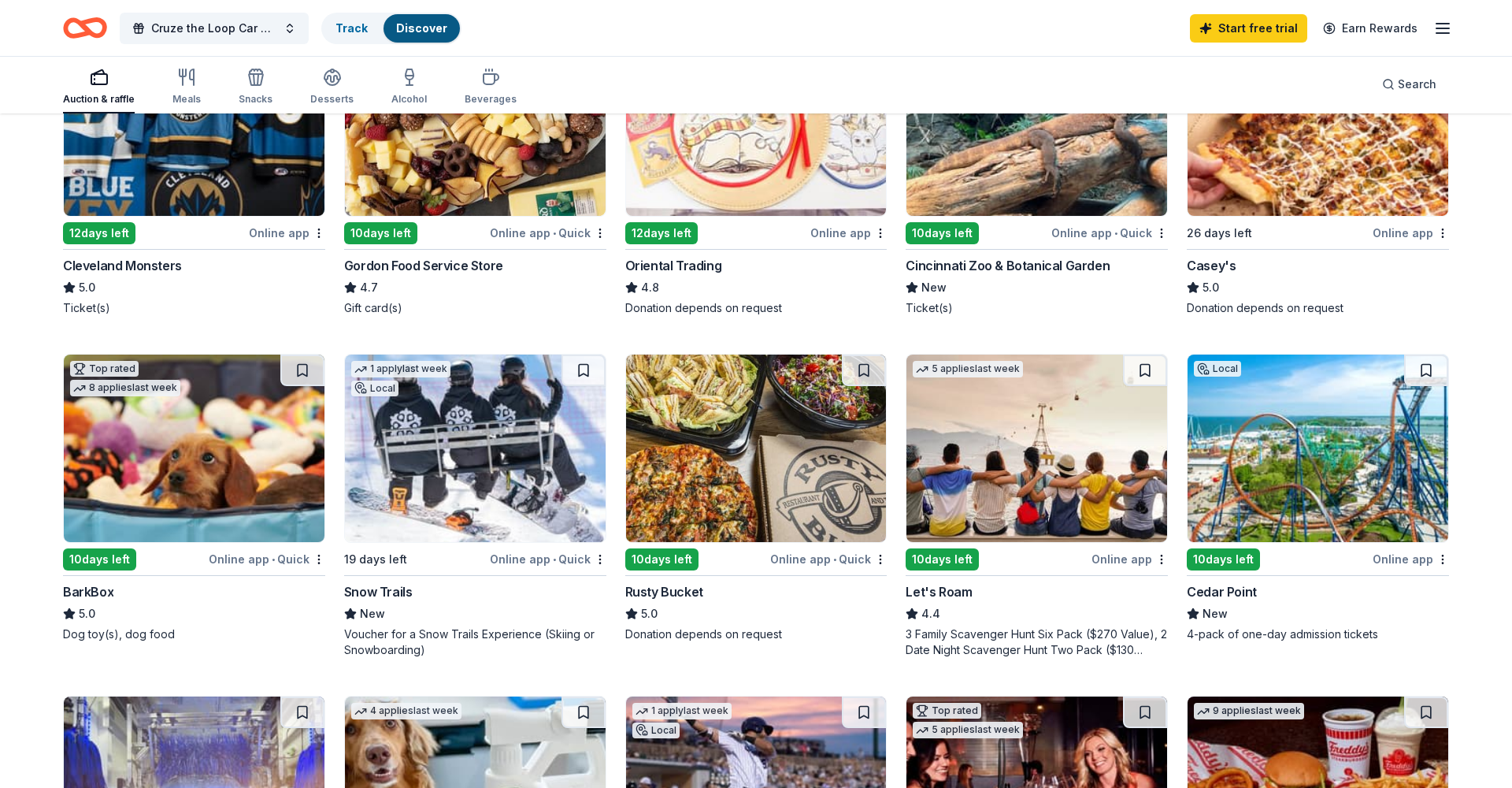 click at bounding box center (194, 448) 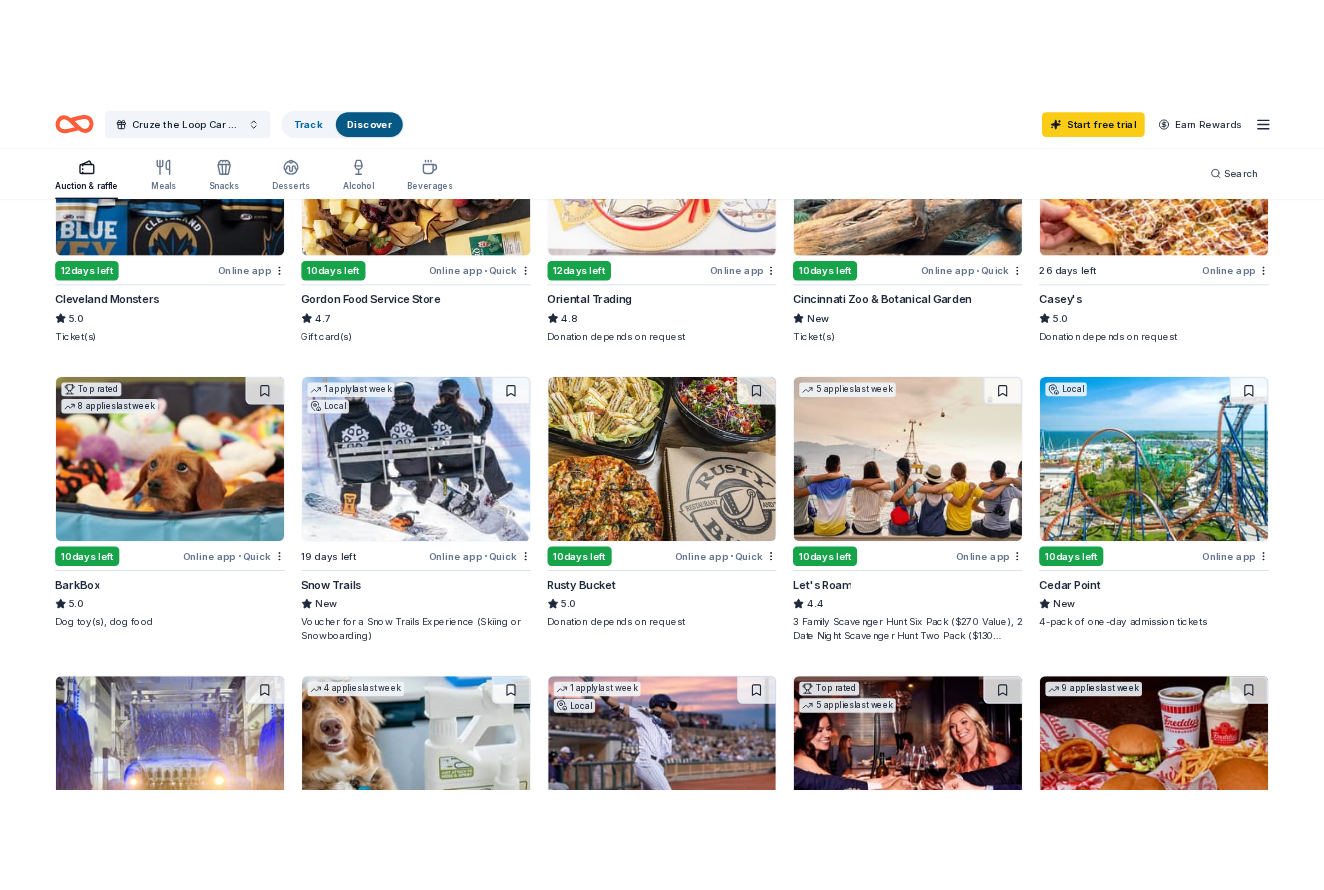scroll, scrollTop: 412, scrollLeft: 0, axis: vertical 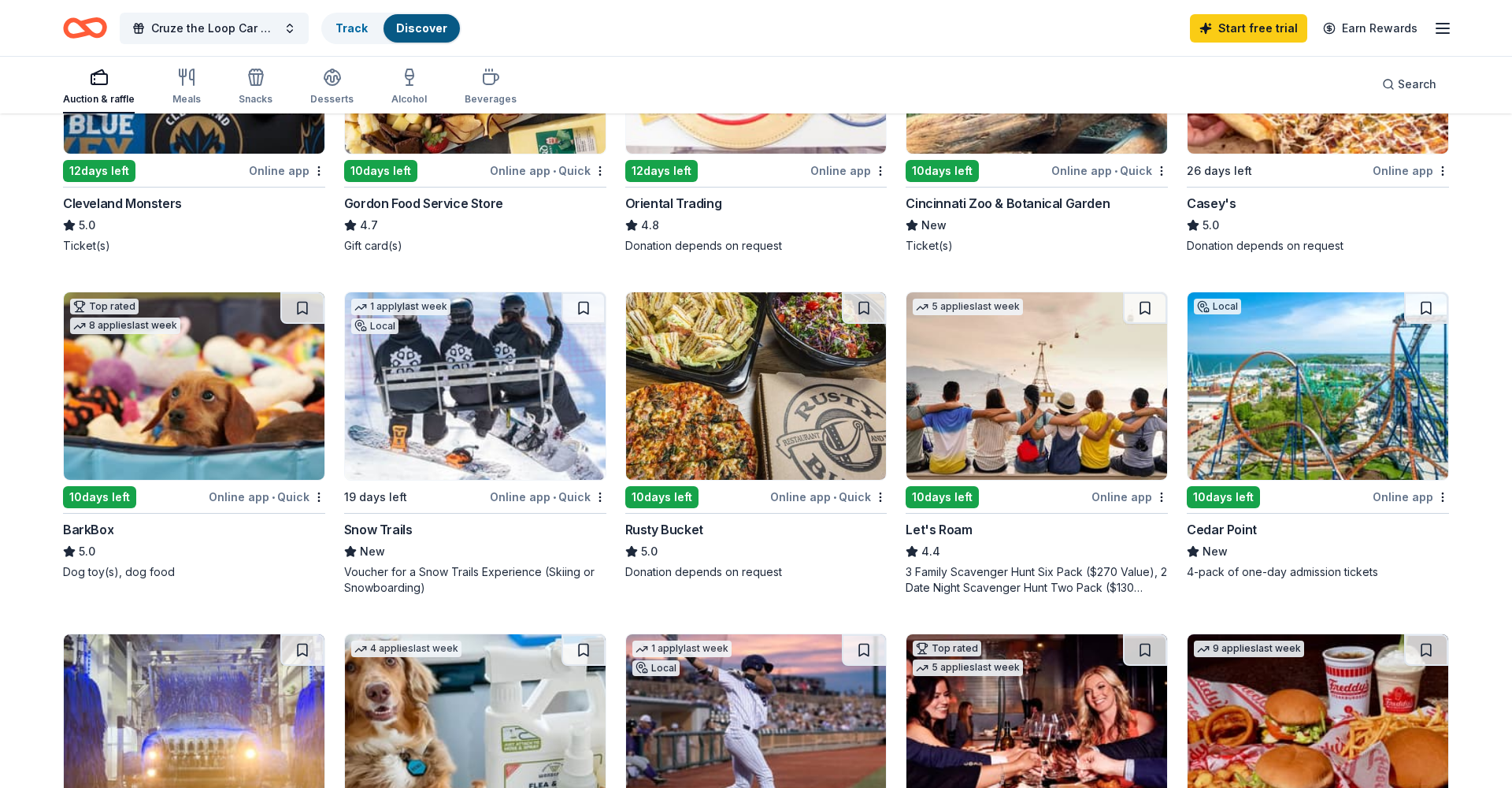 click at bounding box center (475, 386) 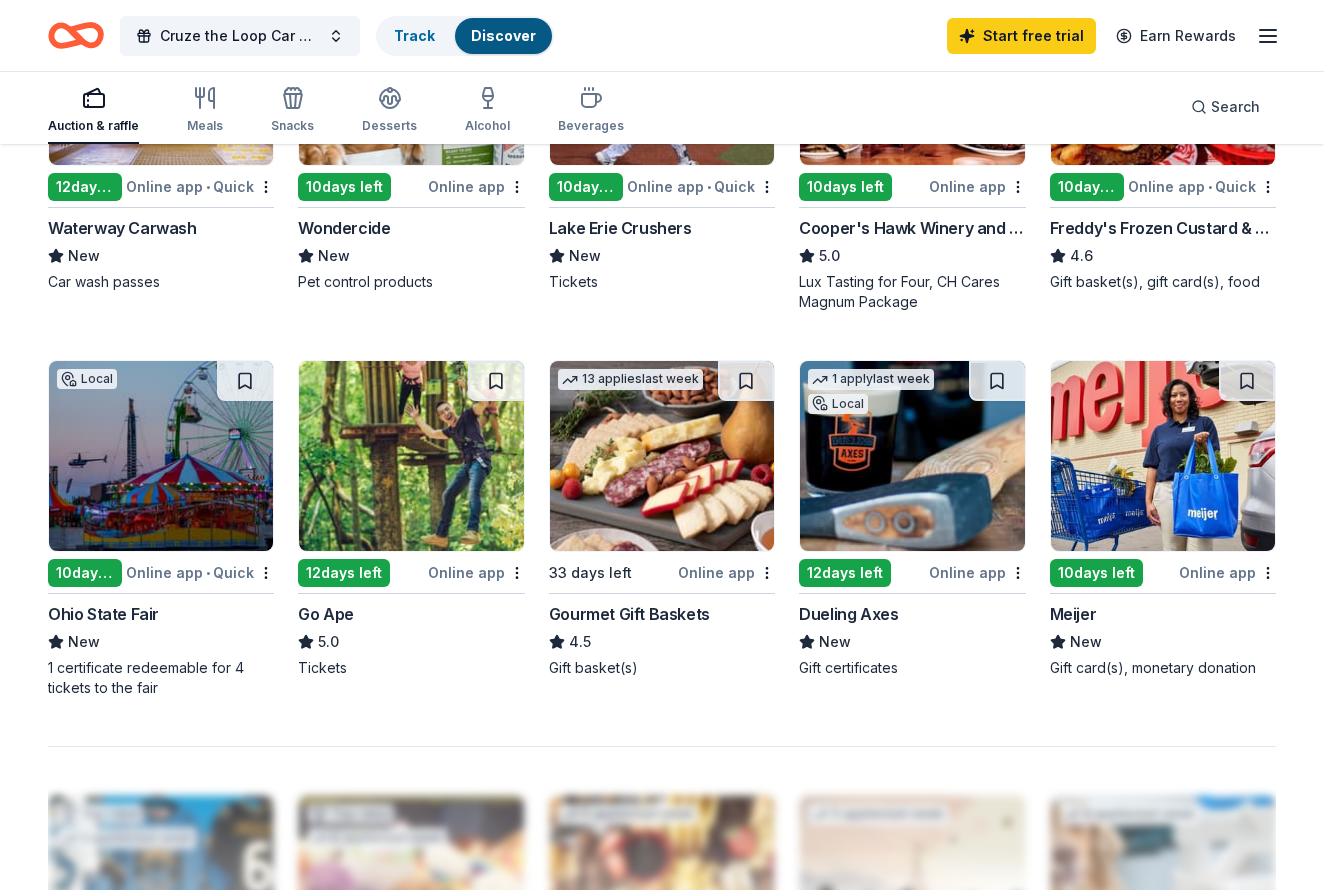 scroll, scrollTop: 1157, scrollLeft: 0, axis: vertical 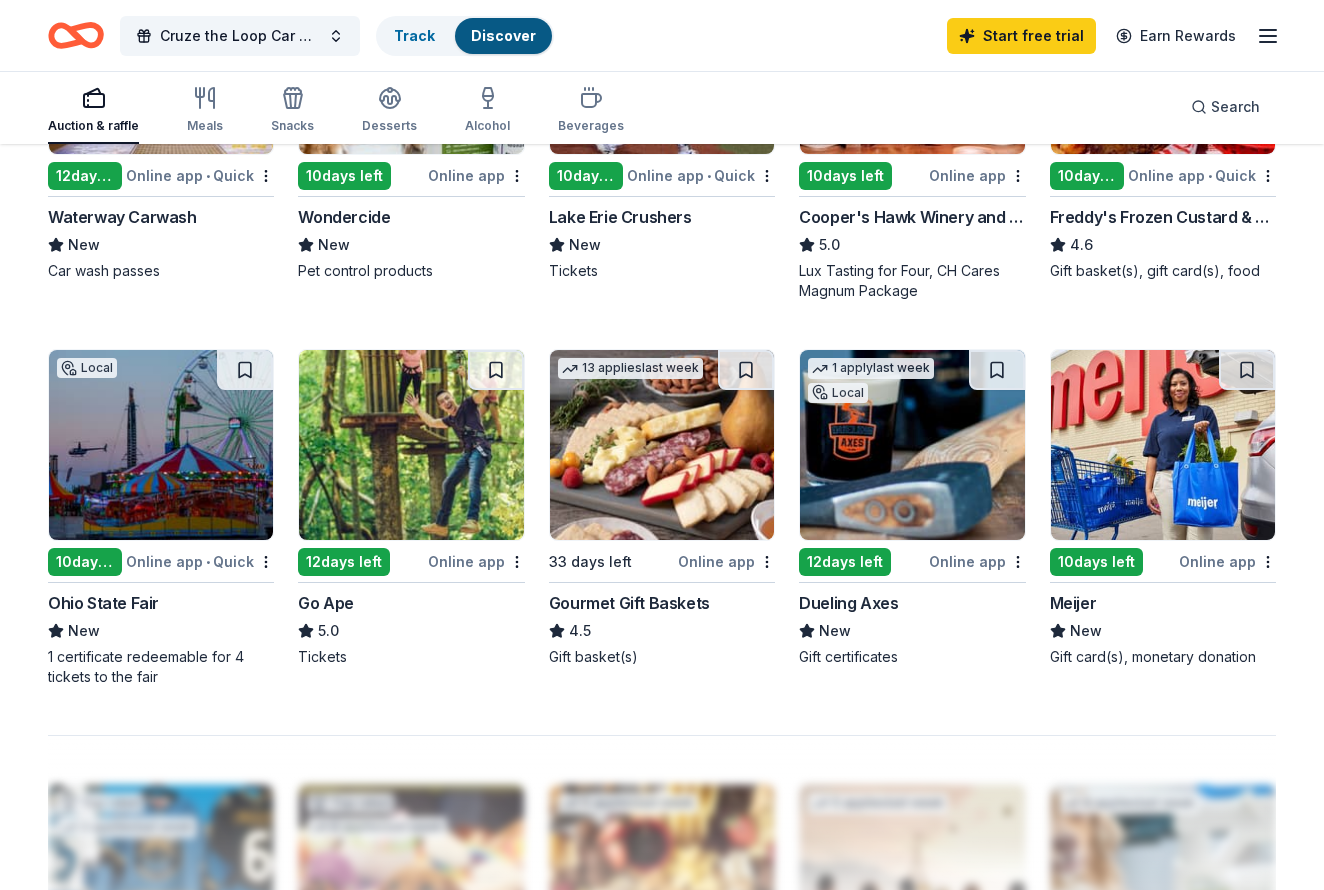 click at bounding box center [1163, 445] 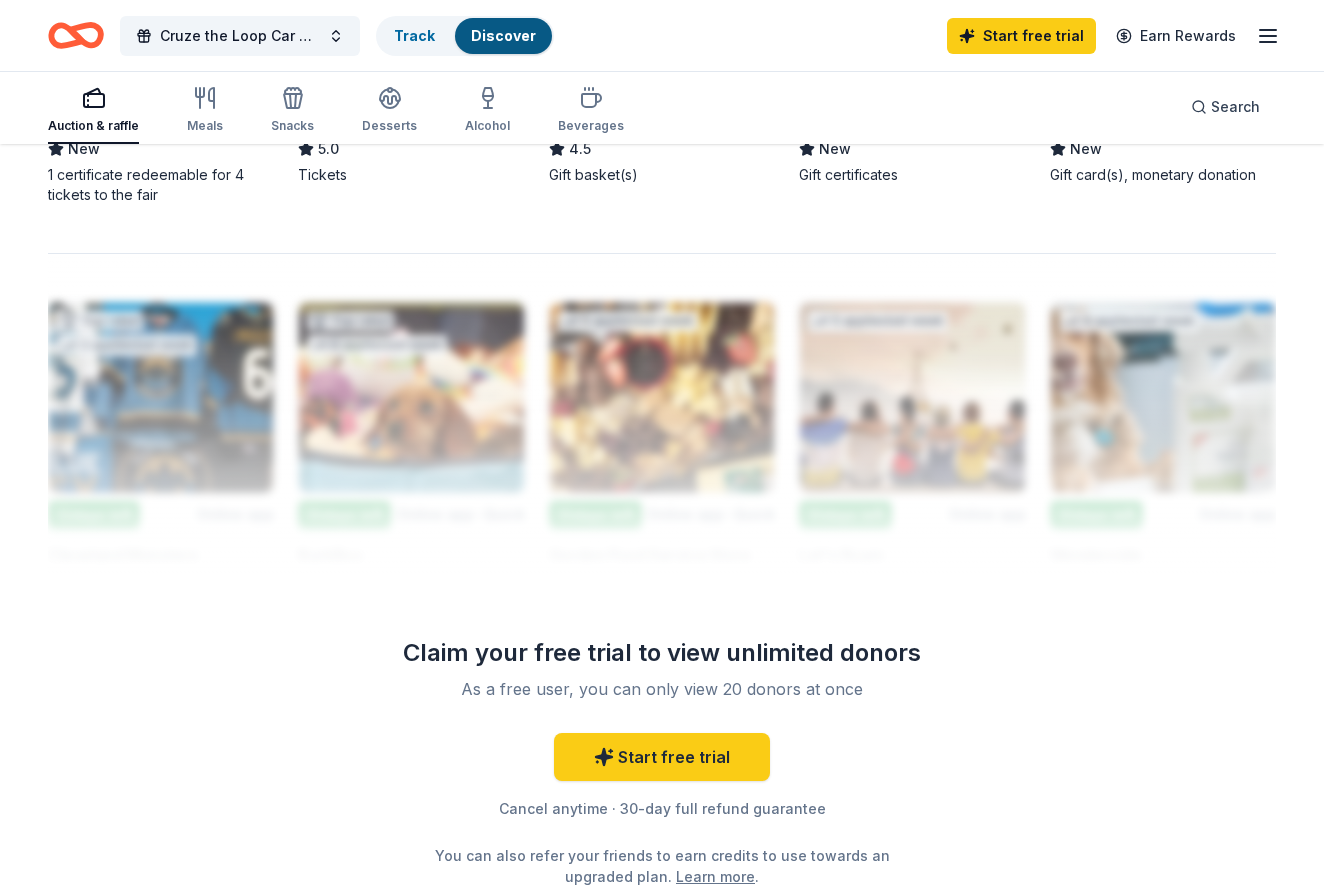 scroll, scrollTop: 1641, scrollLeft: 0, axis: vertical 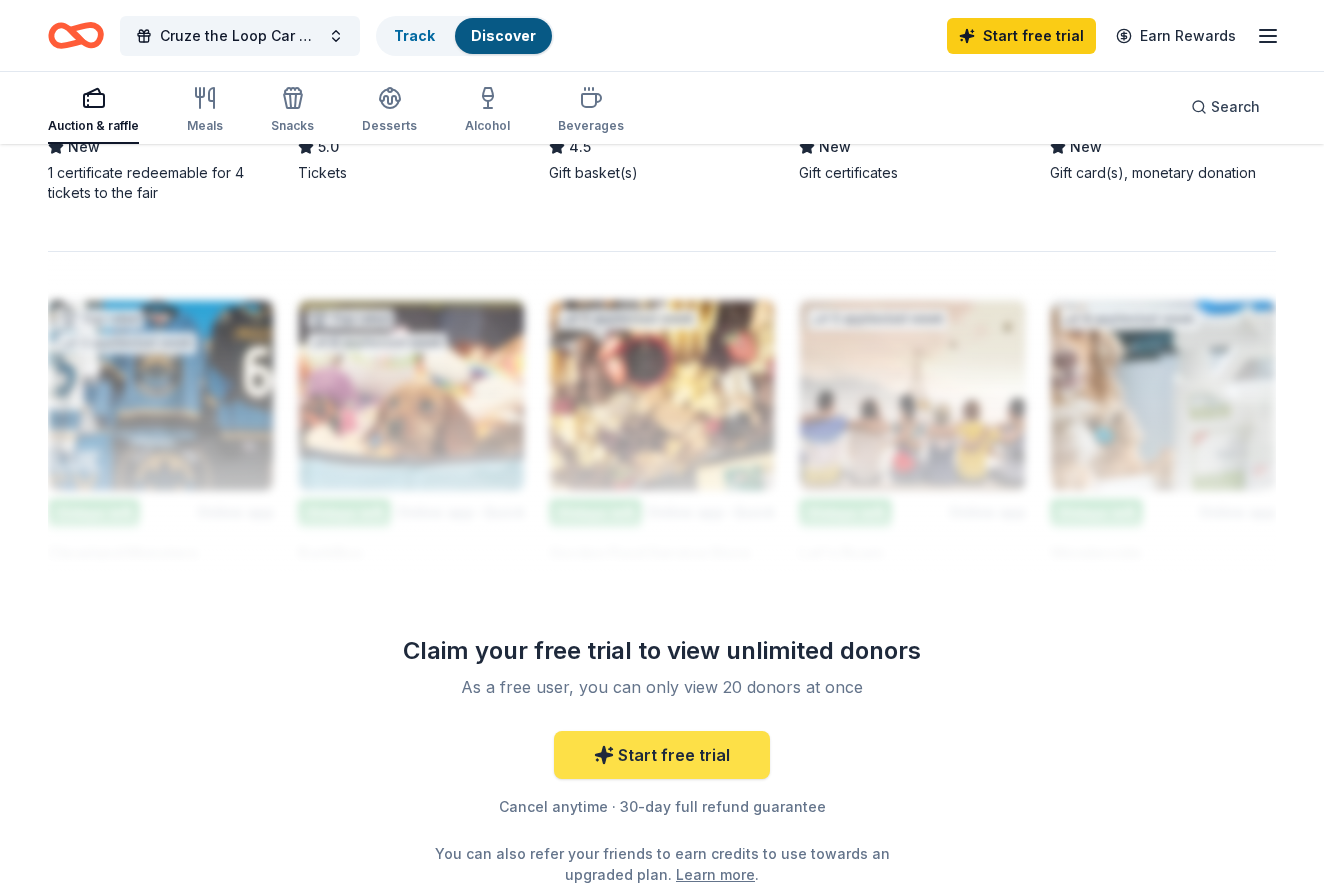 click on "Start free  trial" at bounding box center [662, 755] 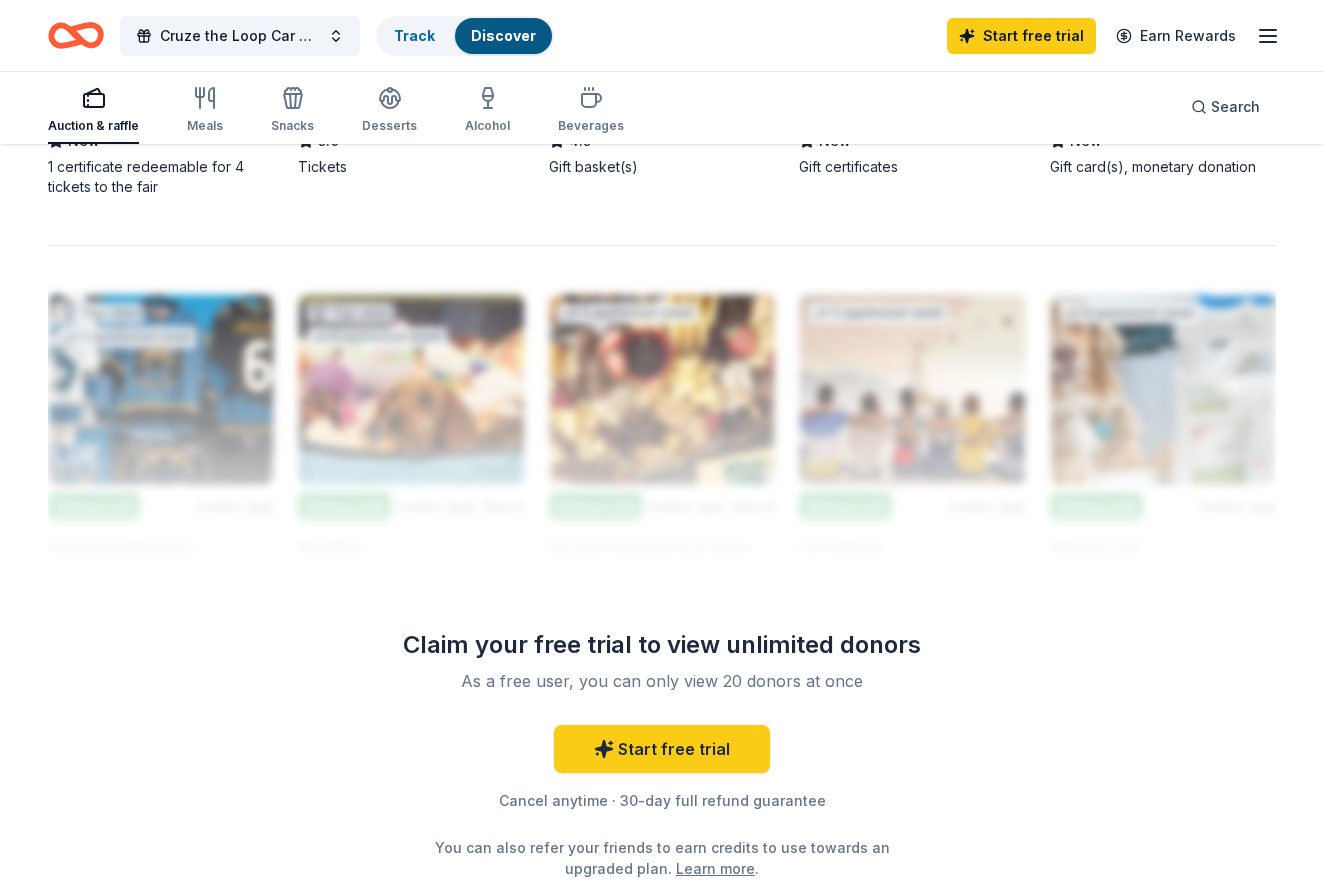 scroll, scrollTop: 1646, scrollLeft: 0, axis: vertical 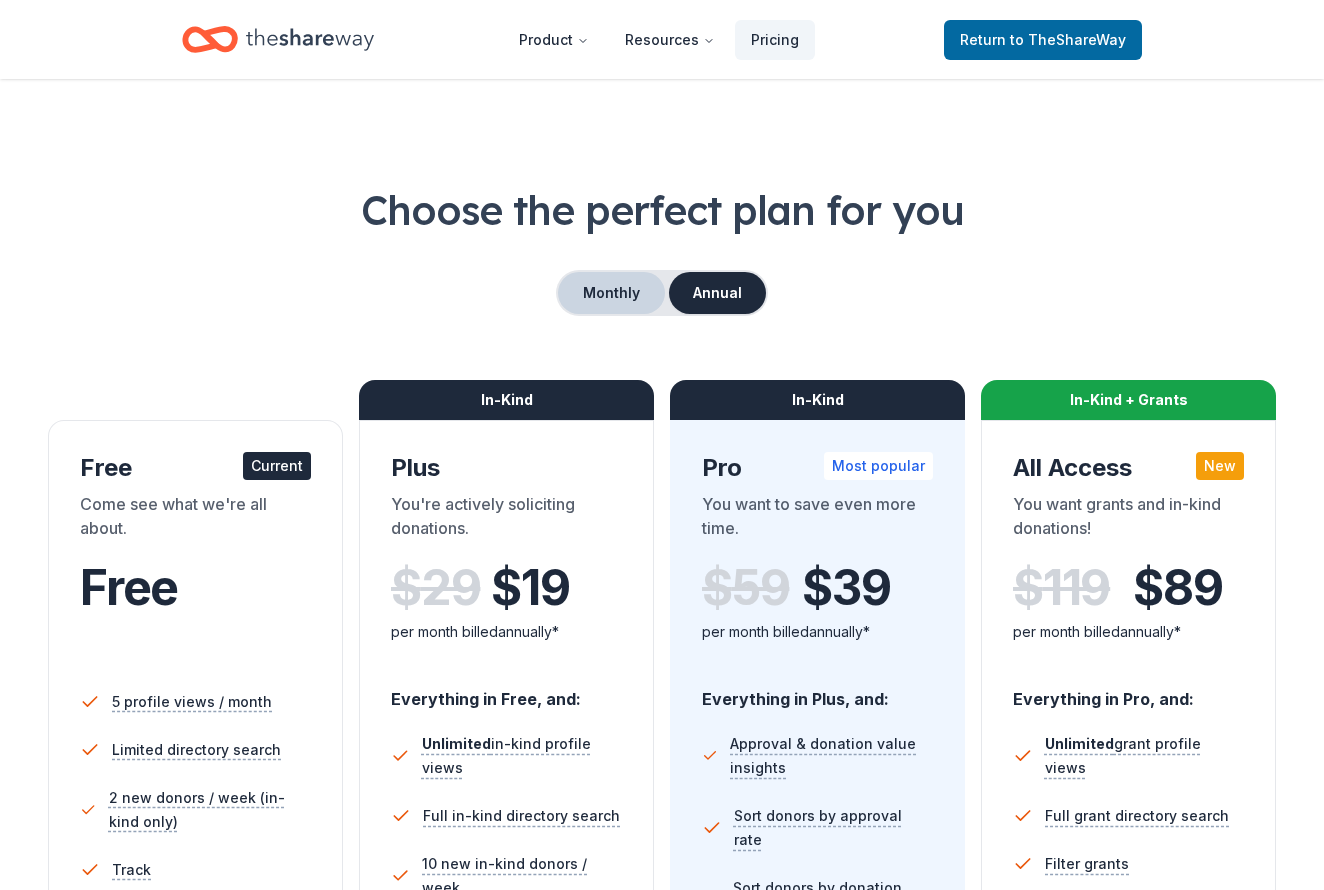 click on "Monthly" at bounding box center [611, 293] 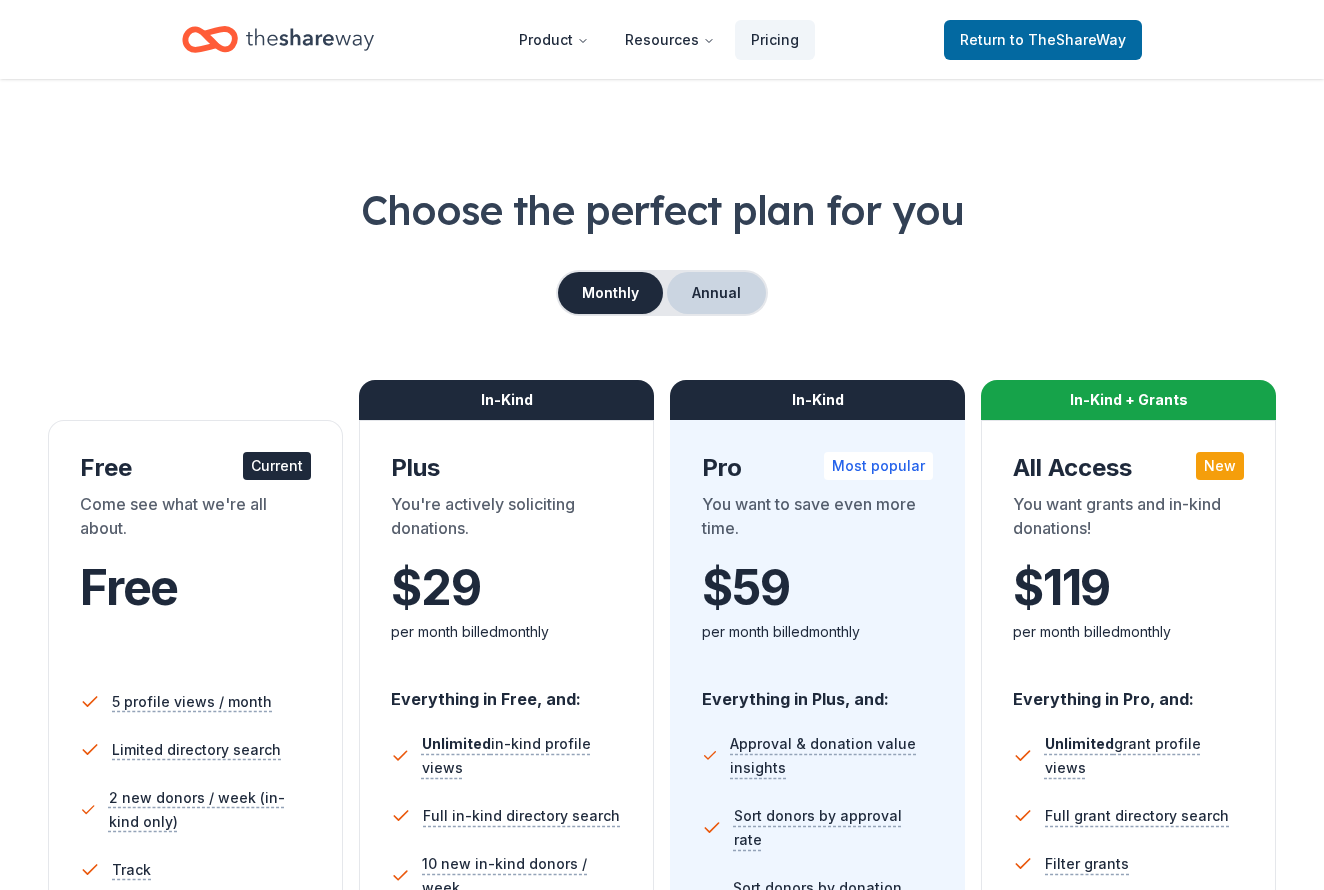 click on "Annual" at bounding box center (716, 293) 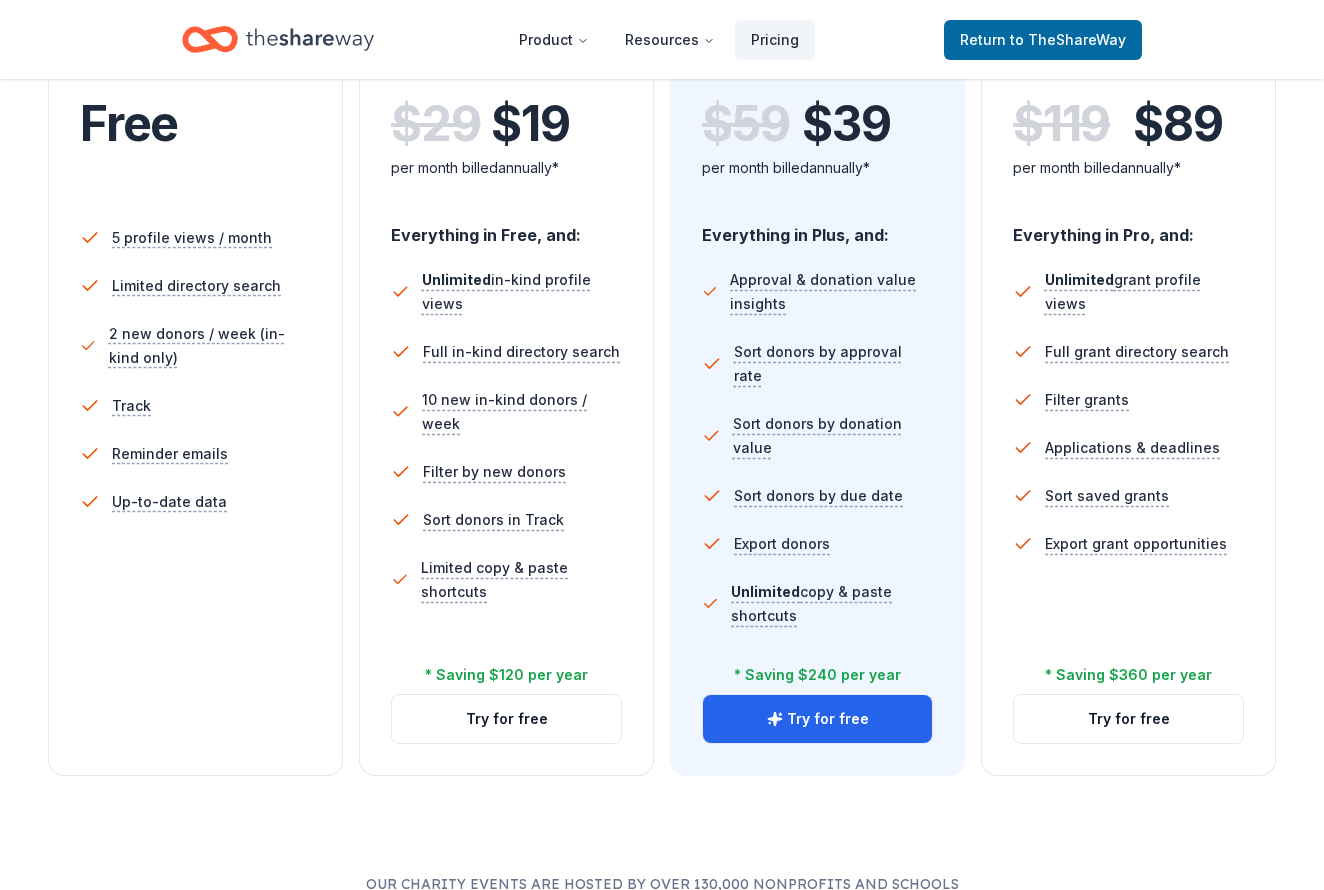 scroll, scrollTop: 476, scrollLeft: 0, axis: vertical 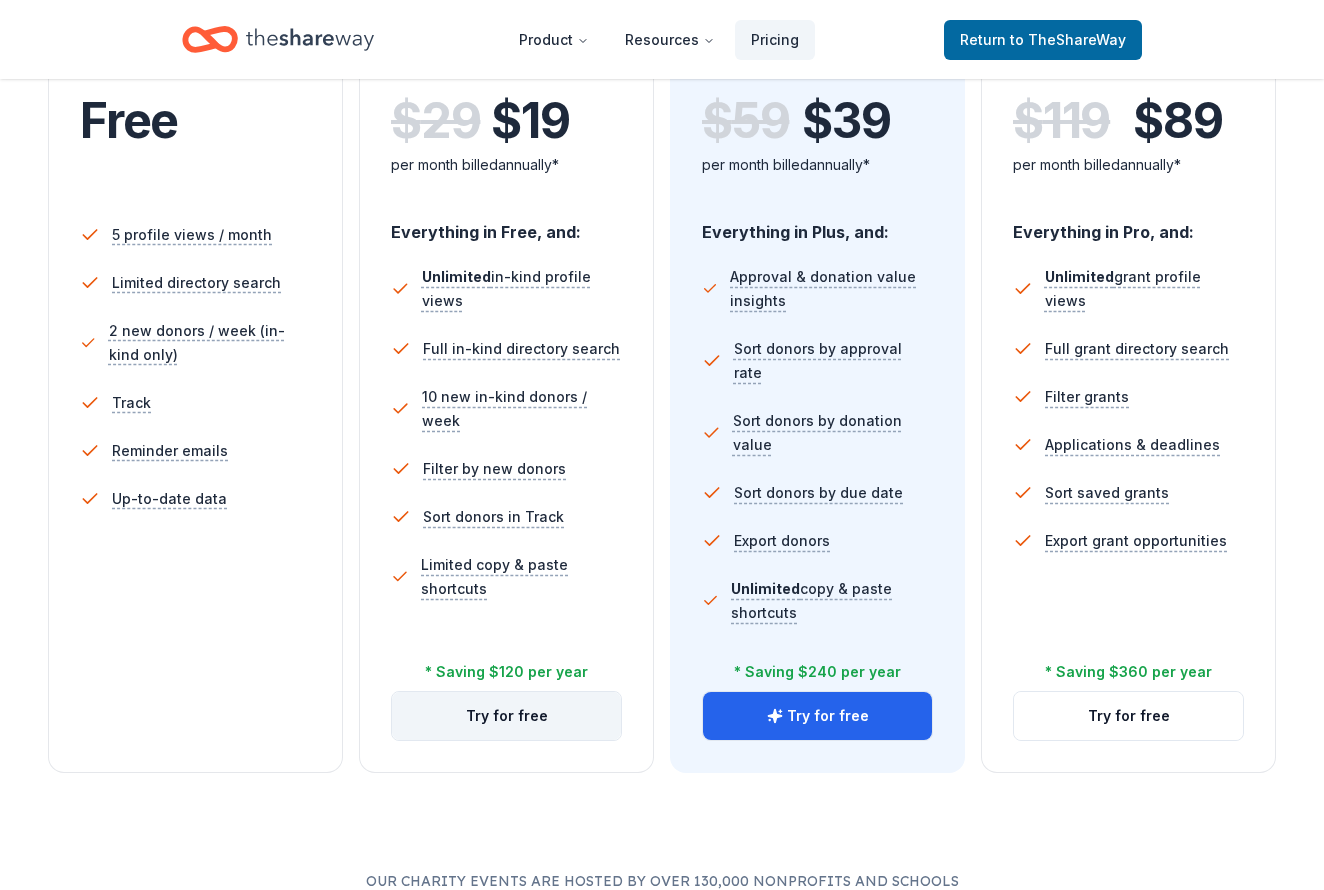 click on "Try for free" at bounding box center [506, 716] 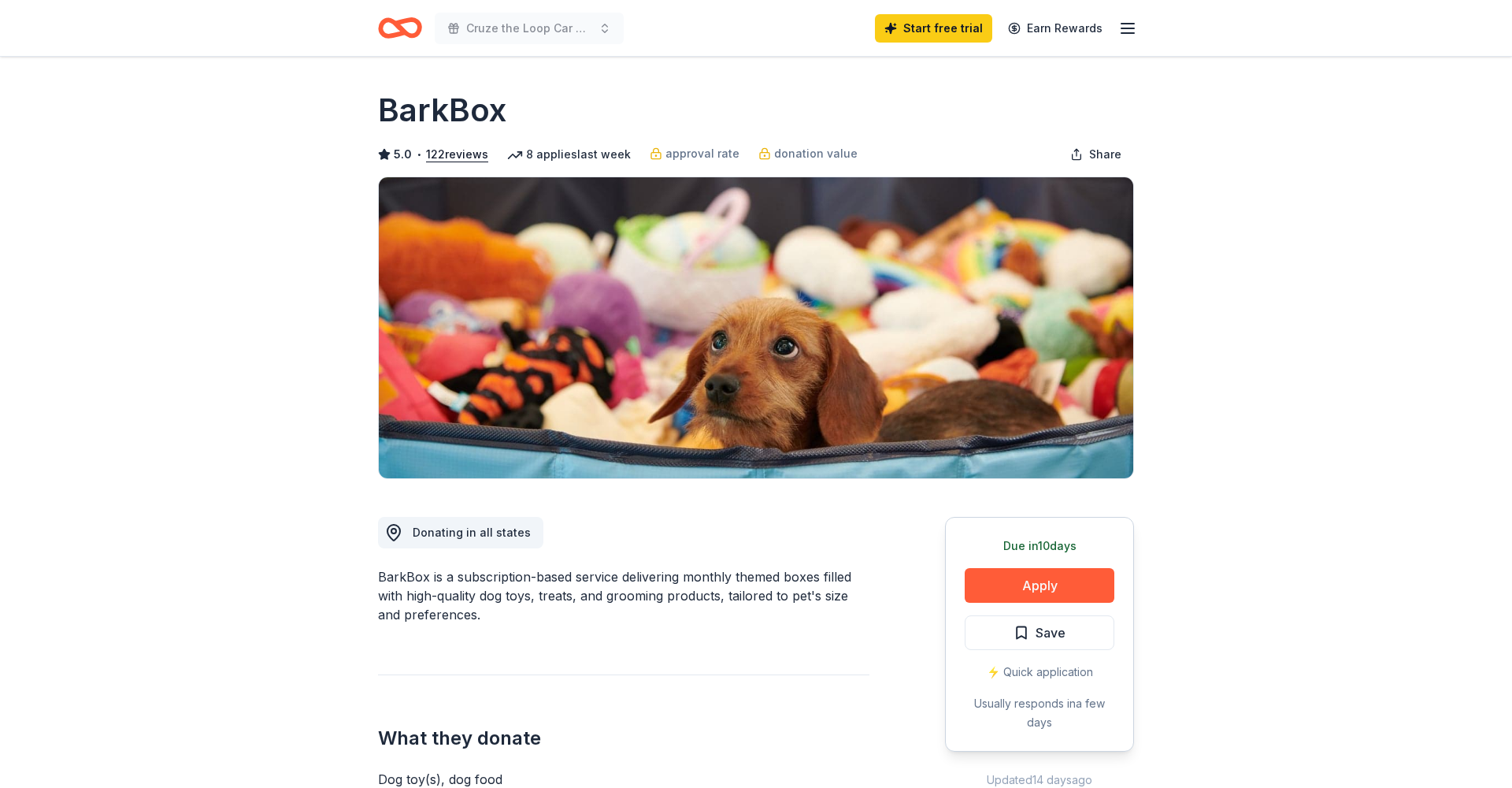 scroll, scrollTop: 0, scrollLeft: 0, axis: both 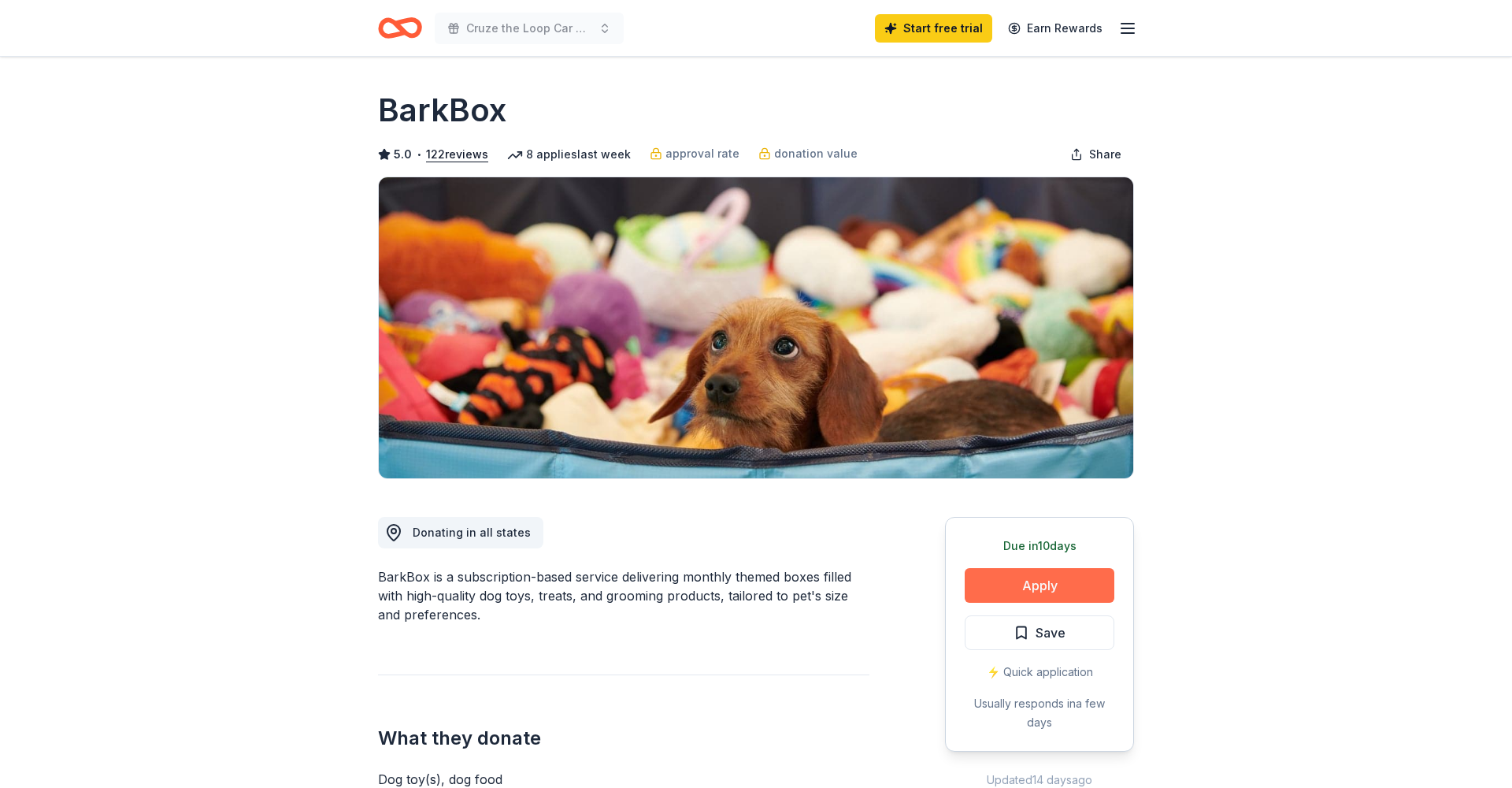 click on "Apply" at bounding box center (1040, 585) 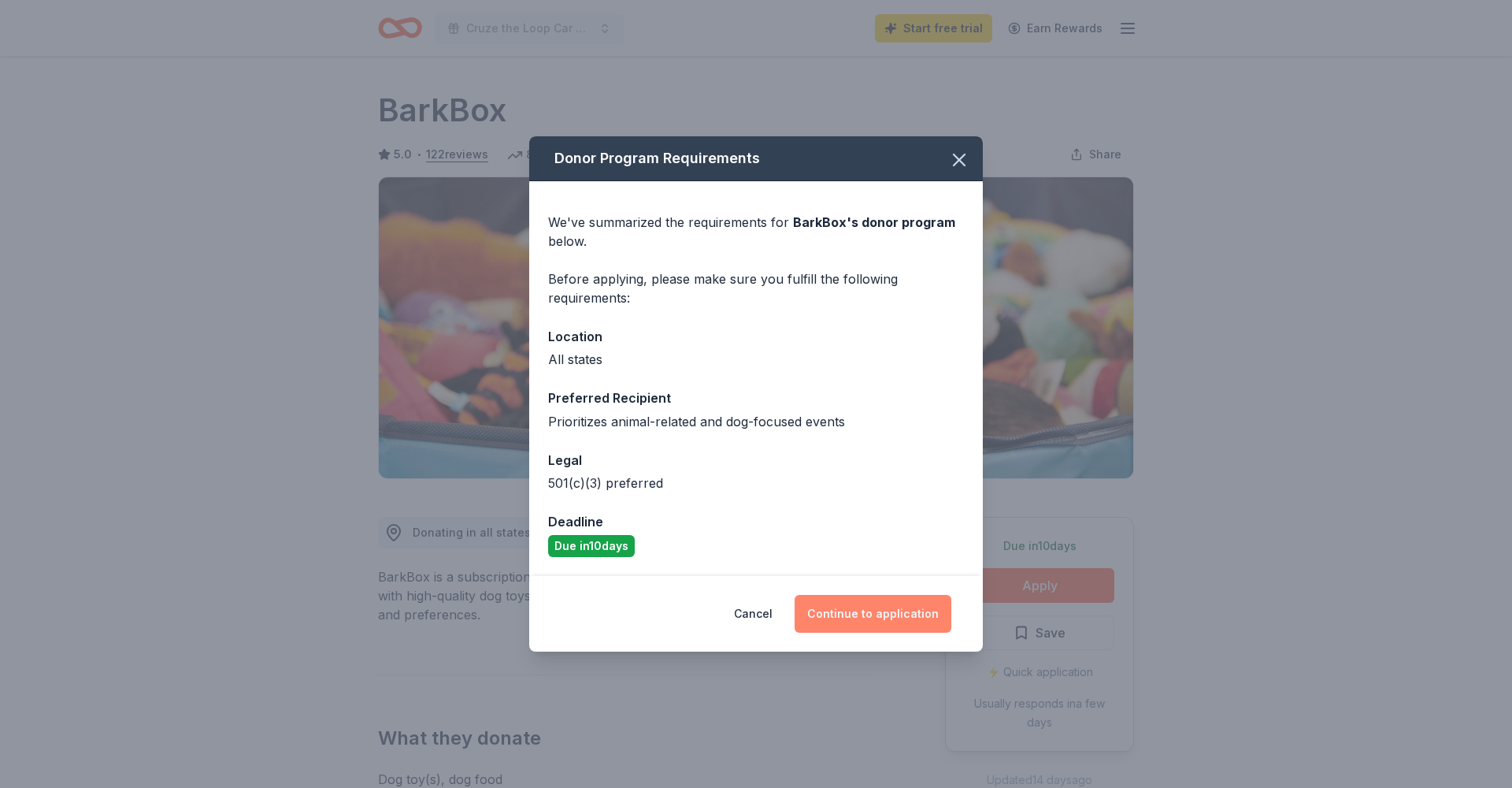click on "Continue to application" at bounding box center (873, 614) 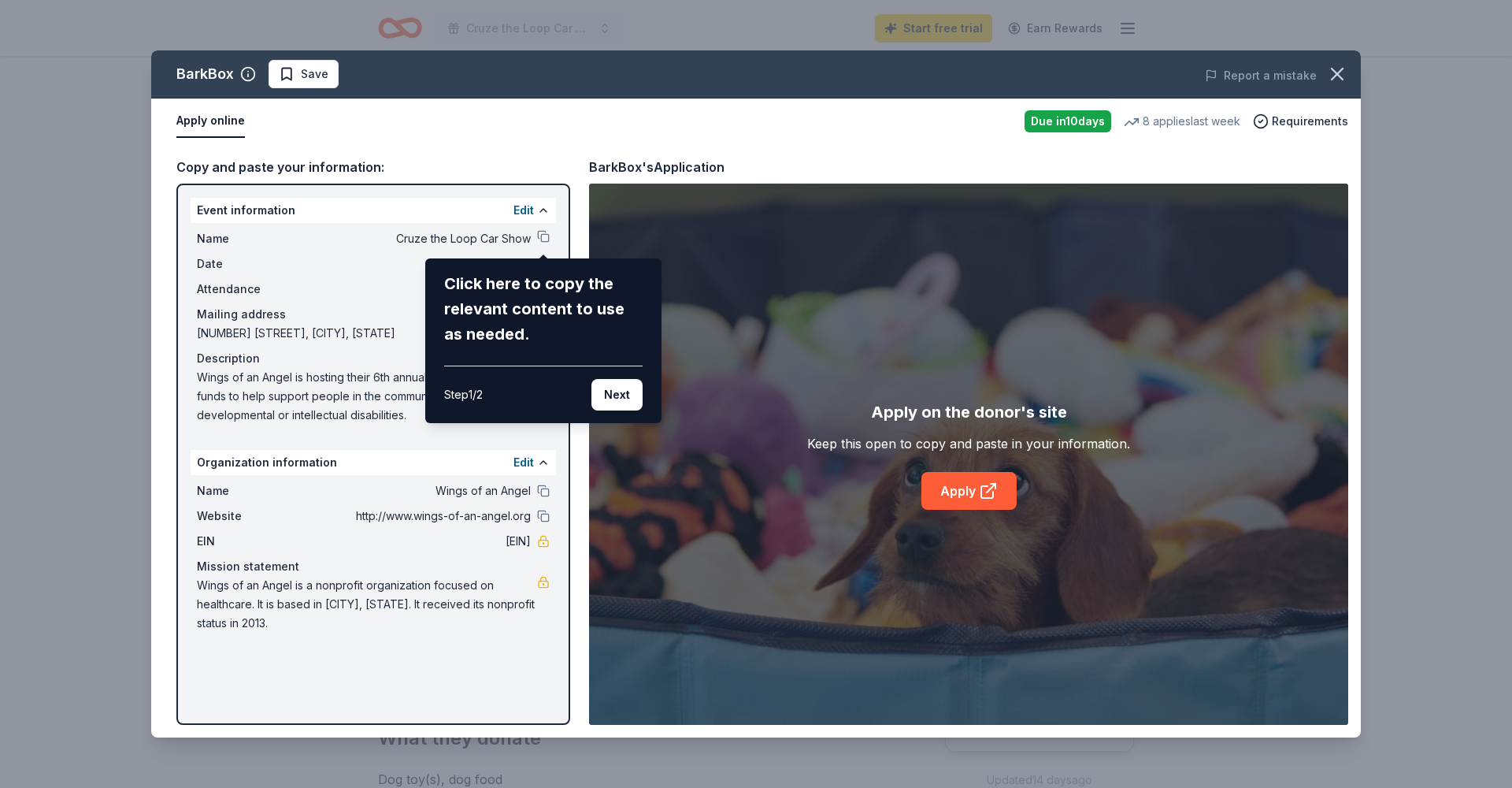 click on "BarkBox Save Report a mistake Apply online Due in  10  days 8   applies  last week Requirements Copy and paste your information: Event information Edit Name Cruze the Loop Car Show Click here to copy the relevant content to use as needed. Step  1 / 2 Next Date 09/13/25 Attendance 250 Mailing address 2813 Gooding Road, Marion, OH 43302 Description Wings of an Angel is hosting their 6th annual car show to raise funds to help support people in the community with developmental or intellectual disabilities.  Organization information Edit Name Wings of an Angel Website http://www.wings-of-an-angel.org EIN 45-3435623 Mission statement Wings of an Angel is a nonprofit organization focused on healthcare. It is based in Marion, OH. It received its nonprofit status in 2013. BarkBox's  Application Apply on the donor's site Keep this open to copy and paste in your information. Apply" at bounding box center [756, 394] 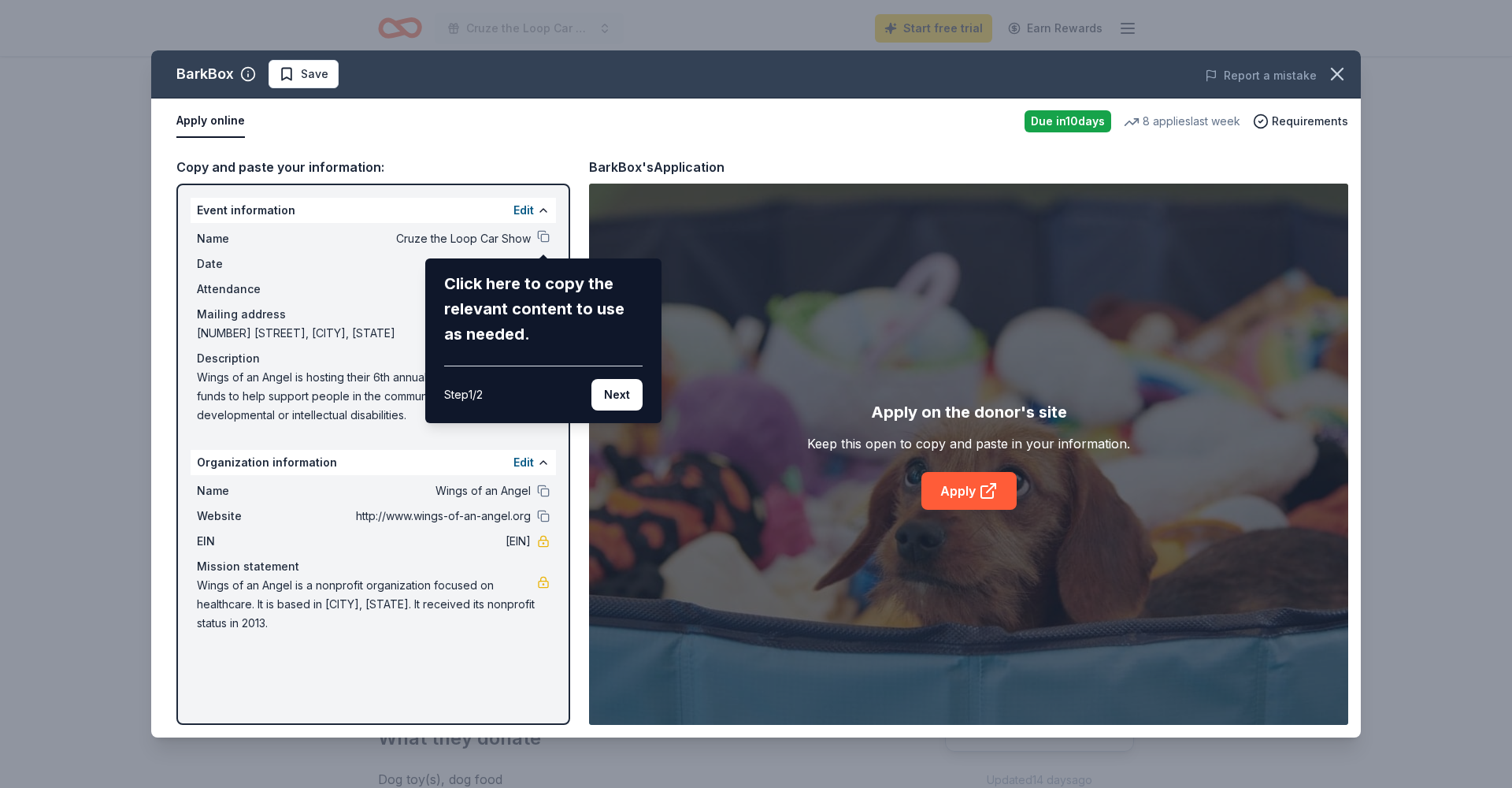 click on "BarkBox Save Report a mistake Apply online Due in  10  days 8   applies  last week Requirements Copy and paste your information: Event information Edit Name Cruze the Loop Car Show Click here to copy the relevant content to use as needed. Step  1 / 2 Next Date 09/13/25 Attendance 250 Mailing address 2813 Gooding Road, Marion, OH 43302 Description Wings of an Angel is hosting their 6th annual car show to raise funds to help support people in the community with developmental or intellectual disabilities.  Organization information Edit Name Wings of an Angel Website http://www.wings-of-an-angel.org EIN 45-3435623 Mission statement Wings of an Angel is a nonprofit organization focused on healthcare. It is based in Marion, OH. It received its nonprofit status in 2013. BarkBox's  Application Apply on the donor's site Keep this open to copy and paste in your information. Apply" at bounding box center [756, 394] 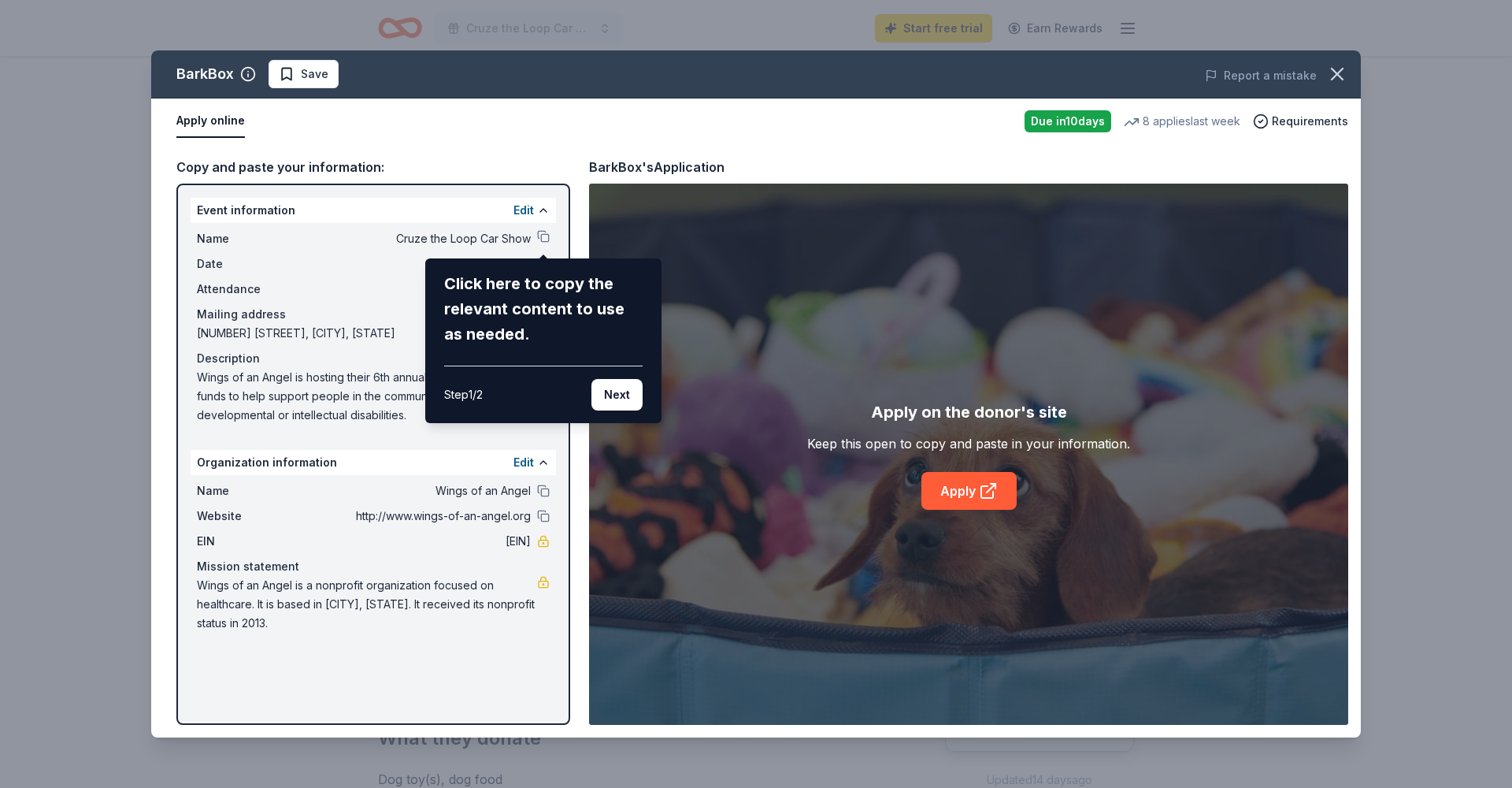 click on "Click here to copy the relevant content to use as needed." at bounding box center (543, 309) 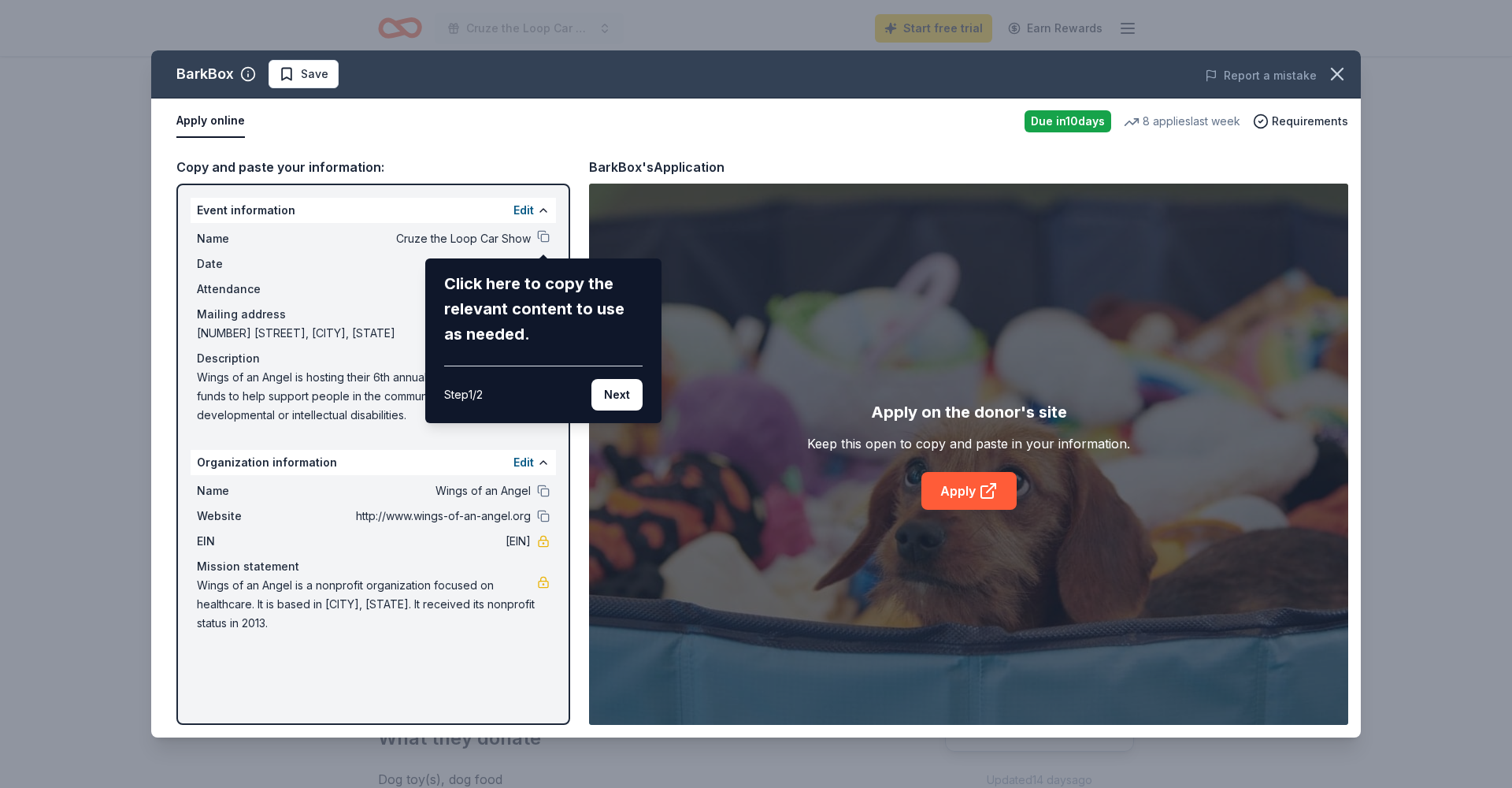 click on "BarkBox Save Report a mistake Apply online Due in  10  days 8   applies  last week Requirements Copy and paste your information: Event information Edit Name Cruze the Loop Car Show Click here to copy the relevant content to use as needed. Step  1 / 2 Next Date 09/13/25 Attendance 250 Mailing address 2813 Gooding Road, Marion, OH 43302 Description Wings of an Angel is hosting their 6th annual car show to raise funds to help support people in the community with developmental or intellectual disabilities.  Organization information Edit Name Wings of an Angel Website http://www.wings-of-an-angel.org EIN 45-3435623 Mission statement Wings of an Angel is a nonprofit organization focused on healthcare. It is based in Marion, OH. It received its nonprofit status in 2013. BarkBox's  Application Apply on the donor's site Keep this open to copy and paste in your information. Apply" at bounding box center (756, 394) 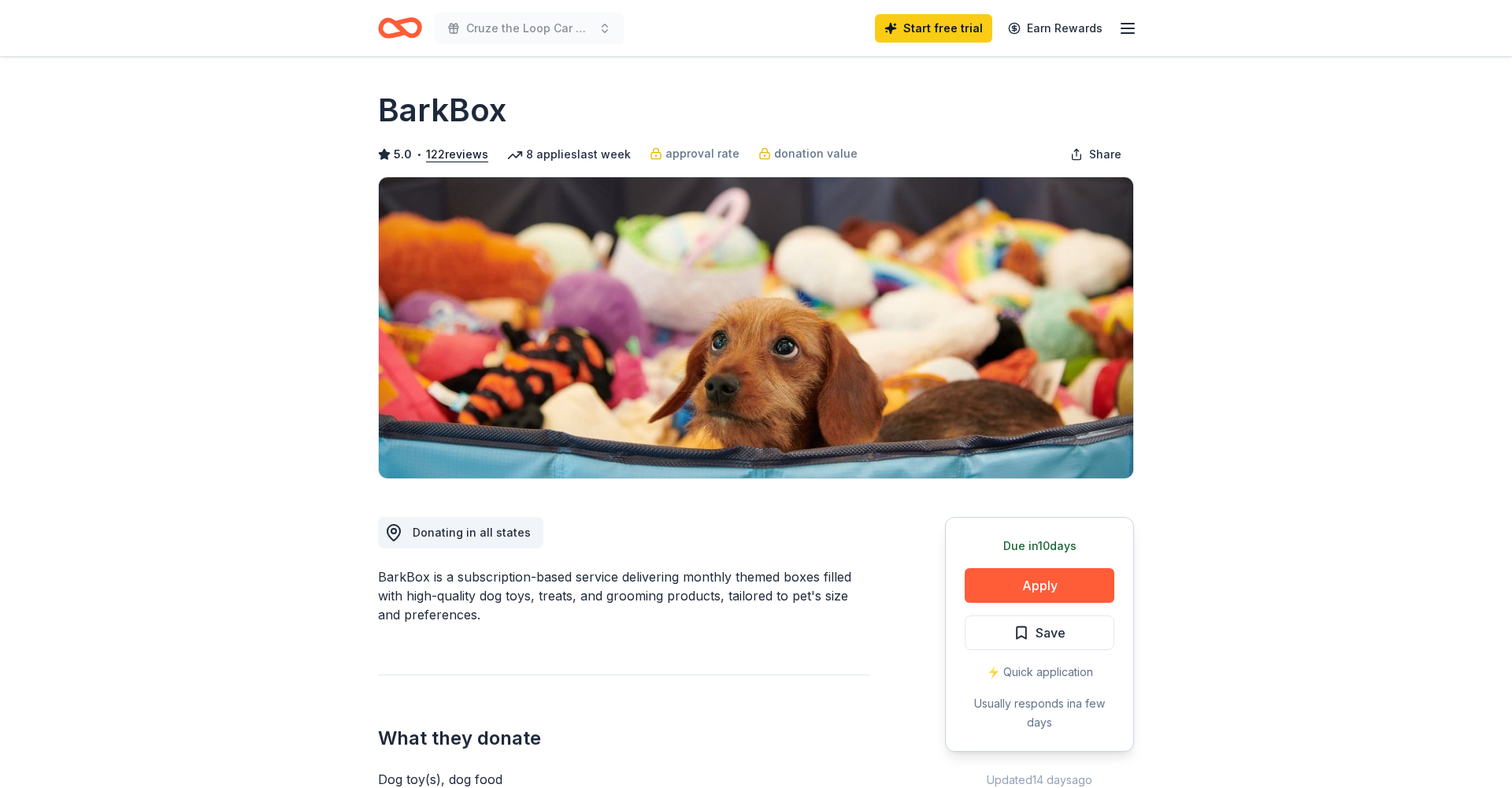 scroll, scrollTop: 0, scrollLeft: 0, axis: both 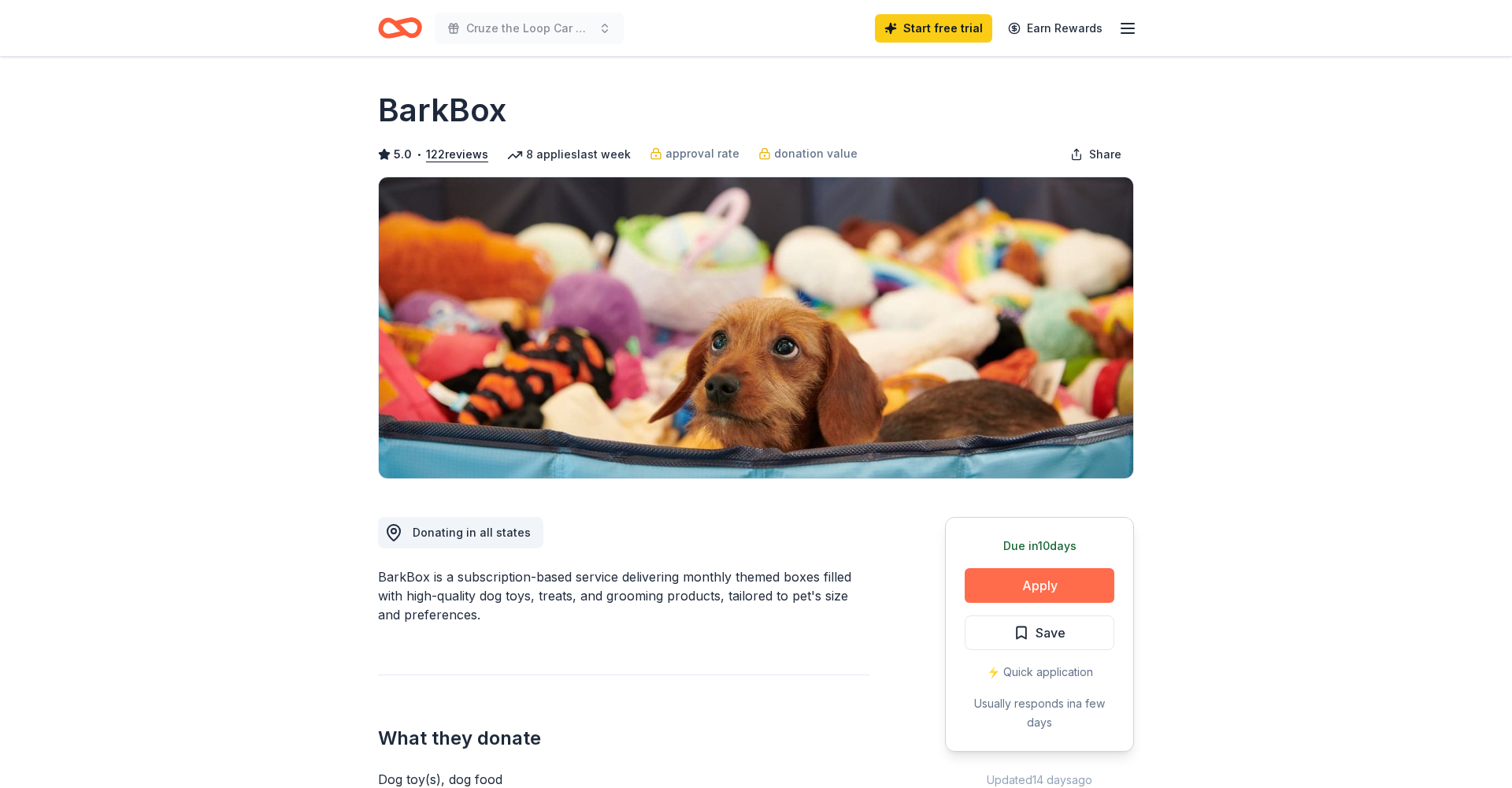 click on "Apply" at bounding box center (1040, 585) 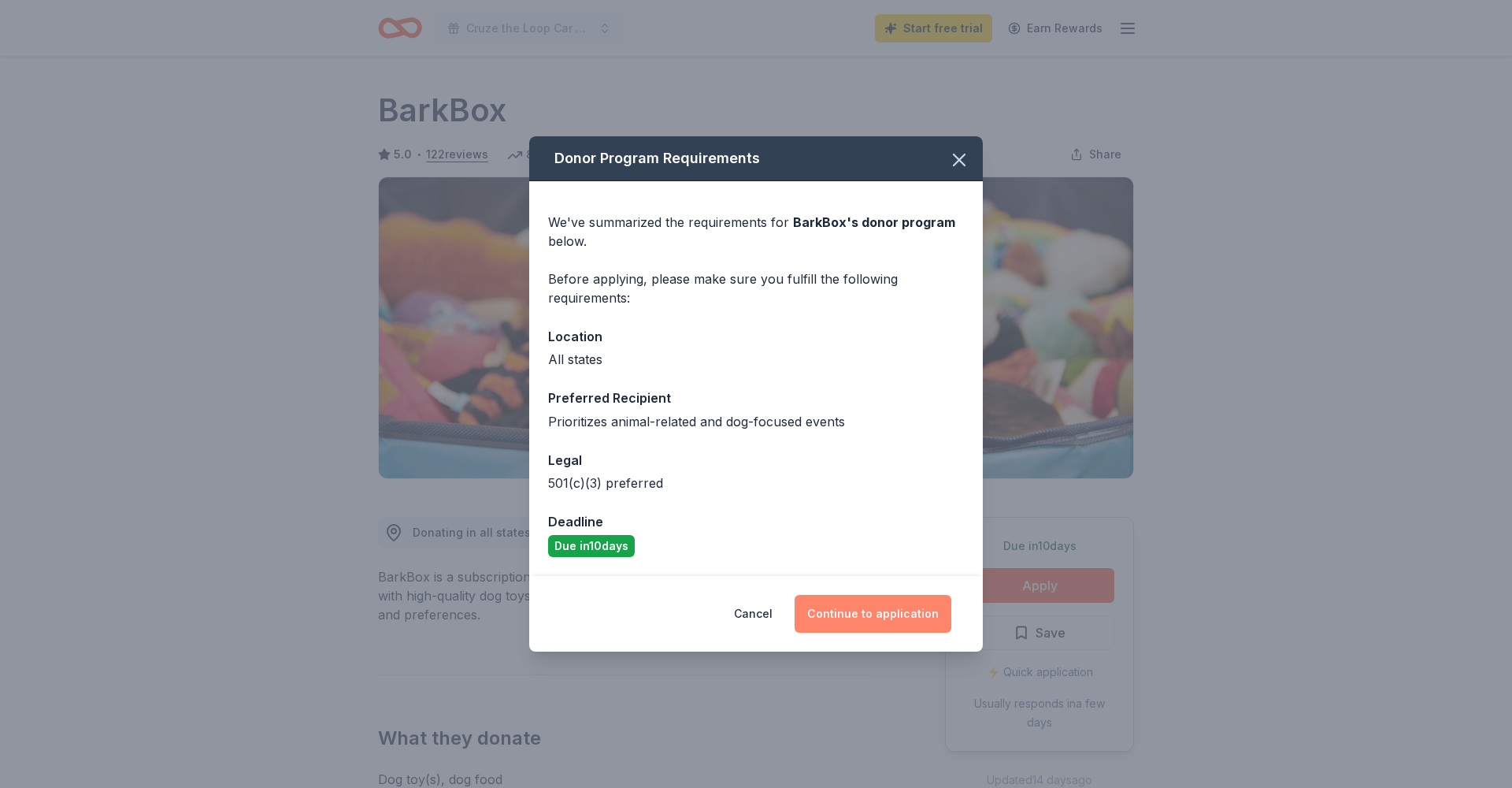 click on "Continue to application" at bounding box center [873, 614] 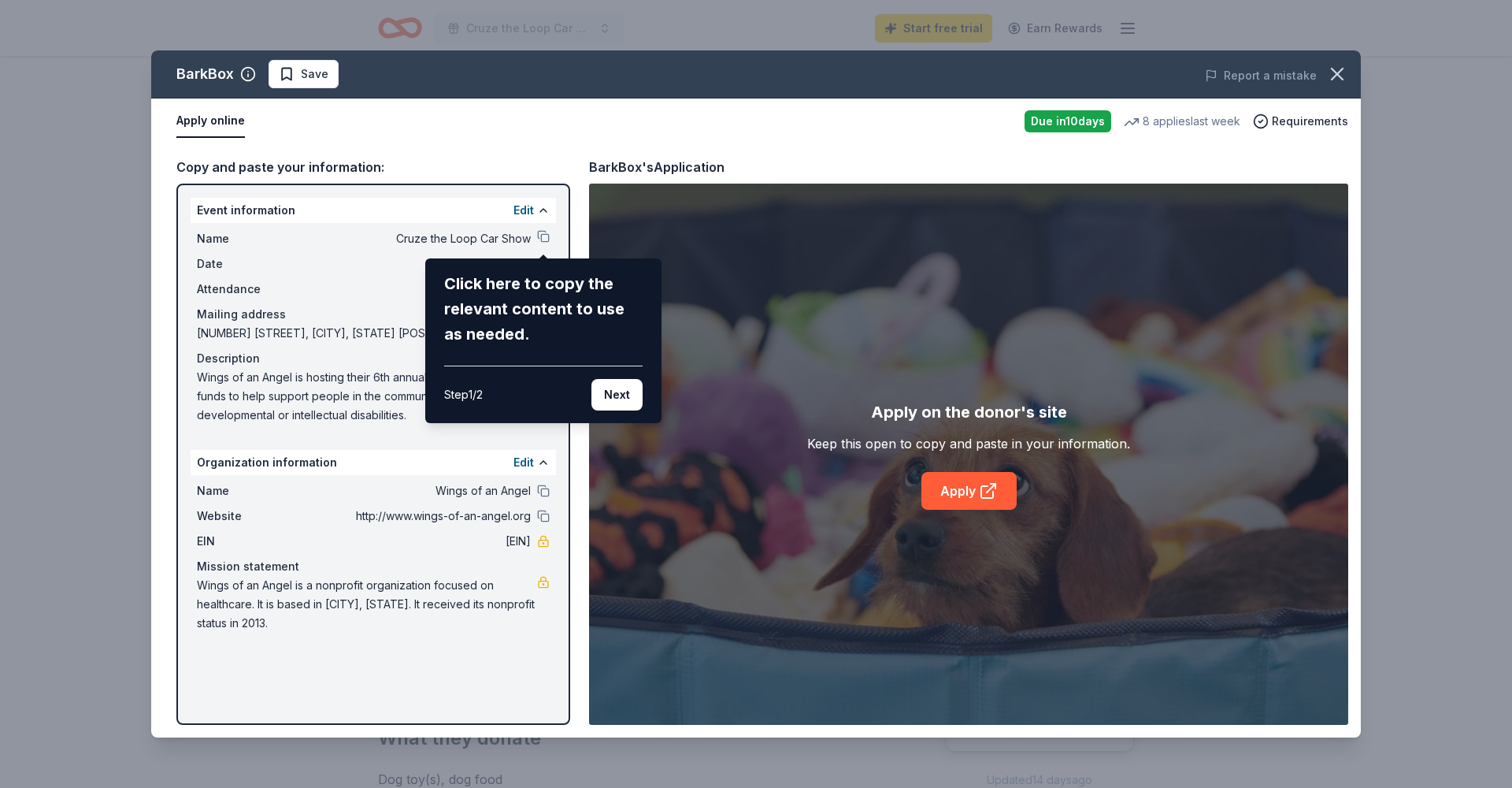 drag, startPoint x: 501, startPoint y: 333, endPoint x: 532, endPoint y: 321, distance: 33.24154 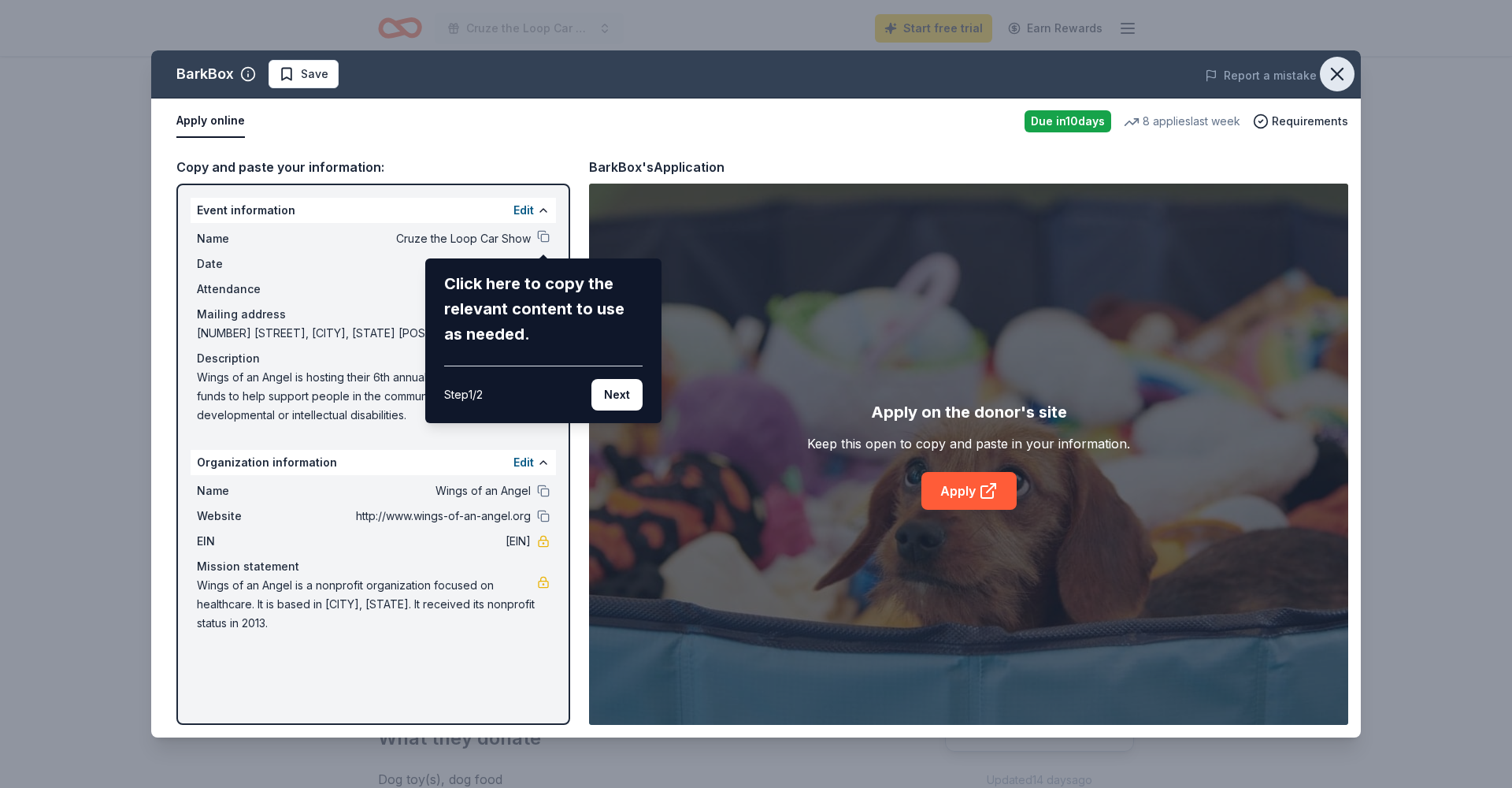 click 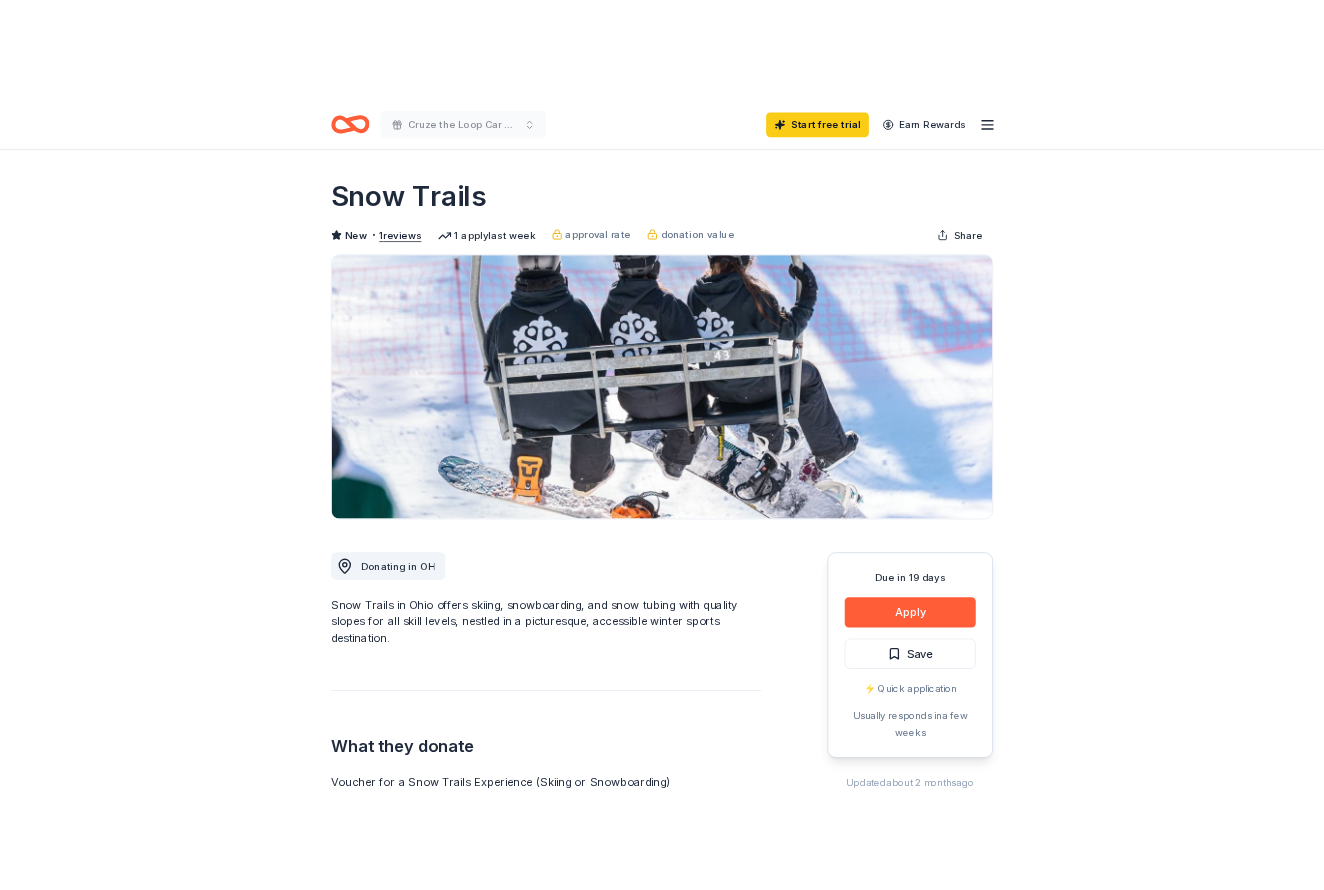 scroll, scrollTop: 69, scrollLeft: 0, axis: vertical 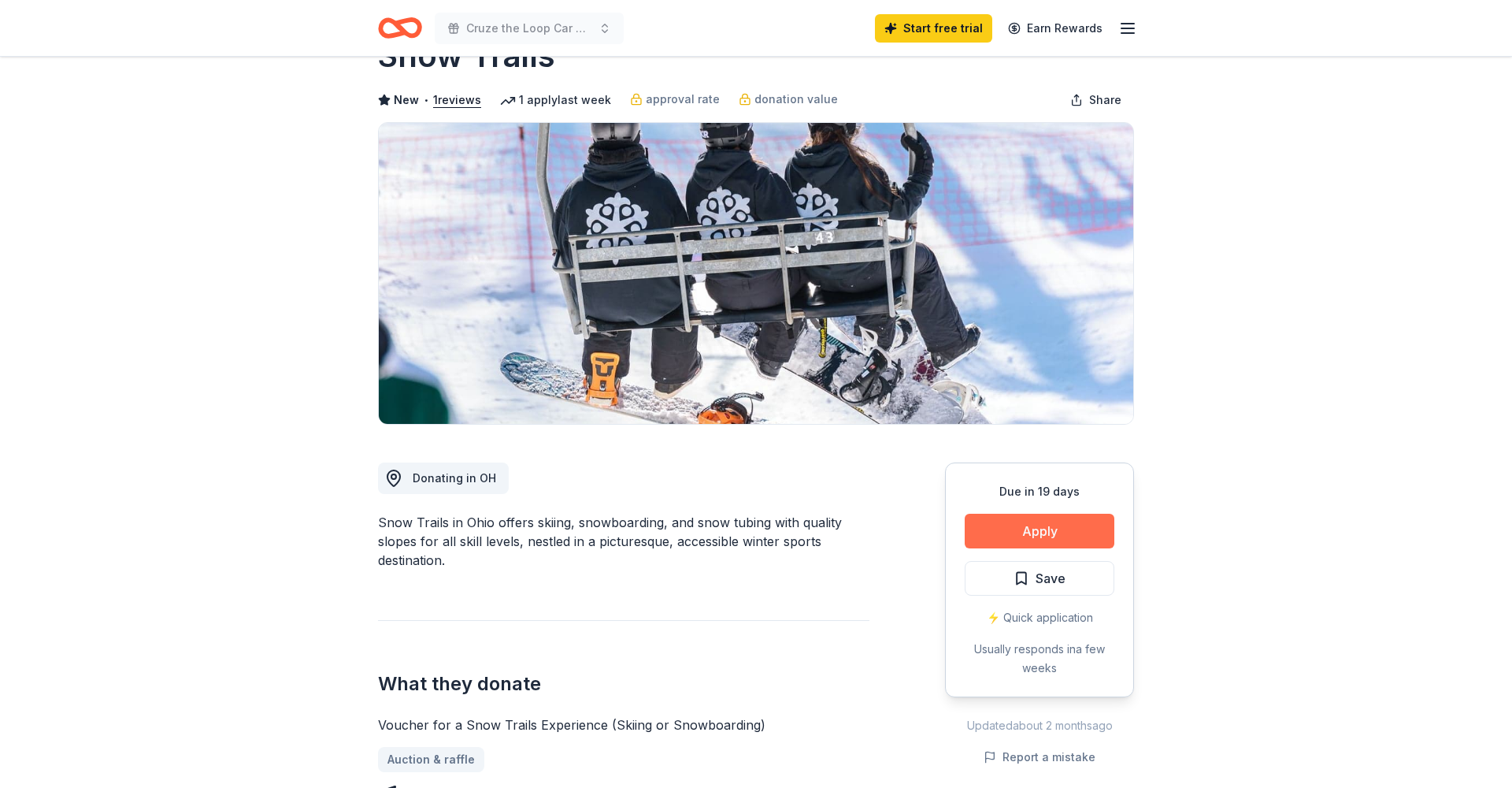 click on "Apply" at bounding box center [1040, 531] 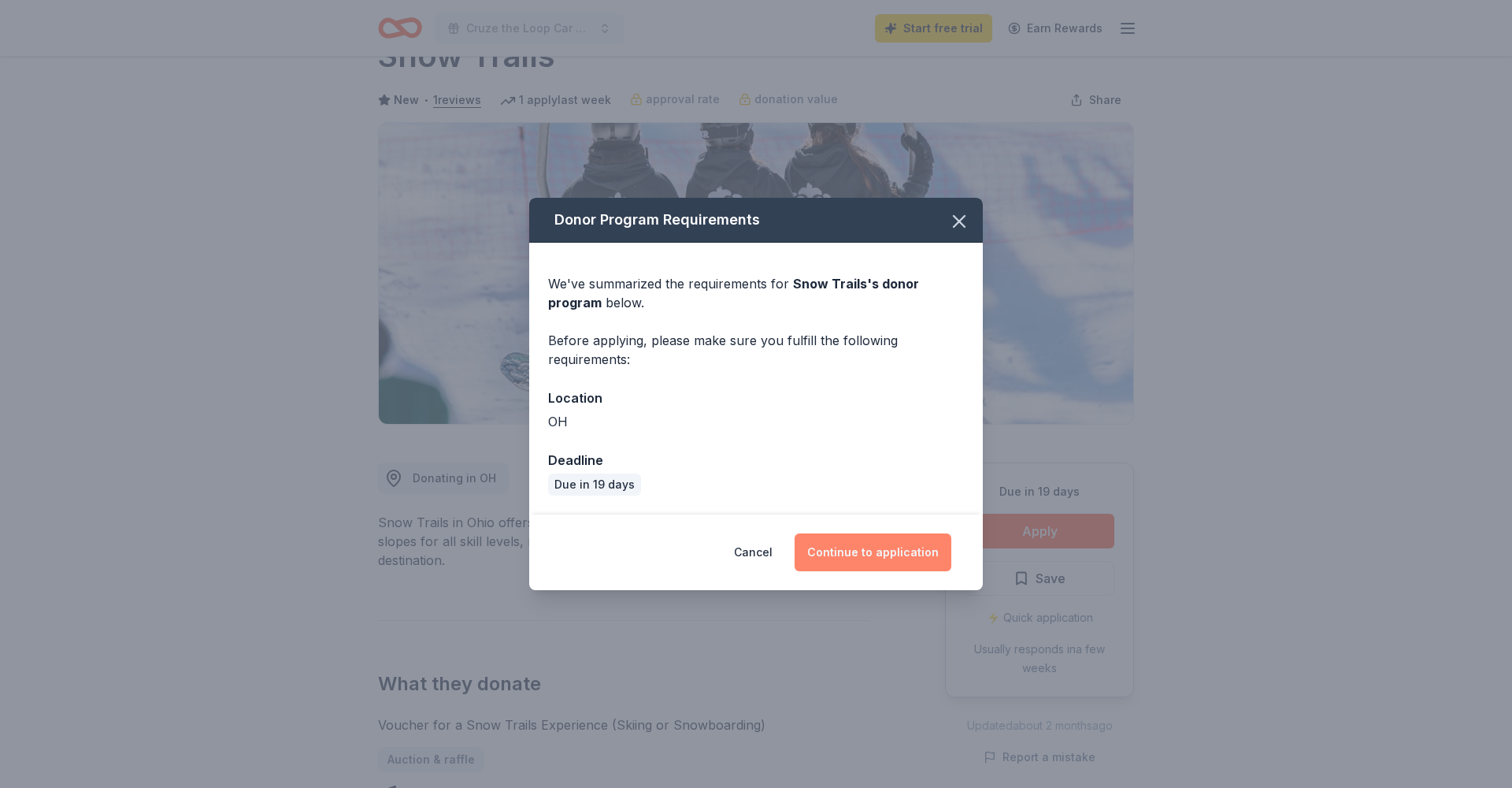 click on "Continue to application" at bounding box center (873, 552) 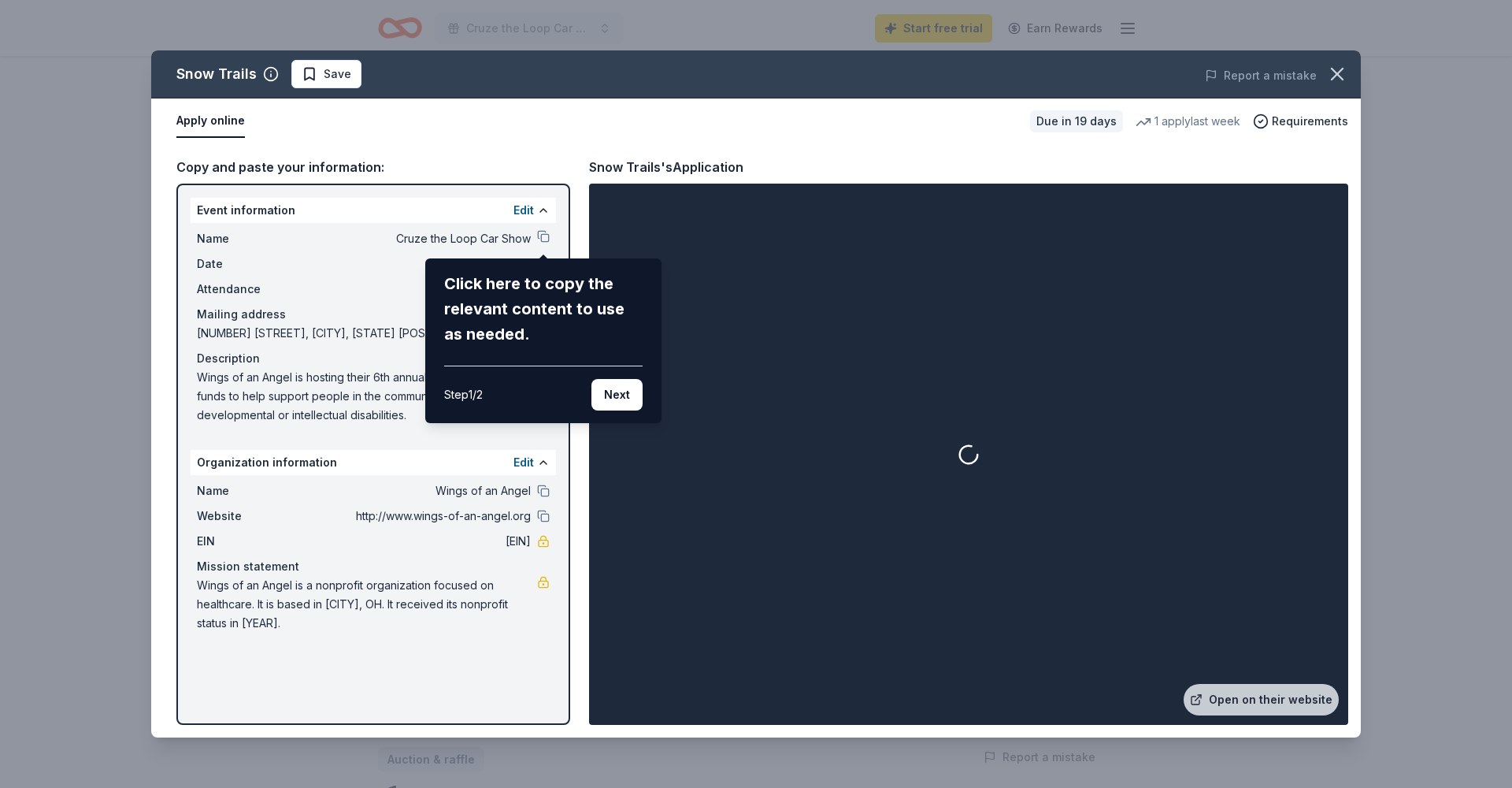 click on "Snow Trails Save Report a mistake Apply online Due in 19 days 1   apply  last week Requirements Copy and paste your information: Event information Edit Name Cruze the Loop Car Show Click here to copy the relevant content to use as needed. Step  1 / 2 Next Date [DATE] Attendance 250 Mailing address [NUMBER] [STREET], [CITY], [STATE] [POSTAL CODE] Description Wings of an Angel is hosting their 6th annual car show to raise funds to help support people in the community with developmental or intellectual disabilities.  Organization information Edit Name Wings of an Angel Website http://www.wings-of-an-angel.org EIN [EIN] Mission statement Wings of an Angel is a nonprofit organization focused on healthcare. It is based in [CITY], OH. It received its nonprofit status in [YEAR]. Snow Trails's  Application Open on their website" at bounding box center (756, 394) 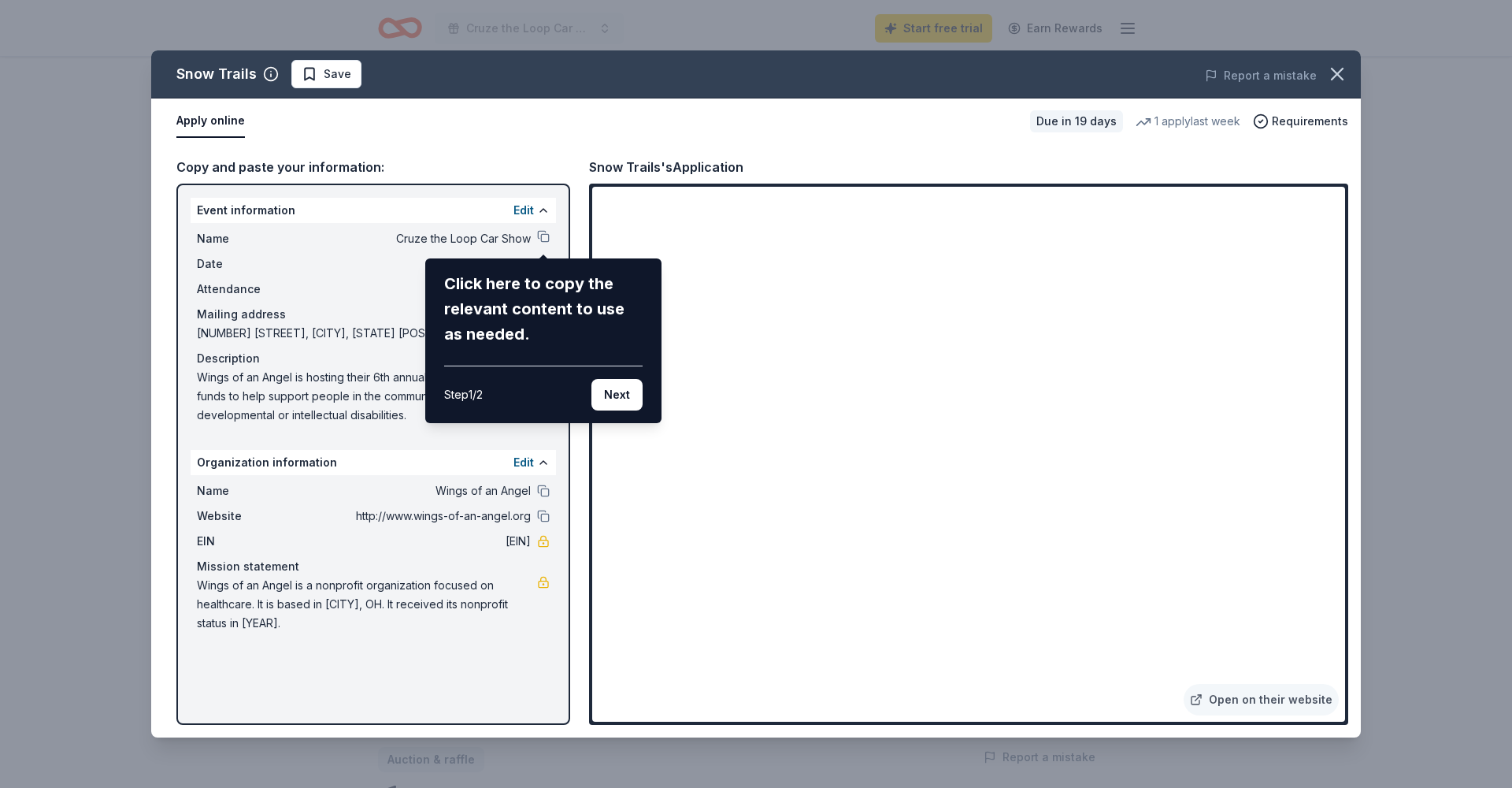 click on "Snow Trails Save Report a mistake Apply online Due in 19 days 1   apply  last week Requirements Copy and paste your information: Event information Edit Name Cruze the Loop Car Show Click here to copy the relevant content to use as needed. Step  1 / 2 Next Date [DATE] Attendance 250 Mailing address [NUMBER] [STREET], [CITY], [STATE] [POSTAL CODE] Description Wings of an Angel is hosting their 6th annual car show to raise funds to help support people in the community with developmental or intellectual disabilities.  Organization information Edit Name Wings of an Angel Website http://www.wings-of-an-angel.org EIN [EIN] Mission statement Wings of an Angel is a nonprofit organization focused on healthcare. It is based in [CITY], OH. It received its nonprofit status in [YEAR]. Snow Trails's  Application Open on their website" at bounding box center (756, 394) 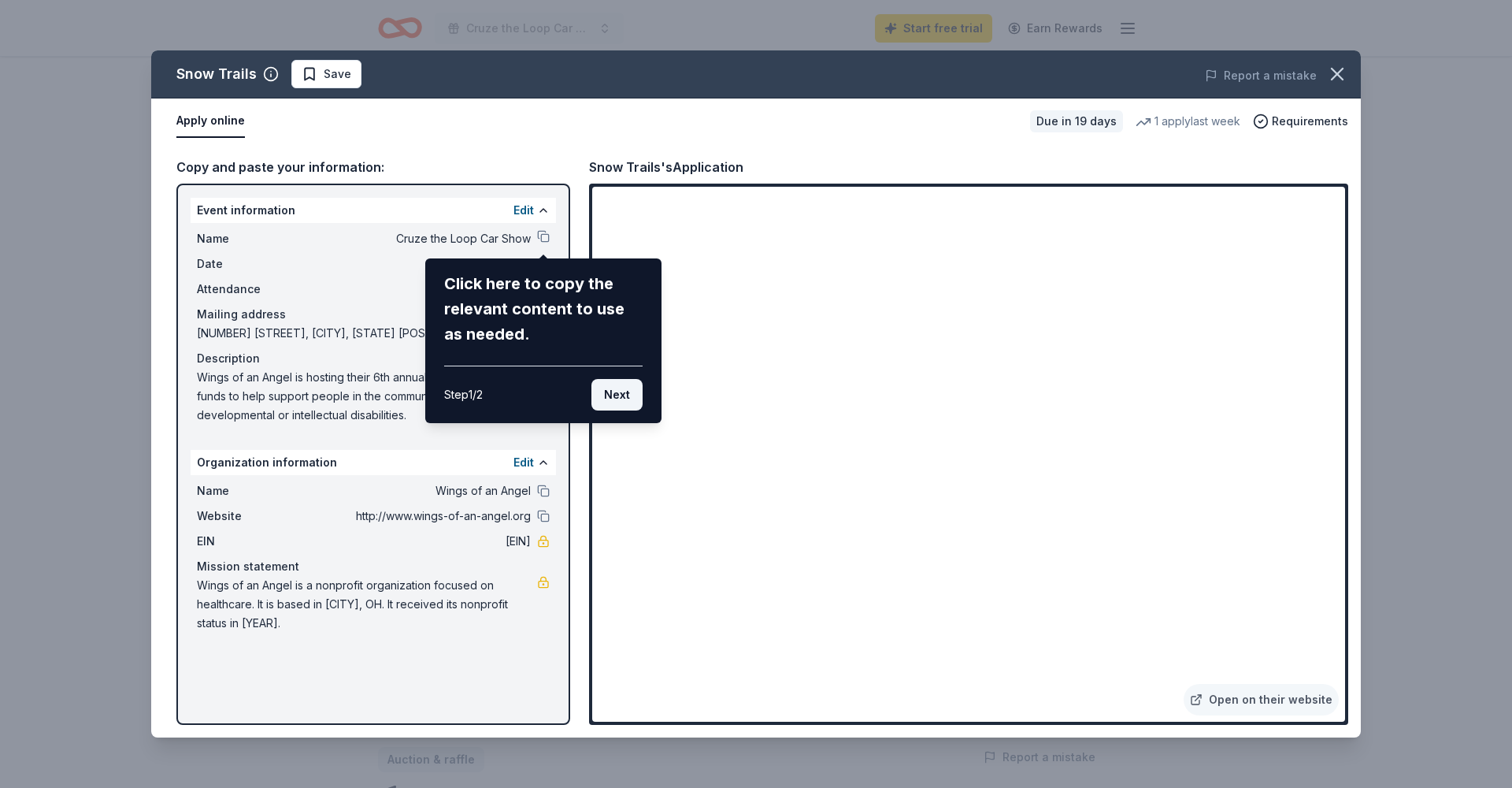 click on "Next" at bounding box center (617, 395) 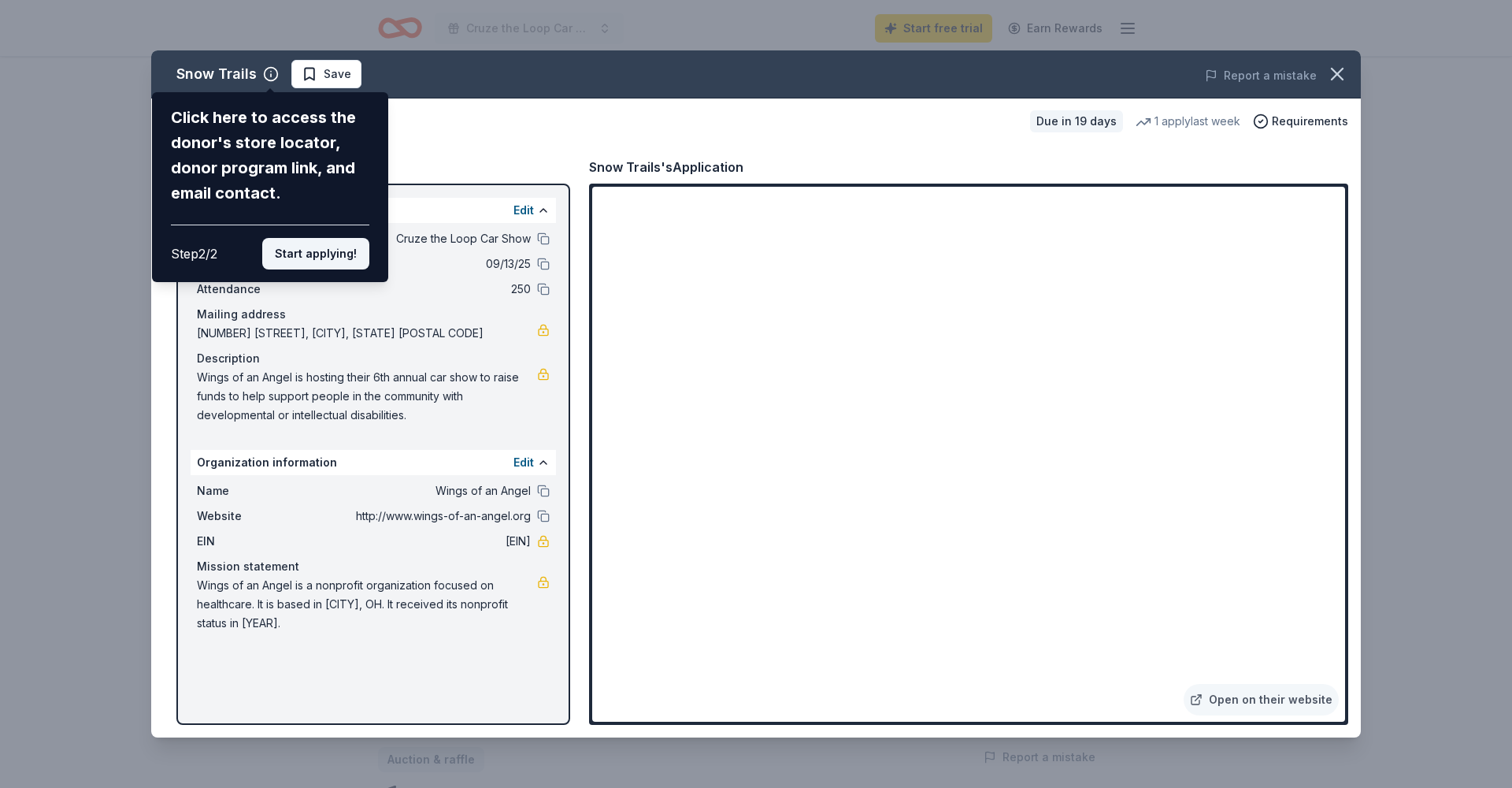 click on "Start applying!" at bounding box center [316, 254] 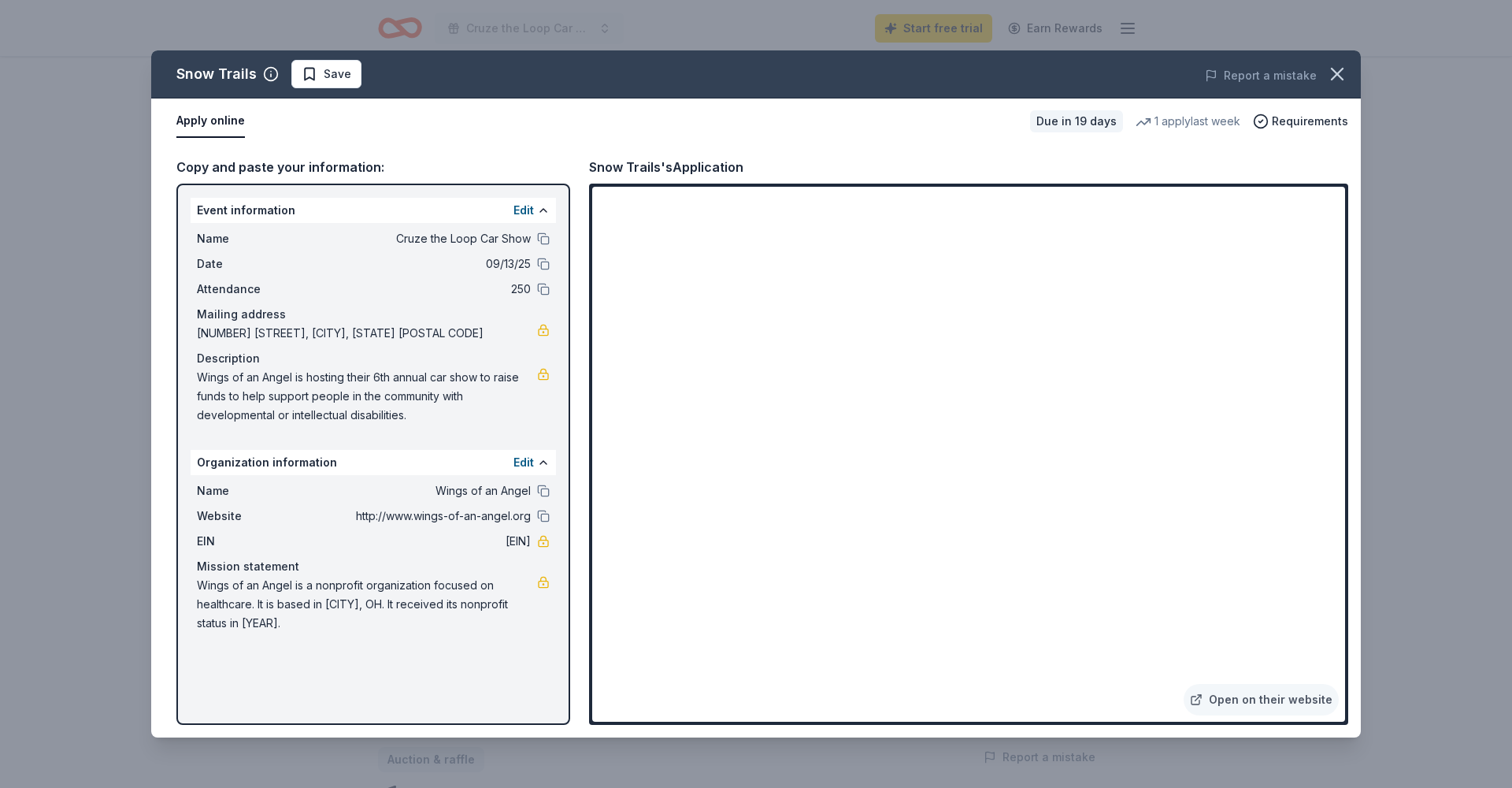 click on "Snow Trails Save Report a mistake Apply online Due in 19 days 1   apply  last week Requirements Copy and paste your information: Event information Edit Name Cruze the Loop Car Show Date 09/13/25 Attendance 250 Mailing address 2813 Gooding Road, Marion, OH 43302 Description Wings of an Angel is hosting their 6th annual car show to raise funds to help support people in the community with developmental or intellectual disabilities.  Organization information Edit Name Wings of an Angel Website http://www.wings-of-an-angel.org EIN 45-3435623 Mission statement Wings of an Angel is a nonprofit organization focused on healthcare. It is based in Marion, OH. It received its nonprofit status in 2013. Snow Trails's  Application Open on their website" at bounding box center (756, 394) 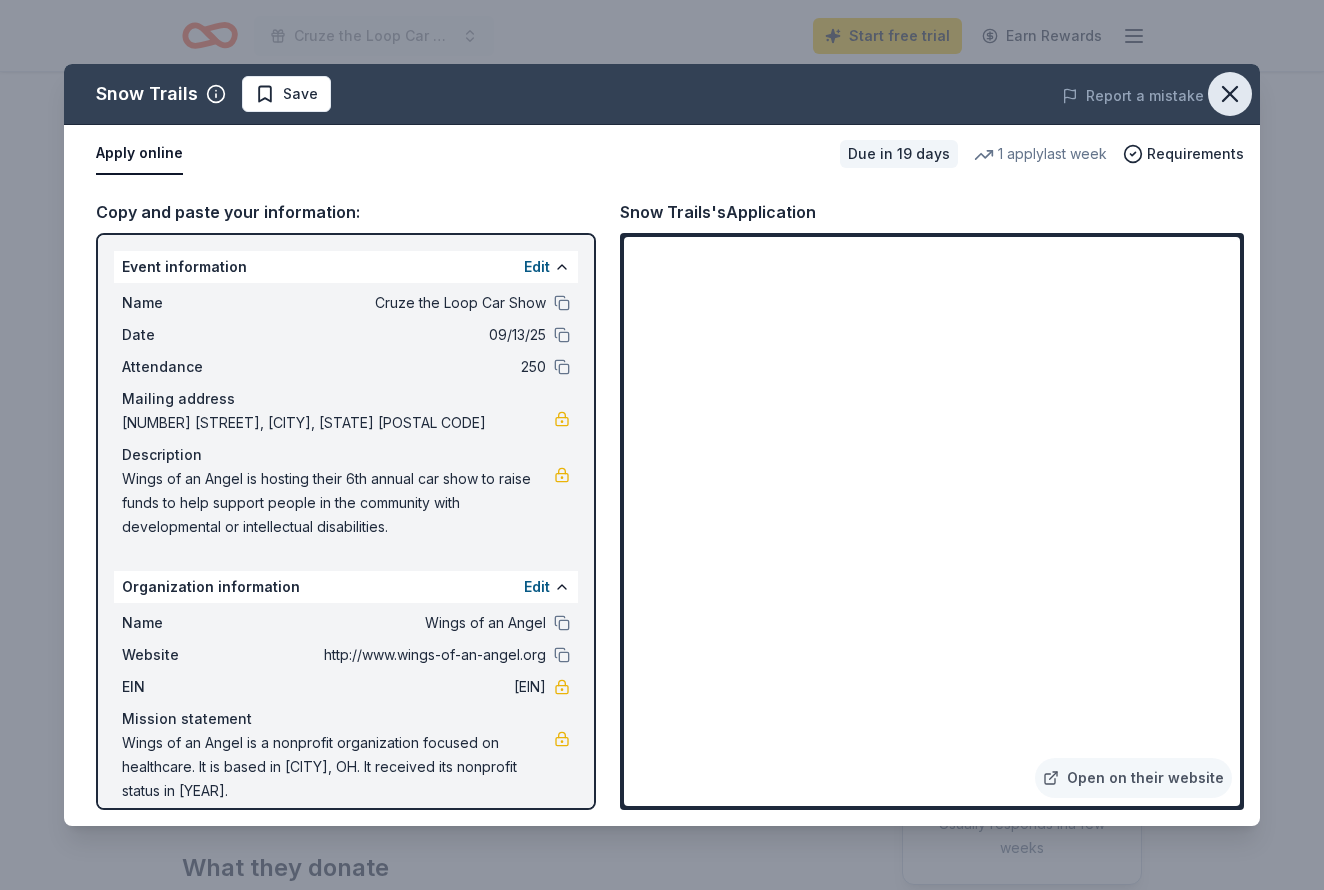 click 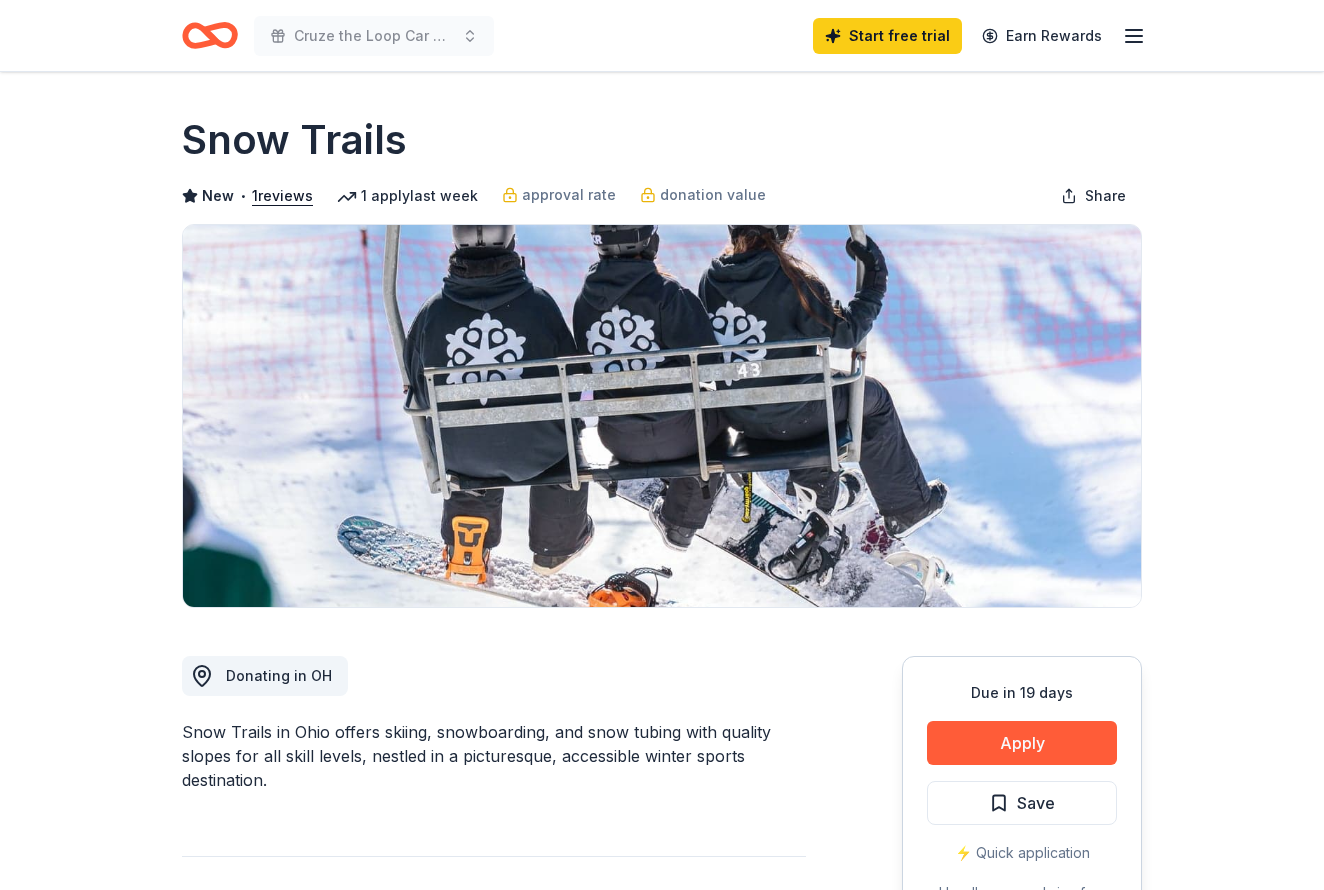 scroll, scrollTop: 0, scrollLeft: 0, axis: both 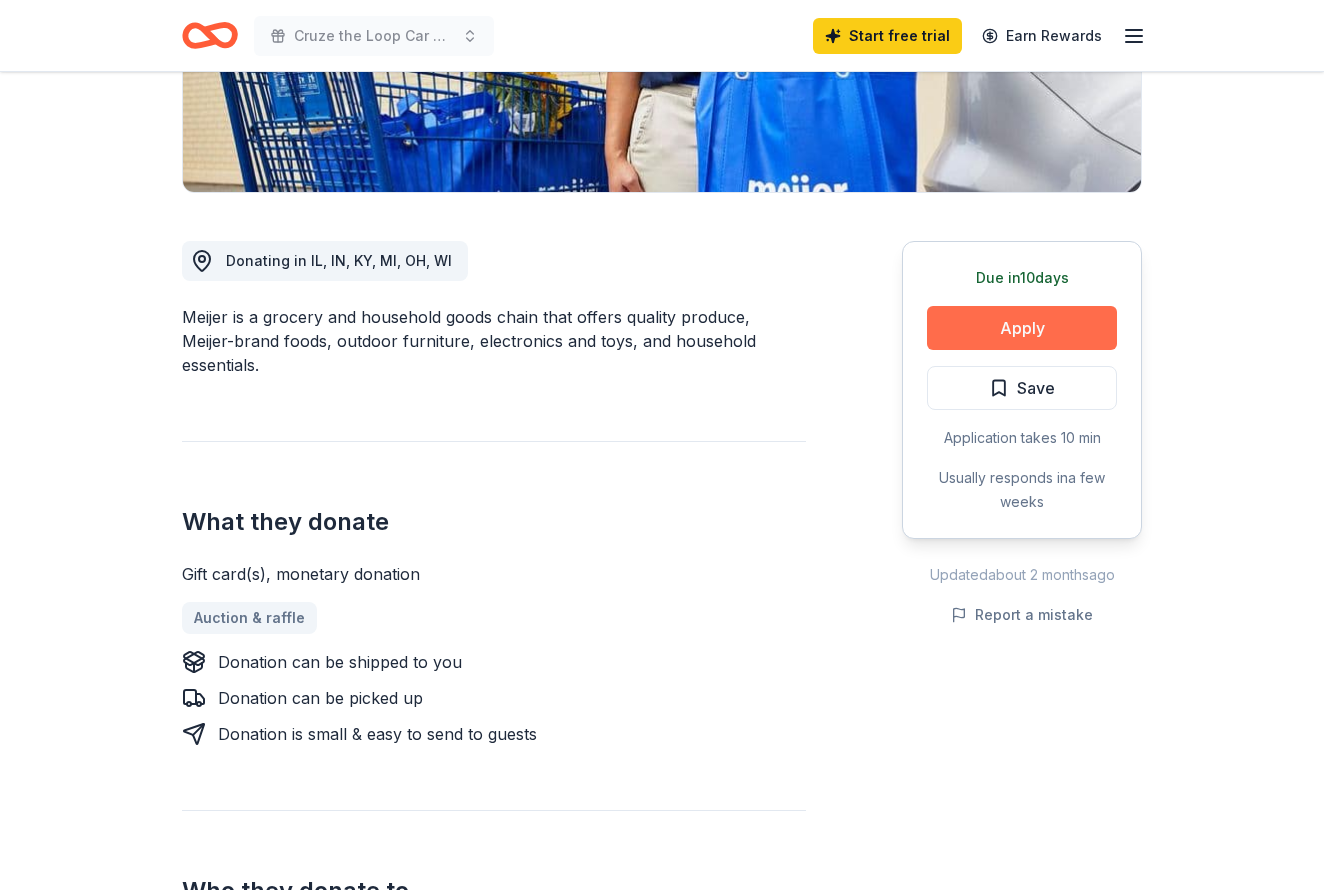 click on "Apply" at bounding box center [1022, 328] 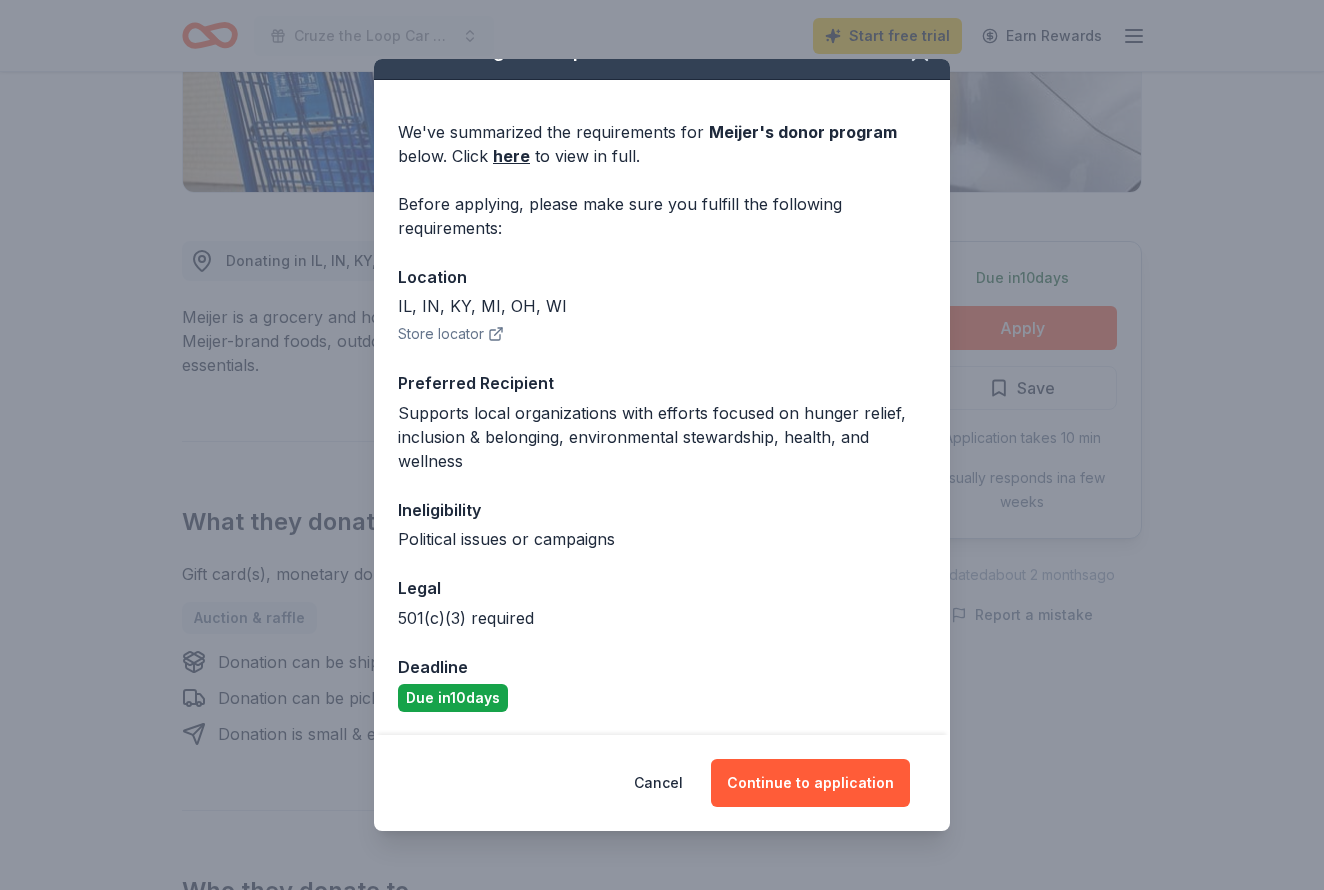 scroll, scrollTop: 35, scrollLeft: 0, axis: vertical 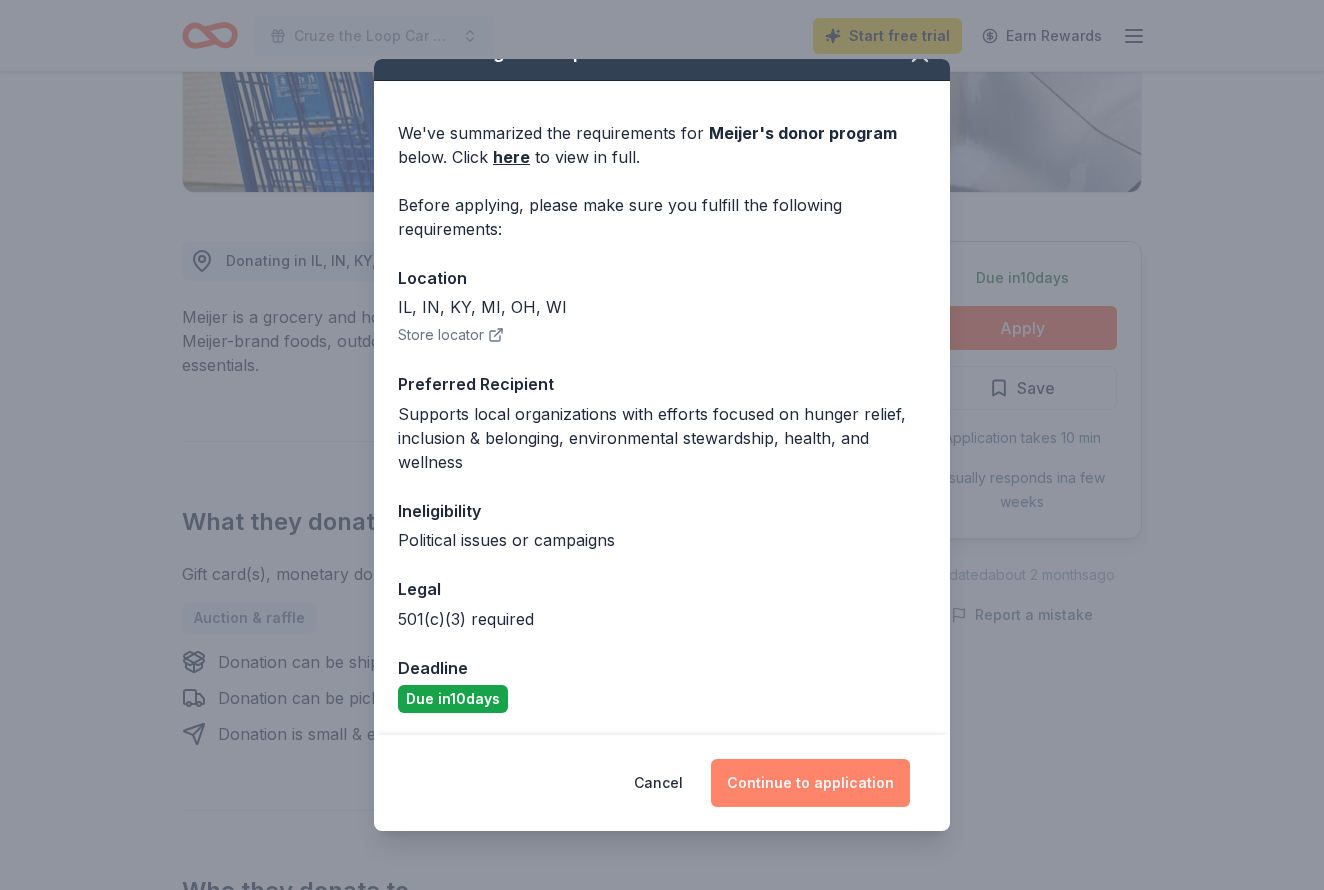 click on "Continue to application" at bounding box center [810, 783] 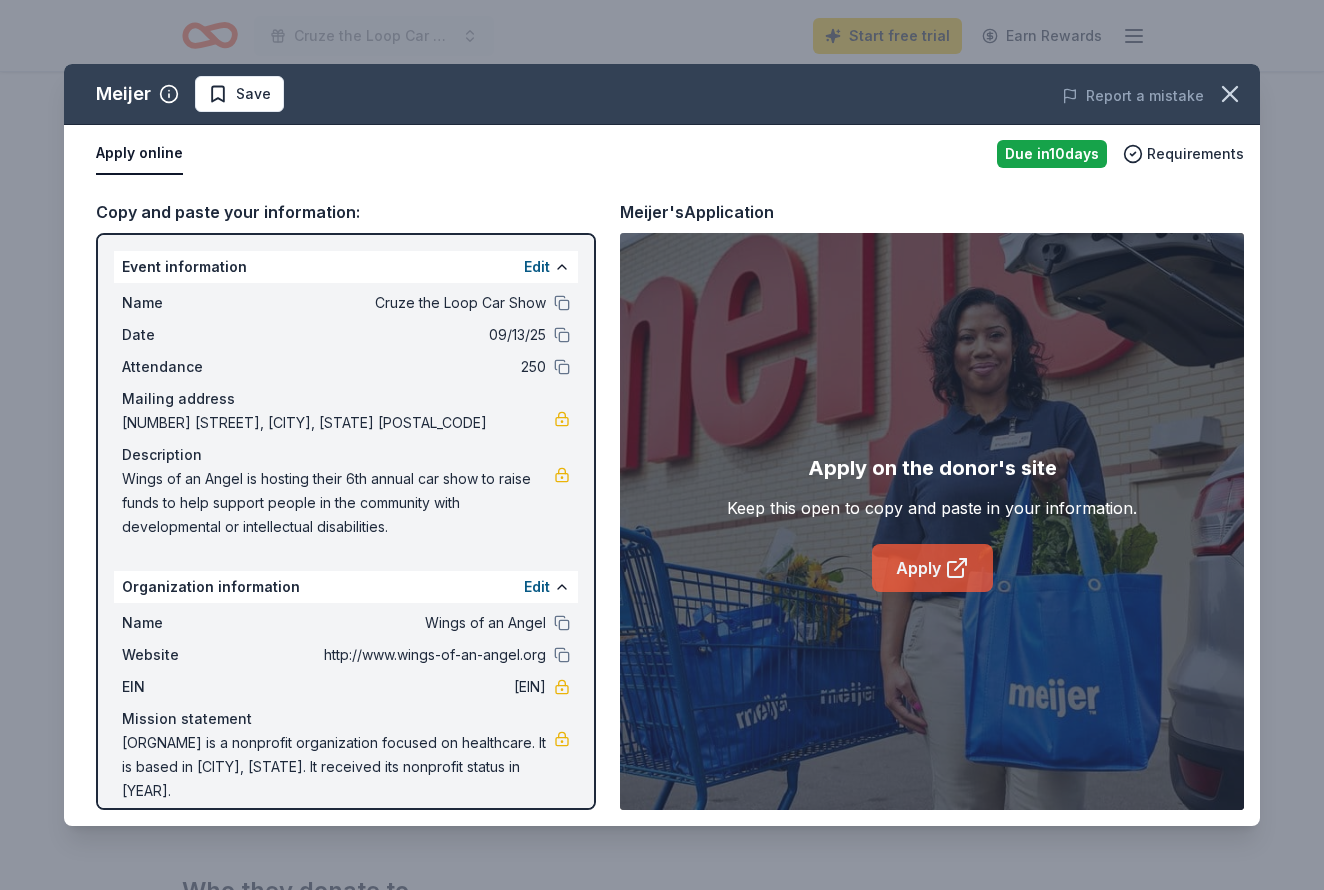 click on "Apply" at bounding box center (932, 568) 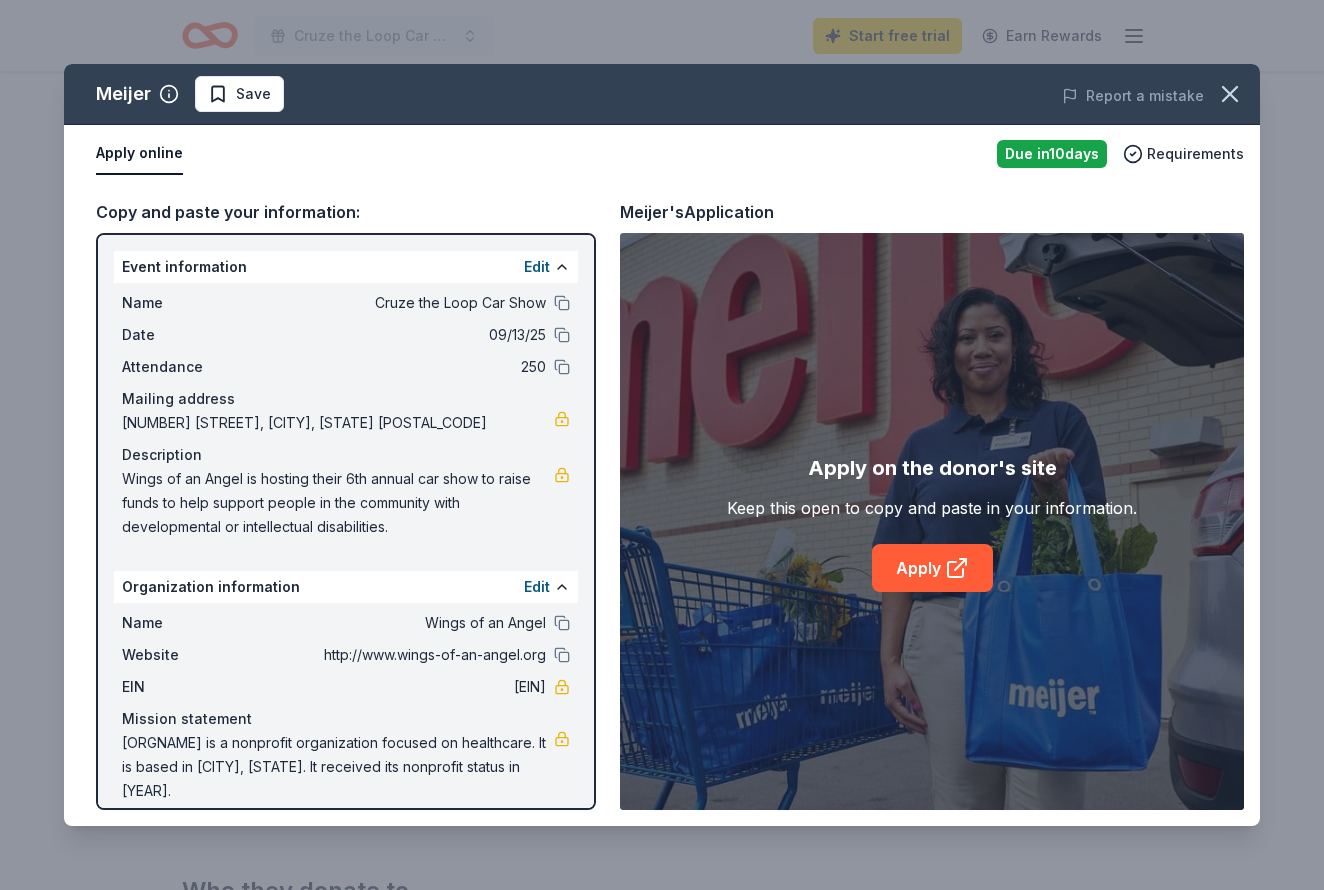 click on "Report a mistake" at bounding box center [1029, 96] 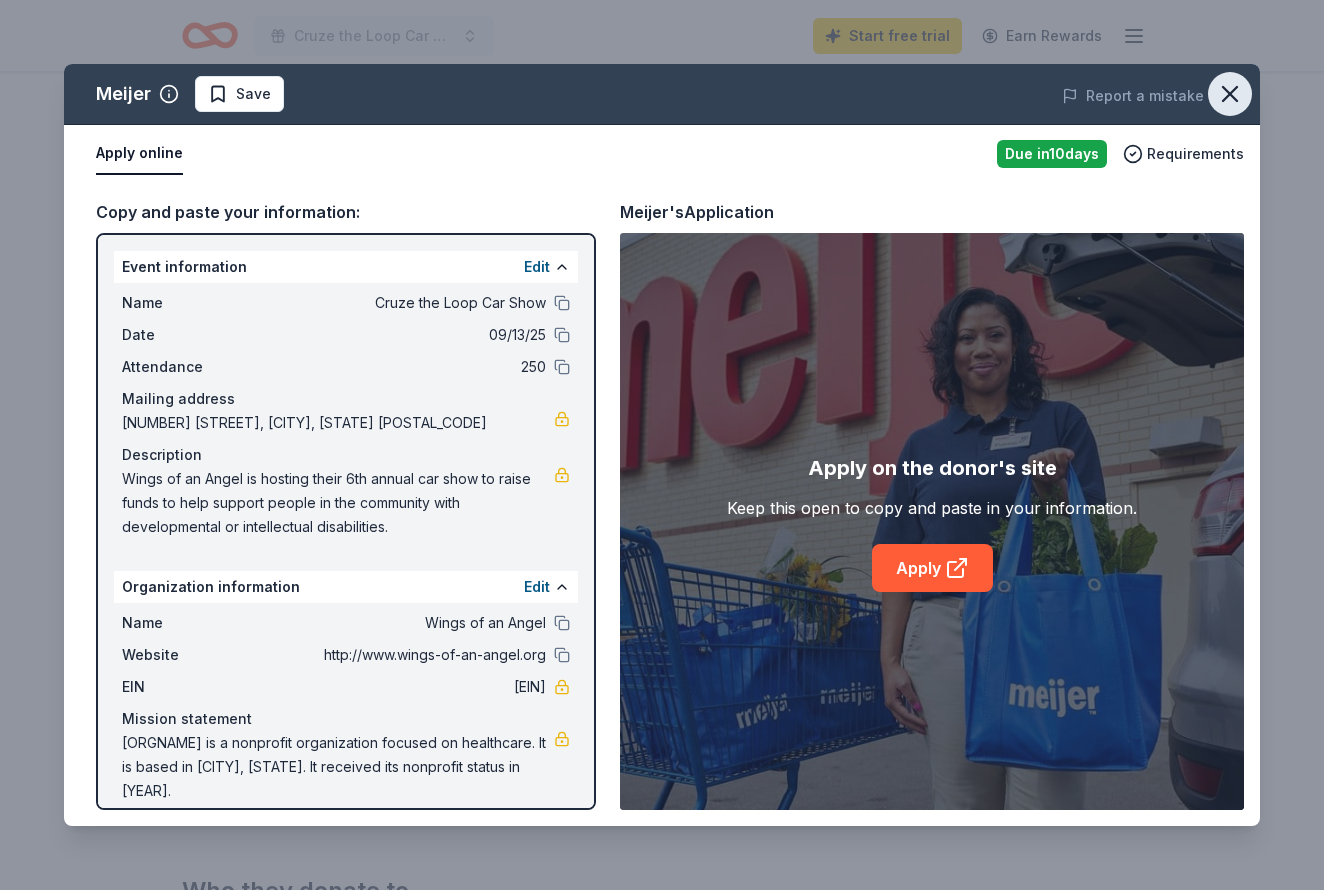 drag, startPoint x: 1226, startPoint y: 96, endPoint x: 1228, endPoint y: 75, distance: 21.095022 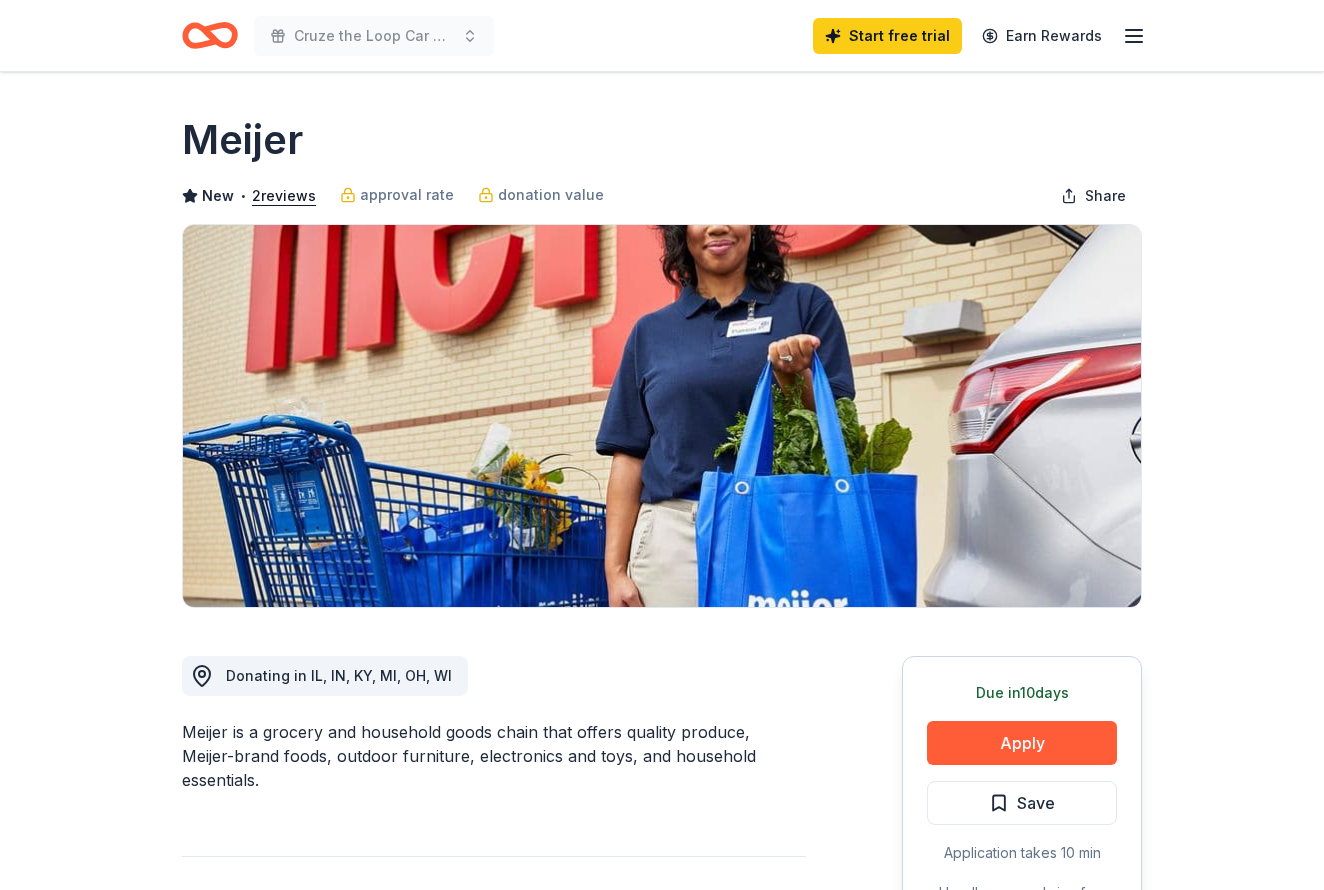 scroll, scrollTop: 0, scrollLeft: 0, axis: both 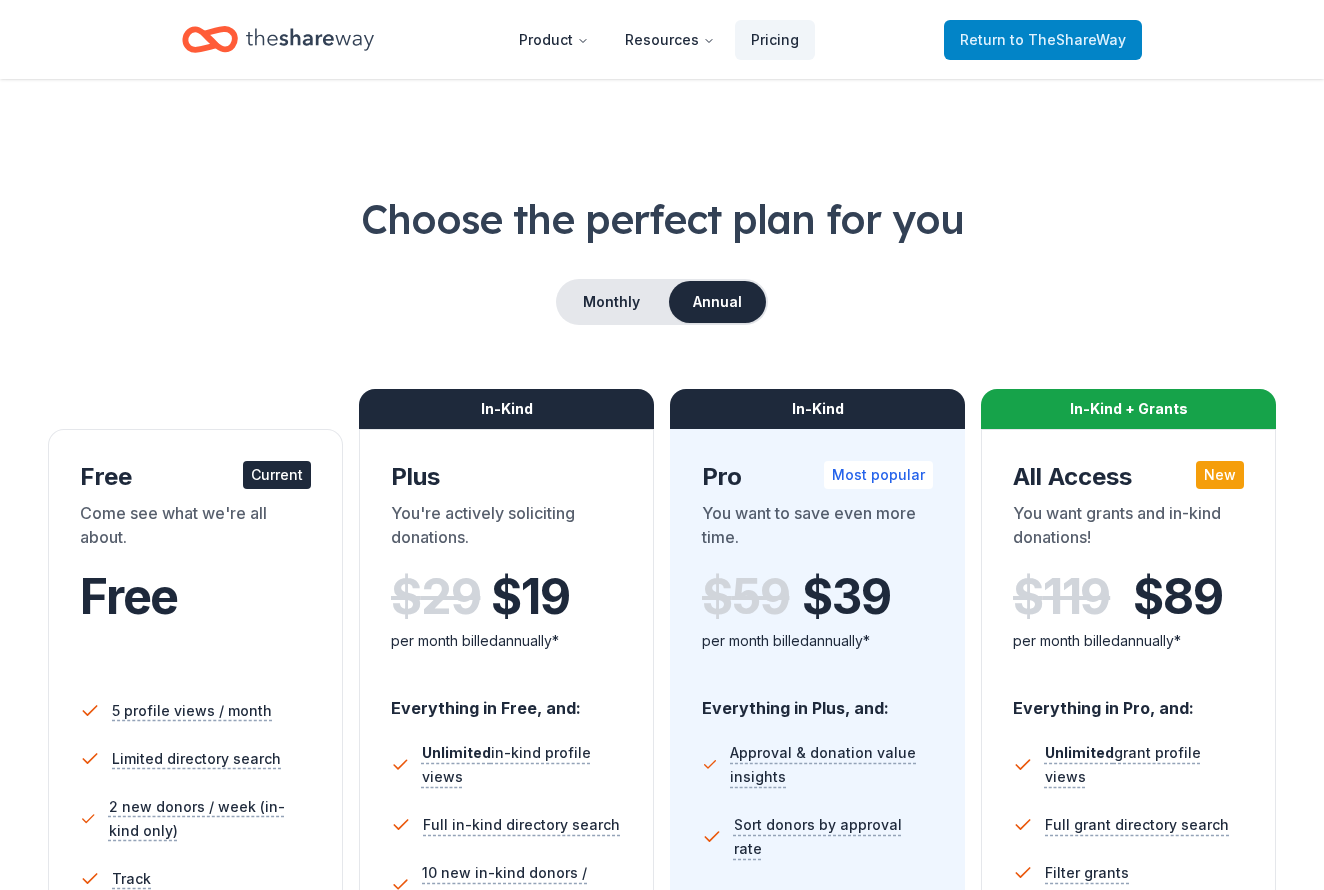 click on "to TheShareWay" at bounding box center (1068, 39) 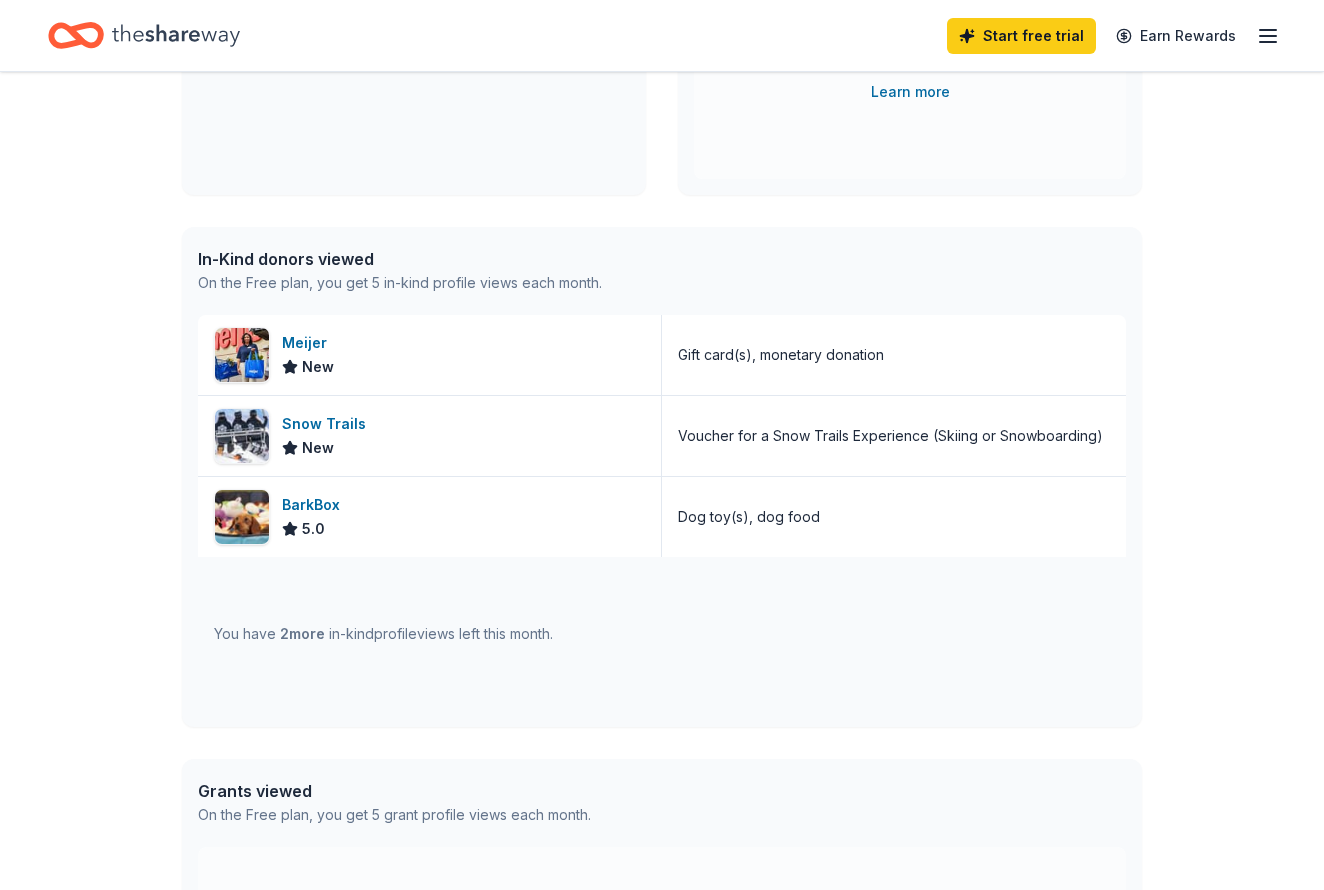 scroll, scrollTop: 377, scrollLeft: 0, axis: vertical 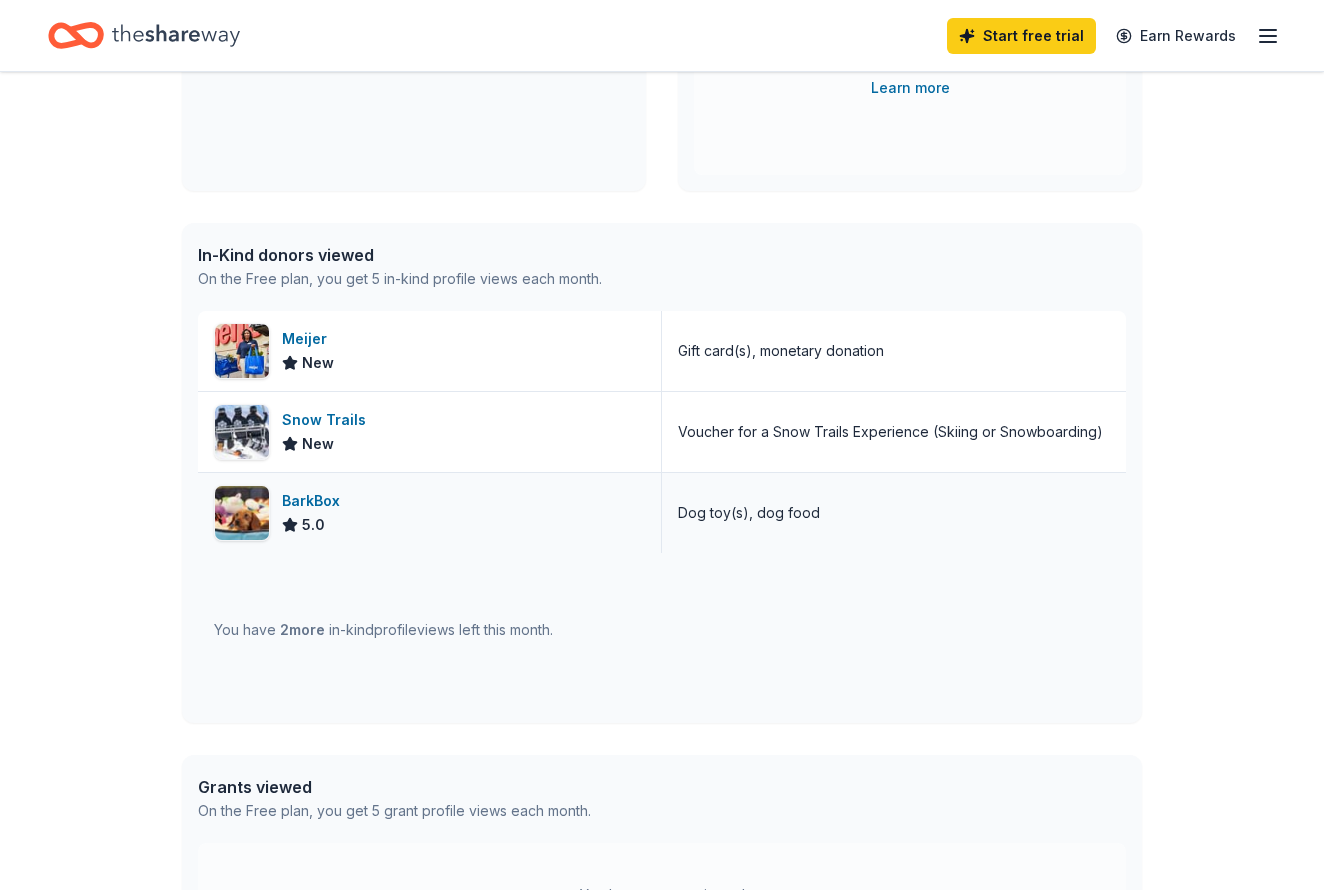 click on "BarkBox" at bounding box center [315, 501] 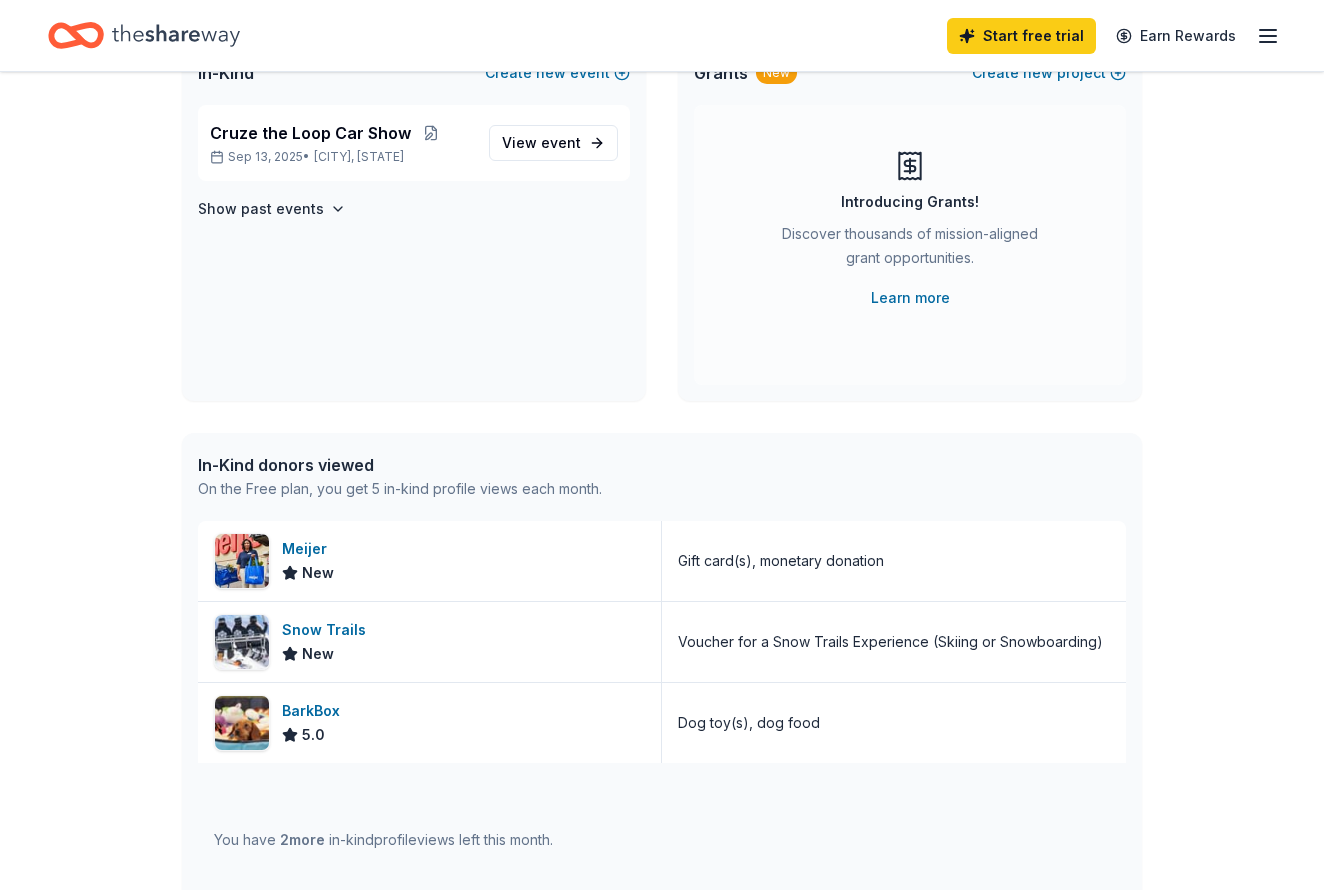 scroll, scrollTop: 301, scrollLeft: 0, axis: vertical 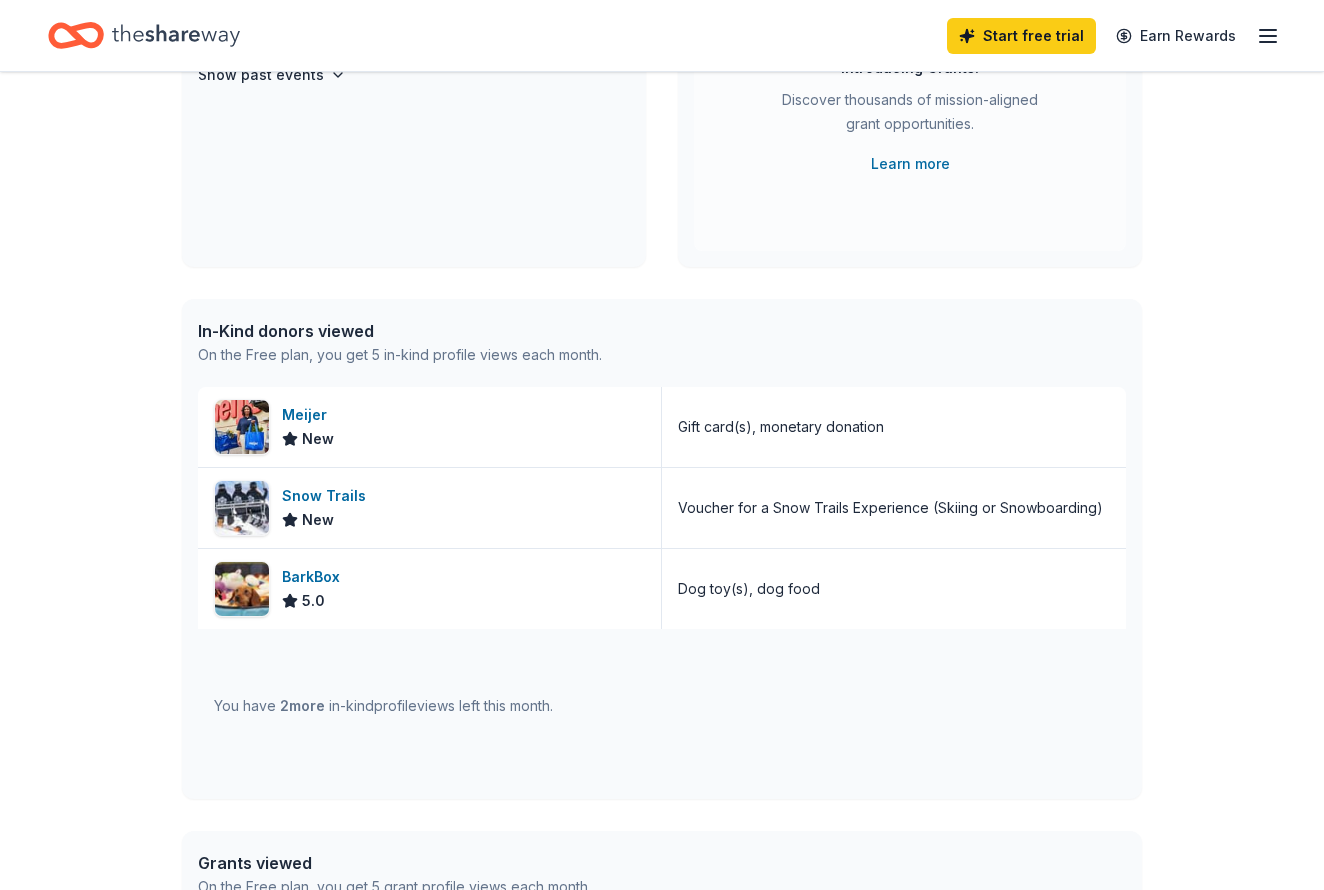 click on "In-Kind donors viewed" at bounding box center [400, 331] 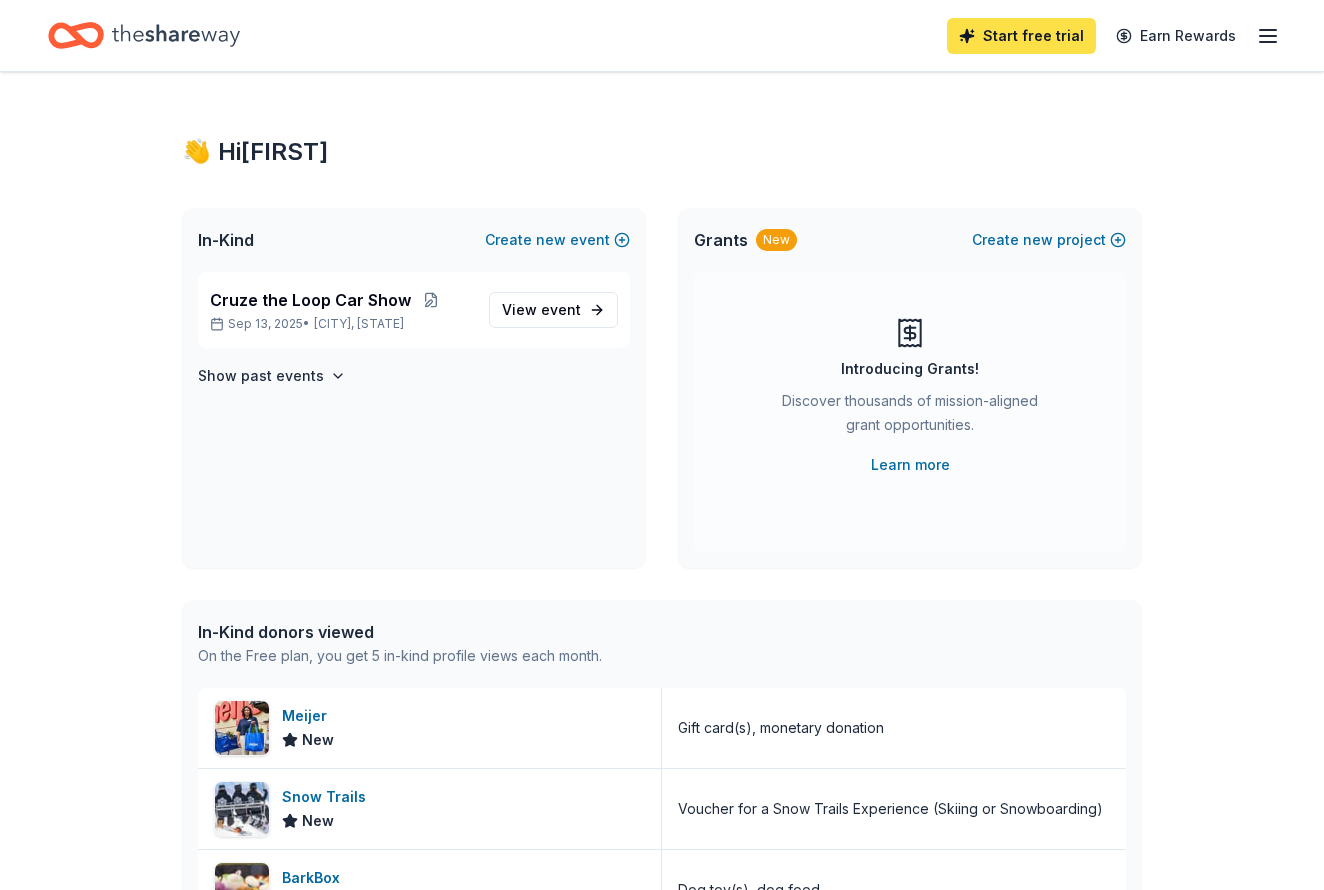 scroll, scrollTop: 0, scrollLeft: 0, axis: both 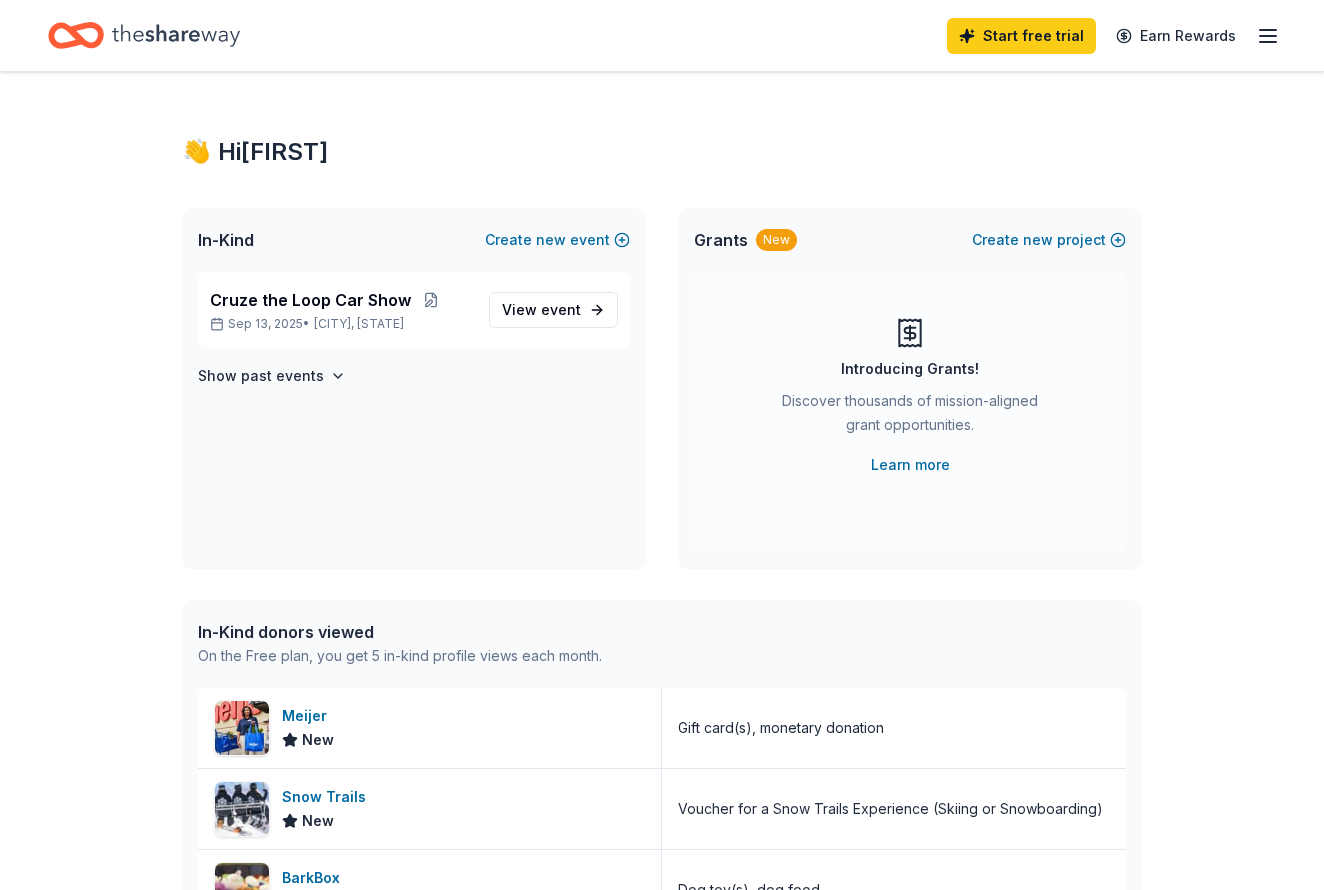 click 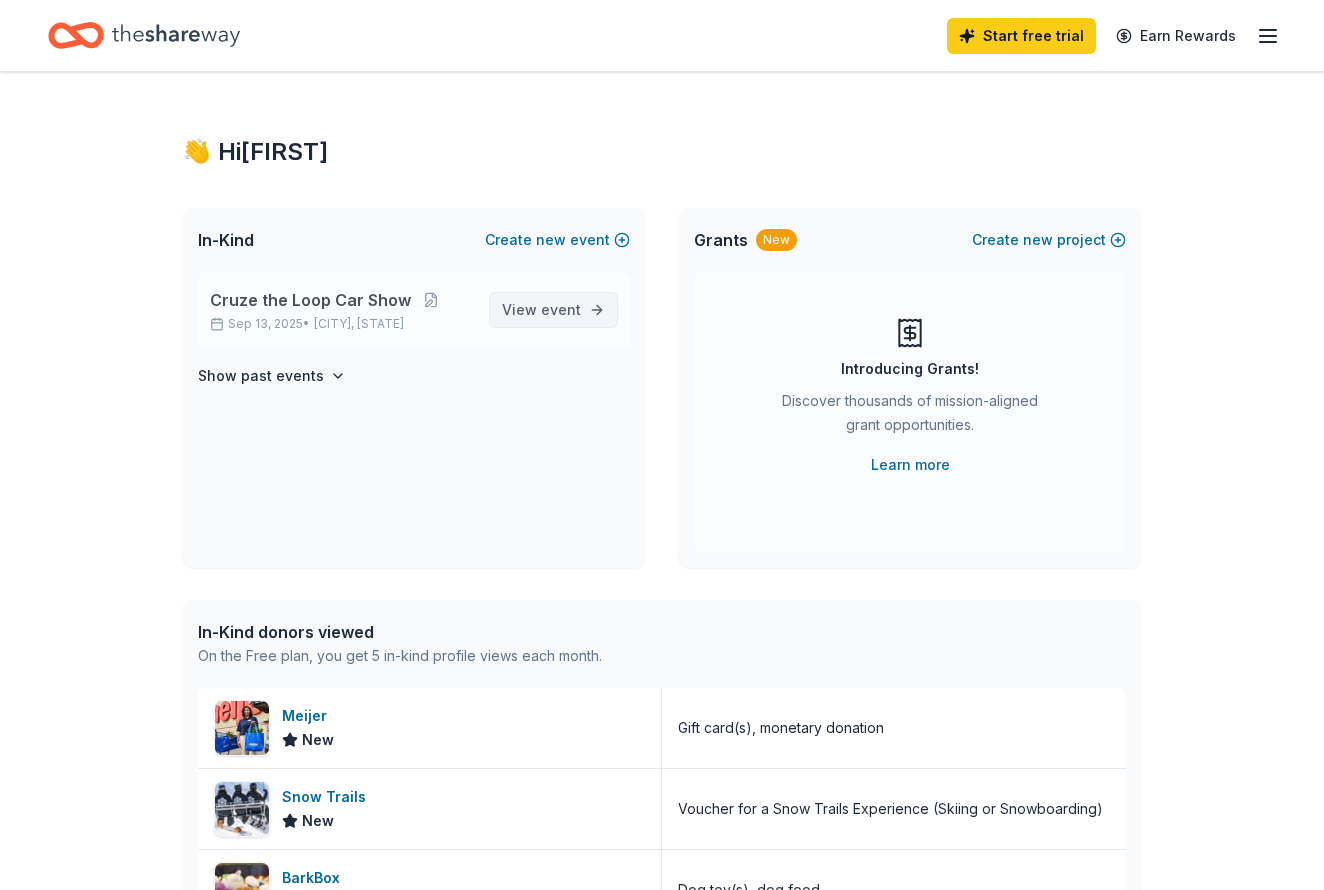 click on "View   event" at bounding box center (541, 310) 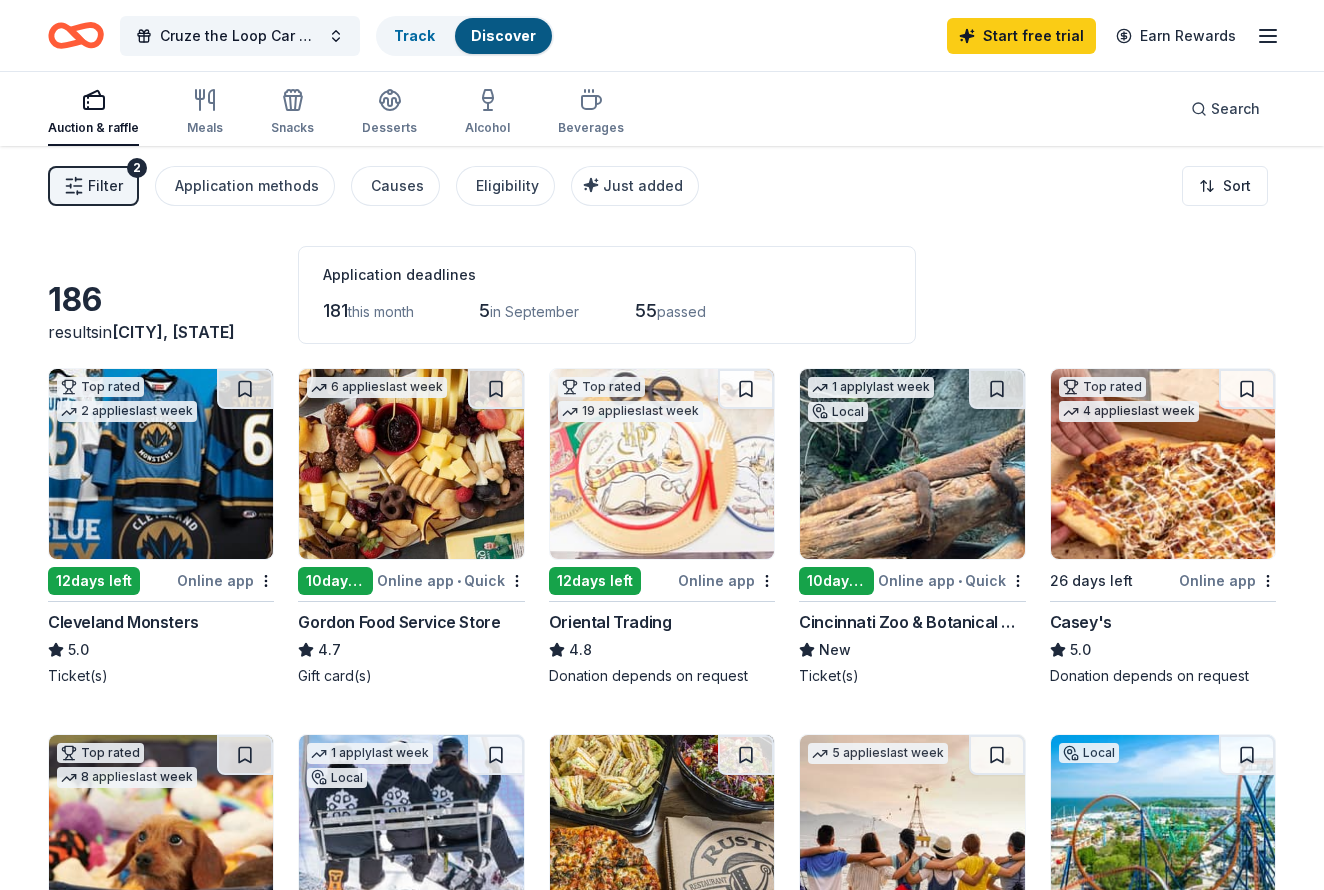 click at bounding box center [411, 464] 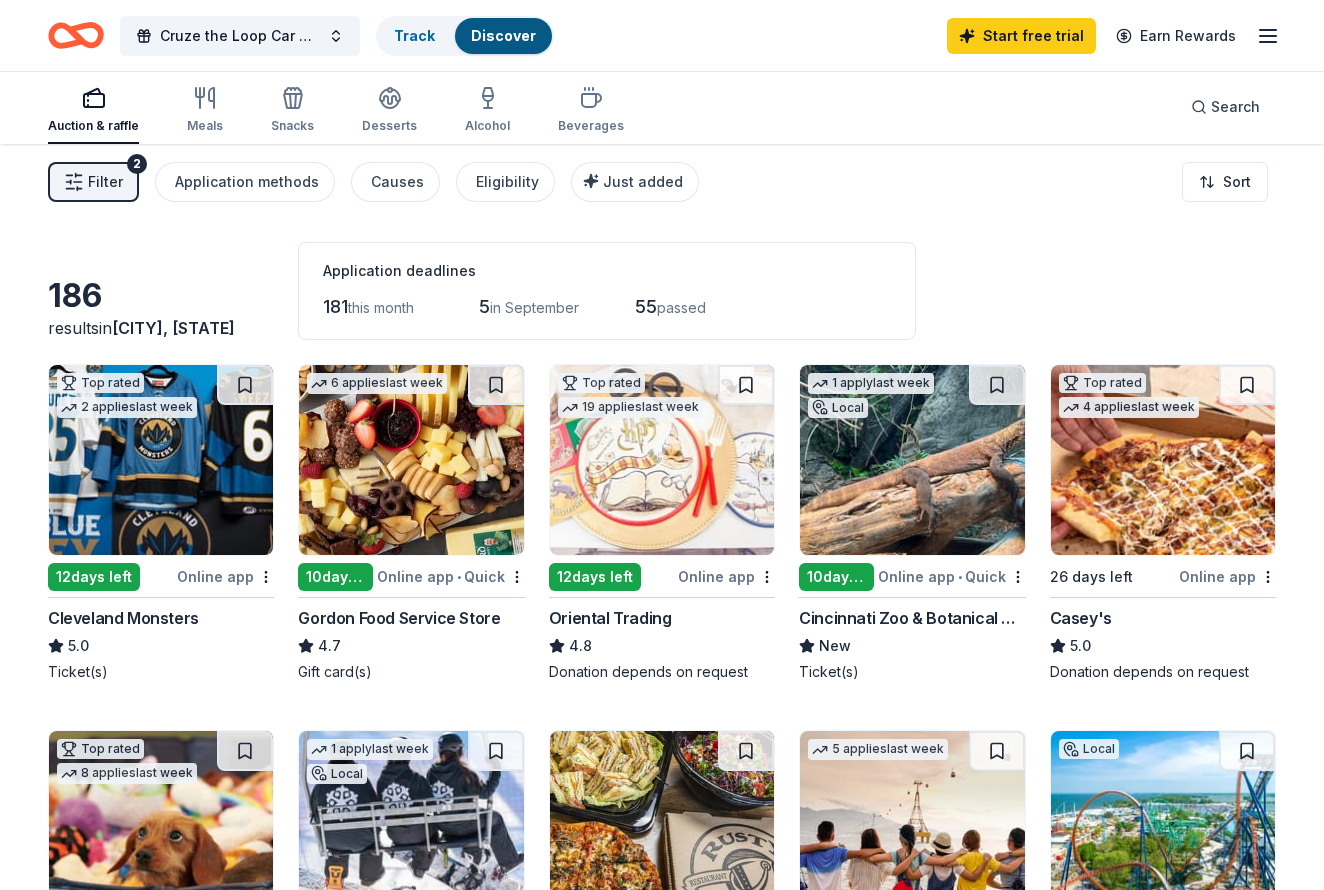 scroll, scrollTop: 1, scrollLeft: 0, axis: vertical 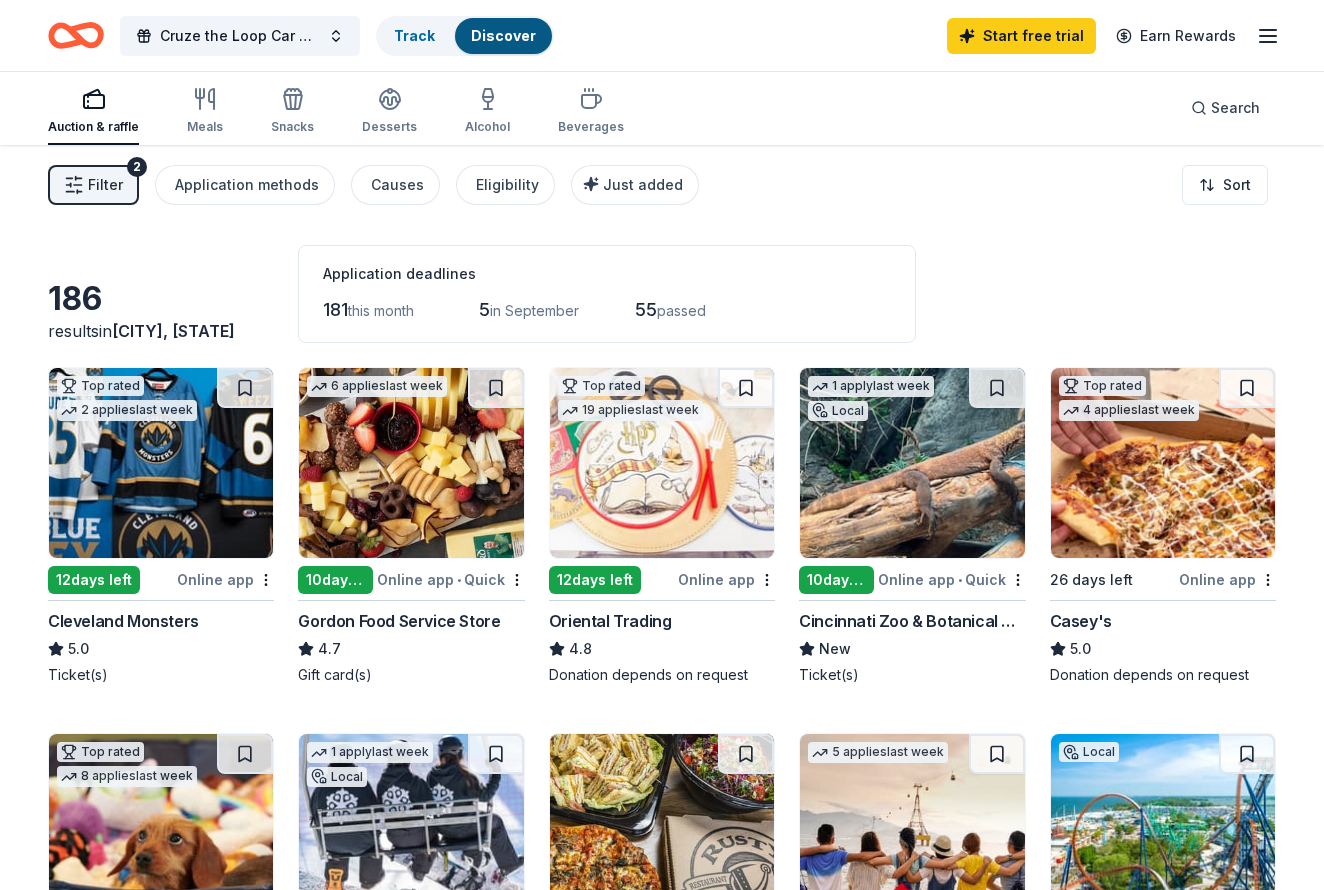 click on "Cruze the Loop Car Show Track  Discover Start free  trial Earn Rewards" at bounding box center [662, 35] 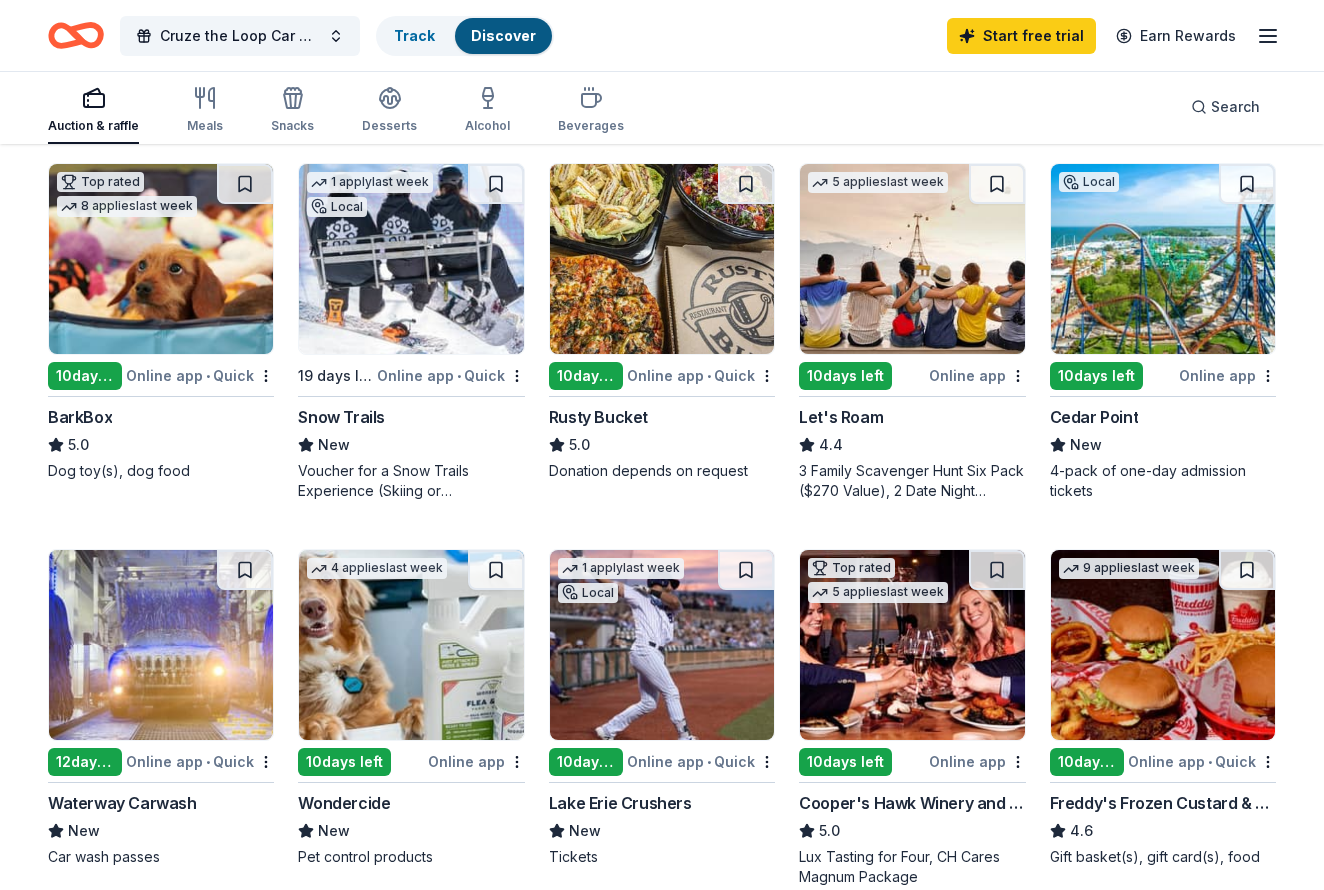 scroll, scrollTop: 553, scrollLeft: 0, axis: vertical 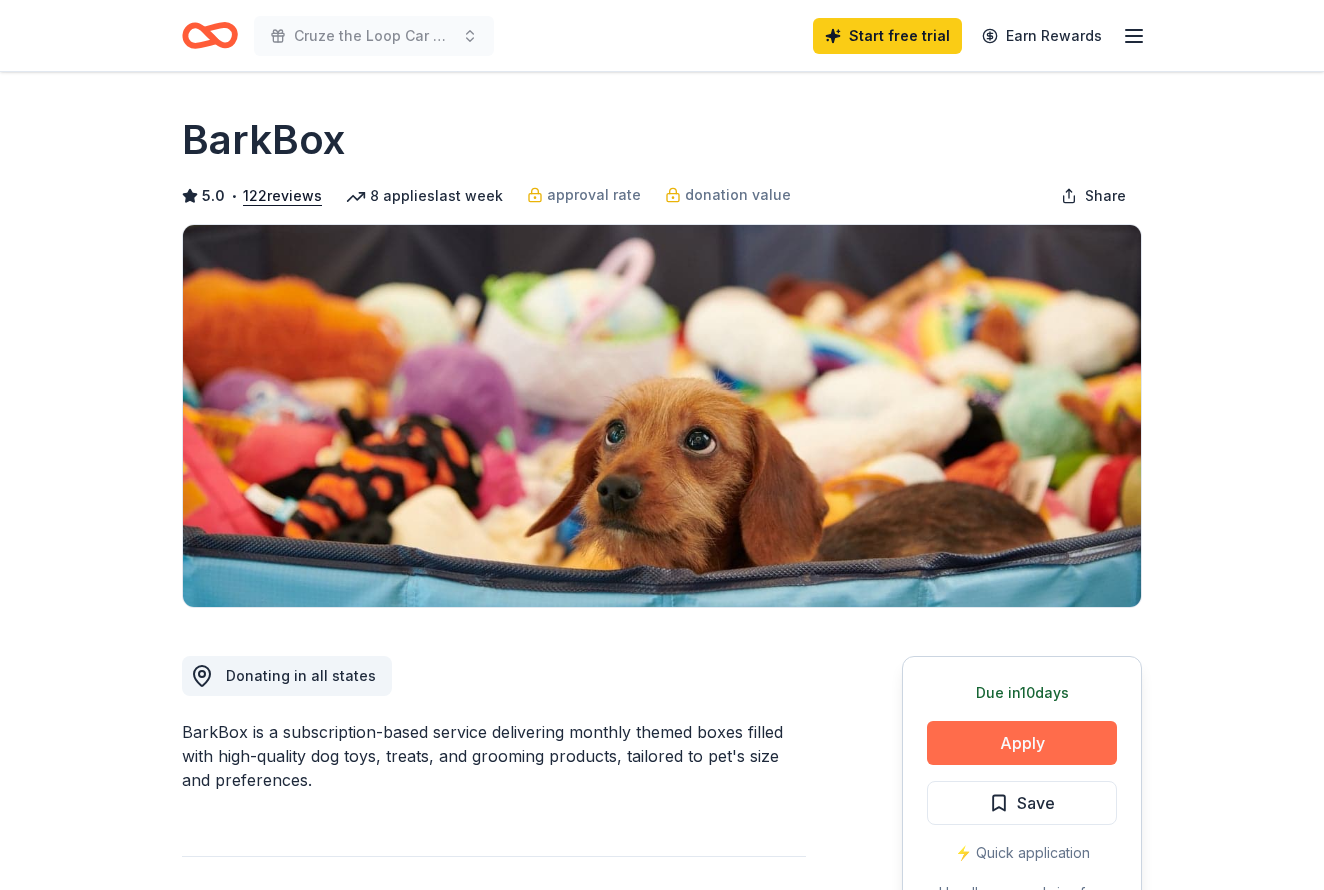 click on "Apply" at bounding box center (1022, 743) 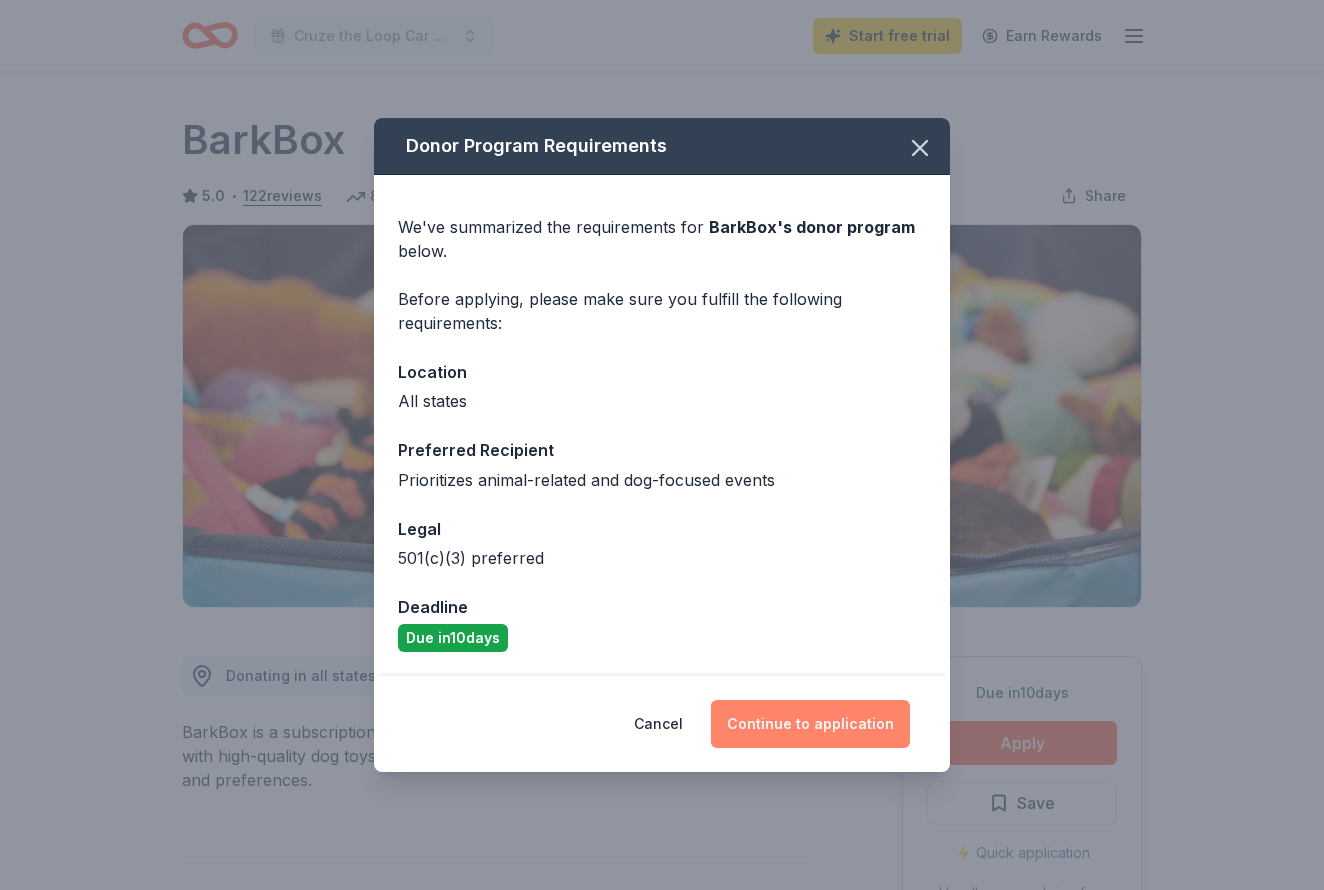 click on "Continue to application" at bounding box center [810, 724] 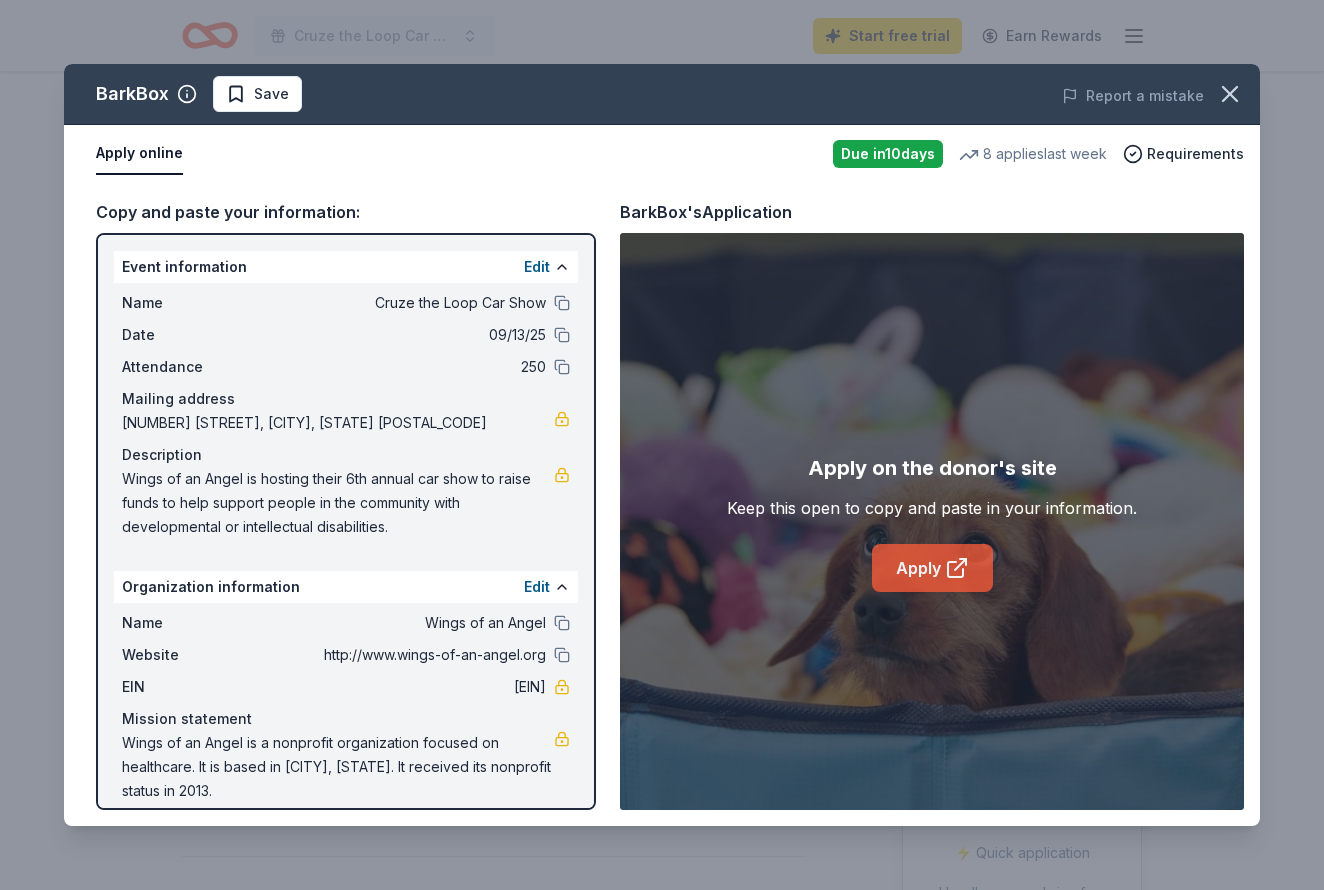 click on "Apply" at bounding box center (932, 568) 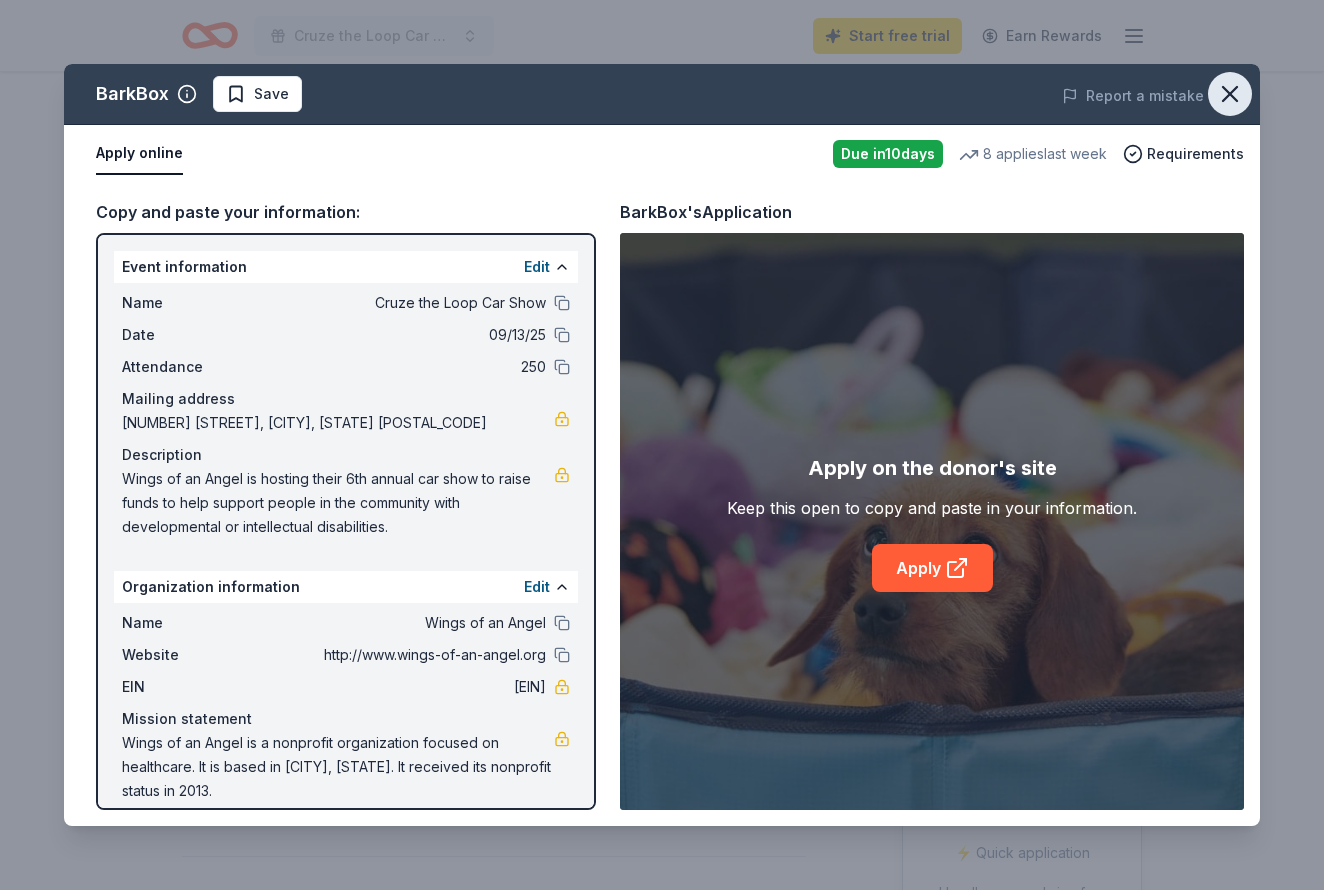 click 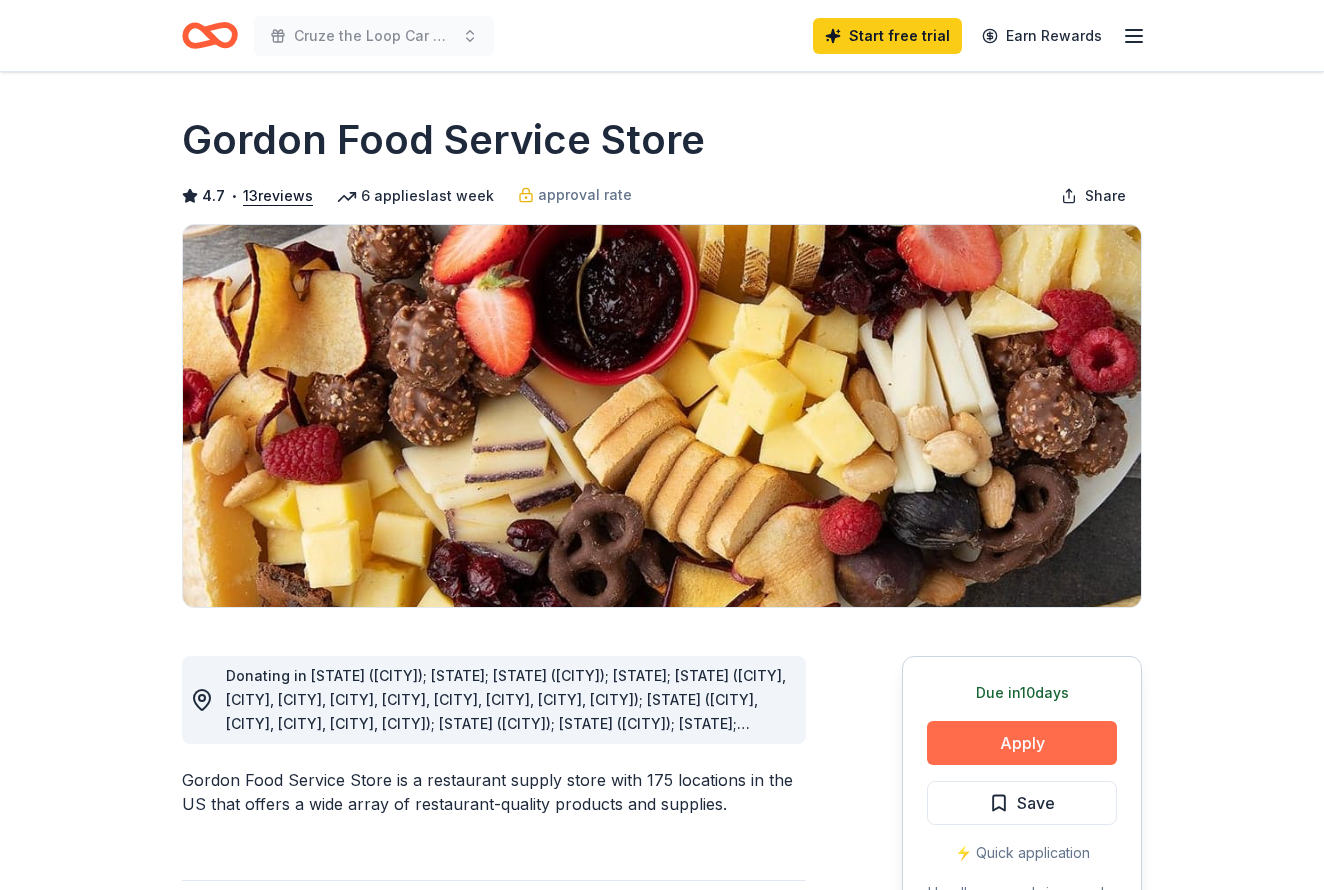 scroll, scrollTop: 0, scrollLeft: 0, axis: both 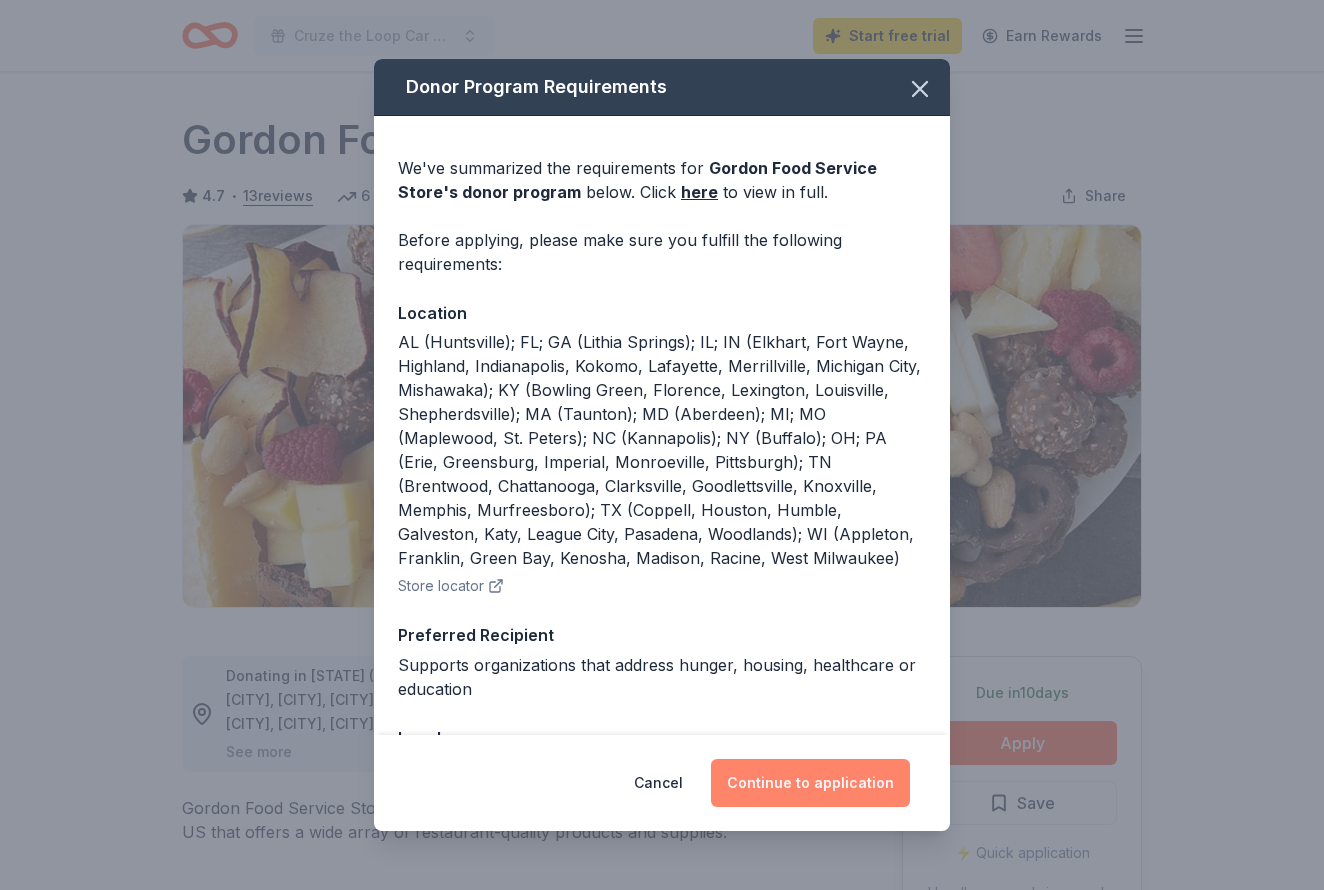 click on "Continue to application" at bounding box center [810, 783] 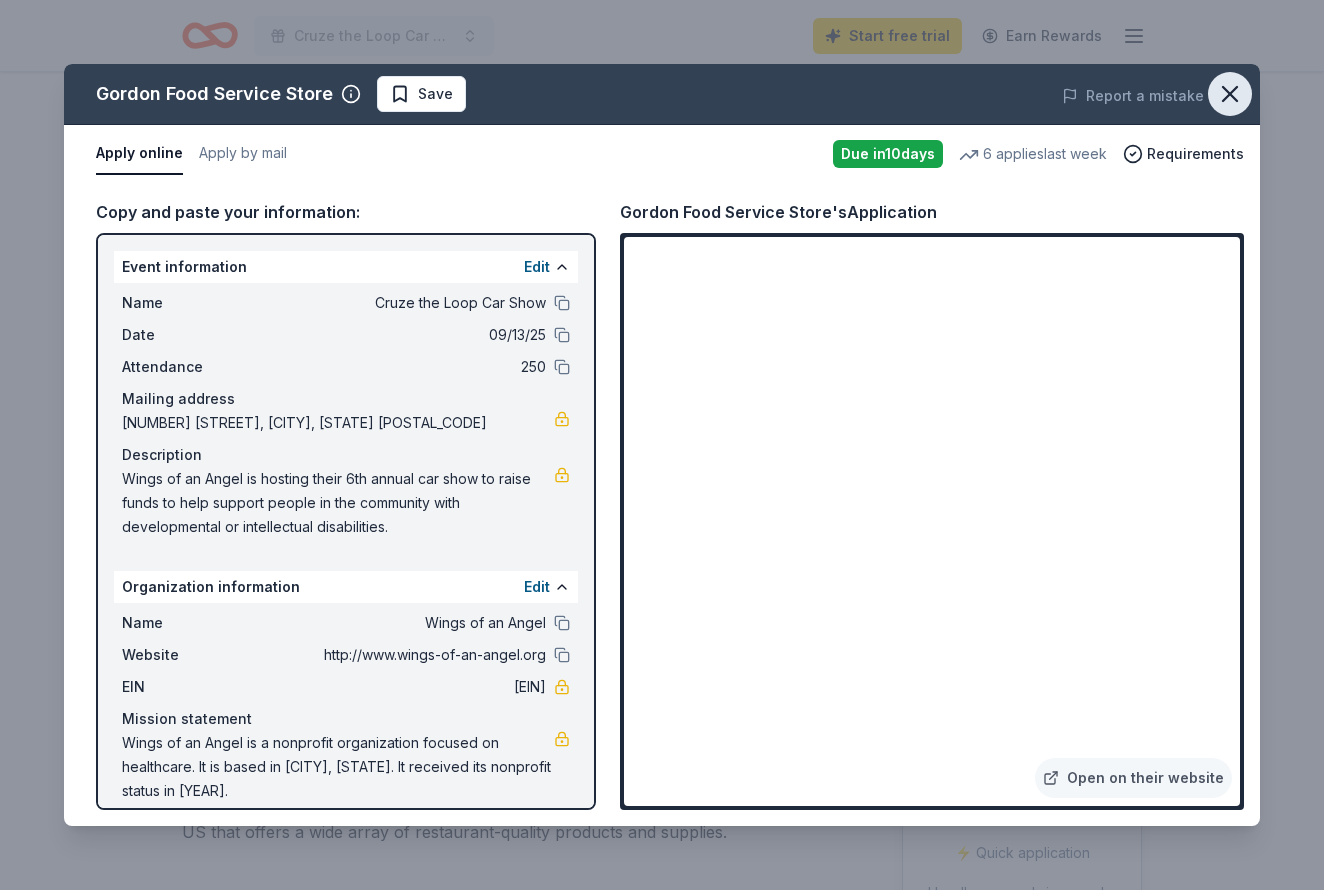 click 